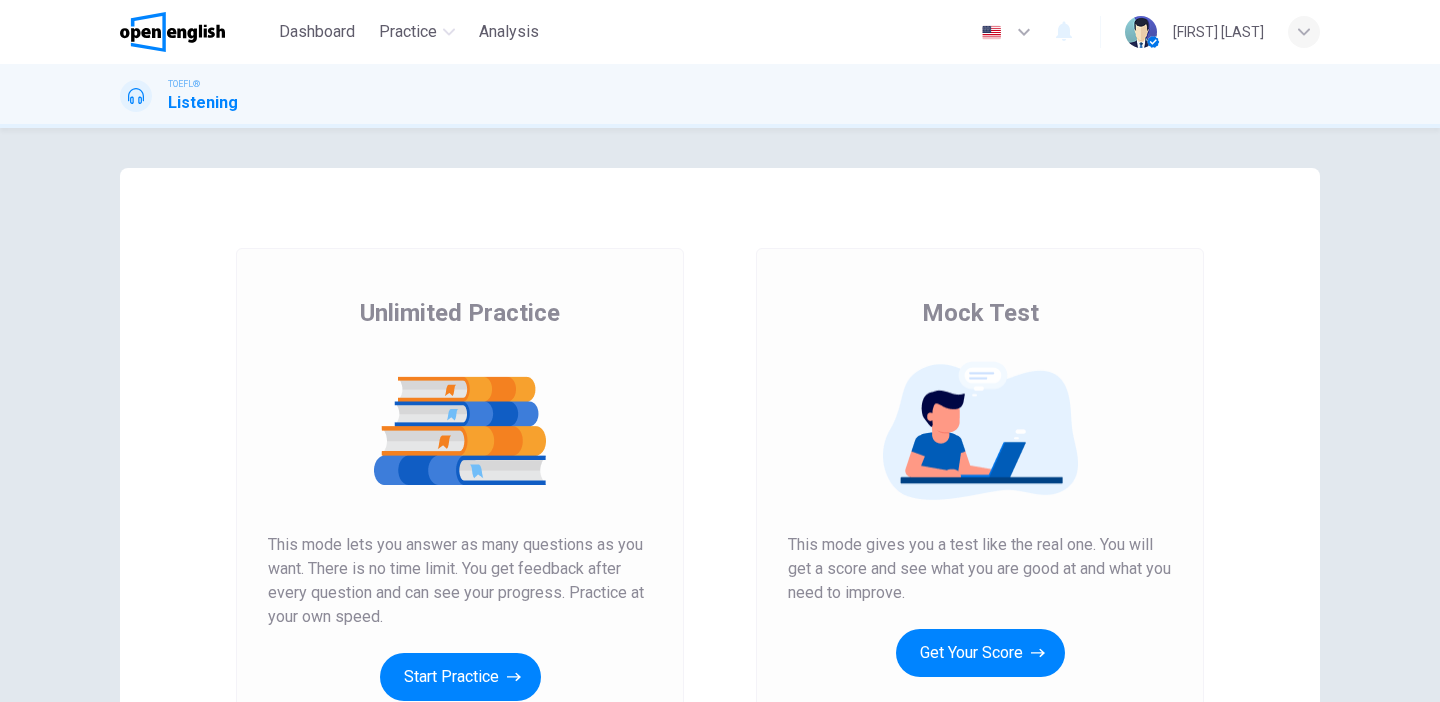 scroll, scrollTop: 0, scrollLeft: 0, axis: both 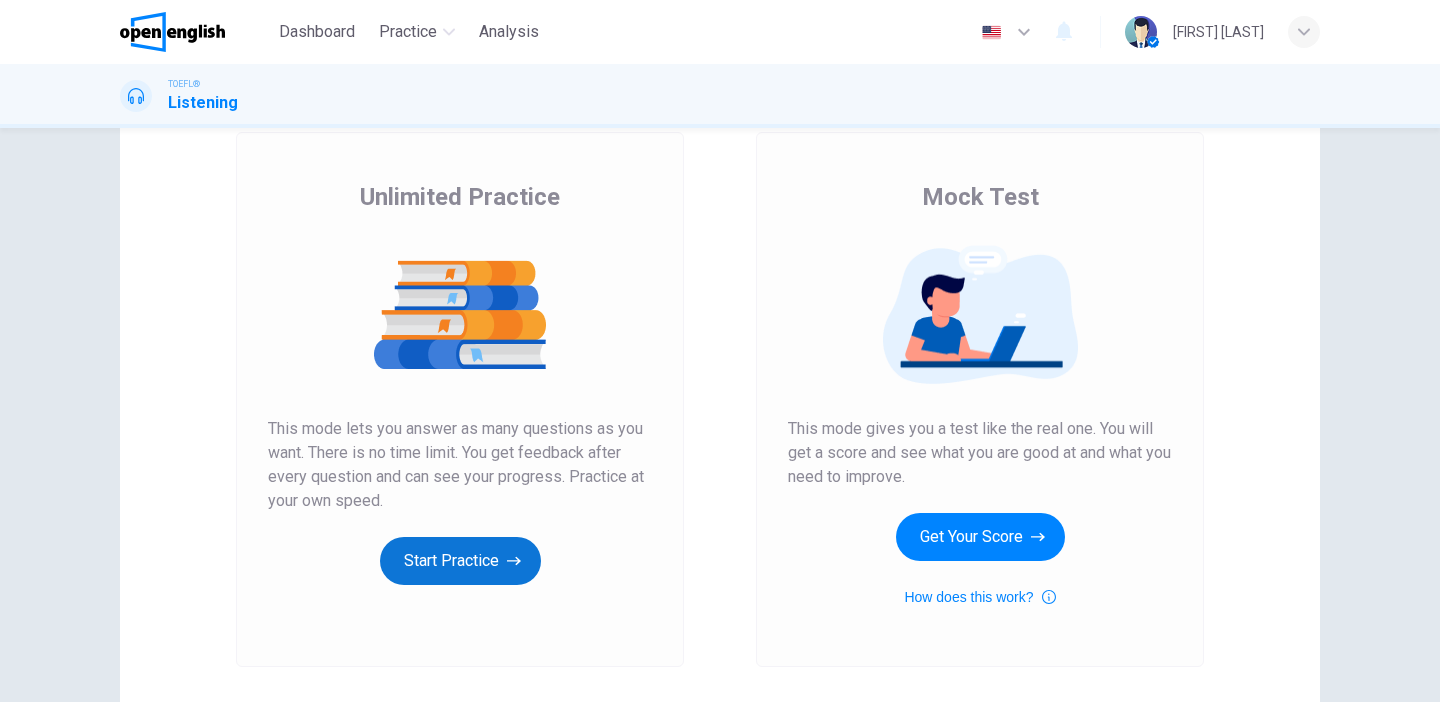 click on "Start Practice" at bounding box center [460, 561] 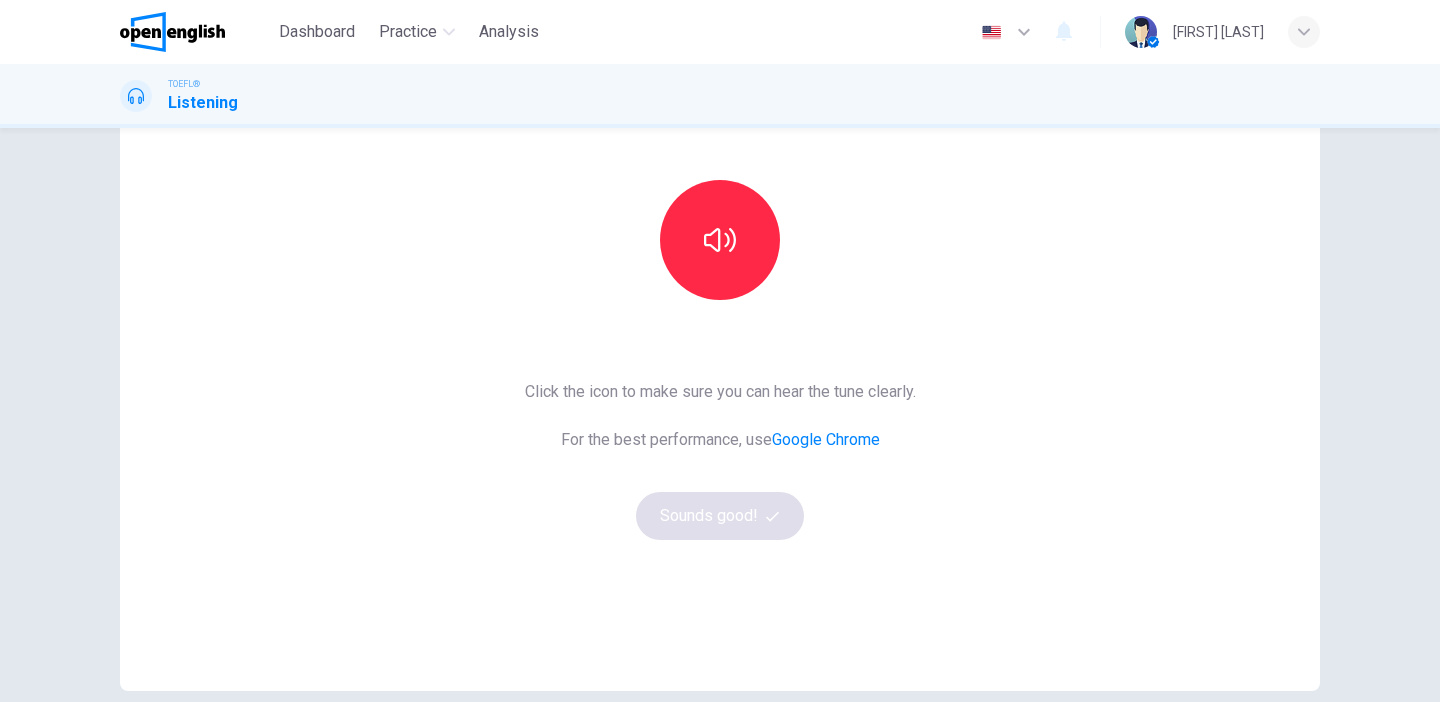 scroll, scrollTop: 200, scrollLeft: 0, axis: vertical 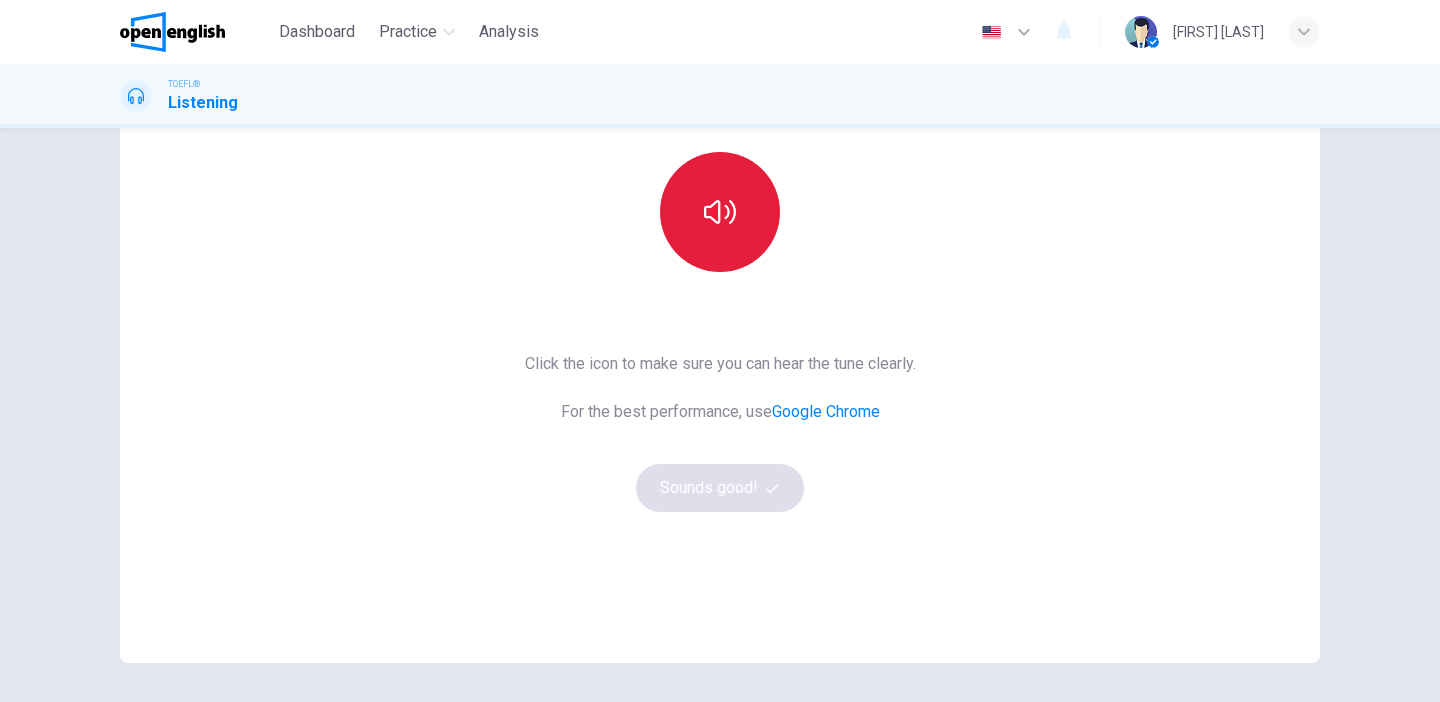 click at bounding box center [720, 212] 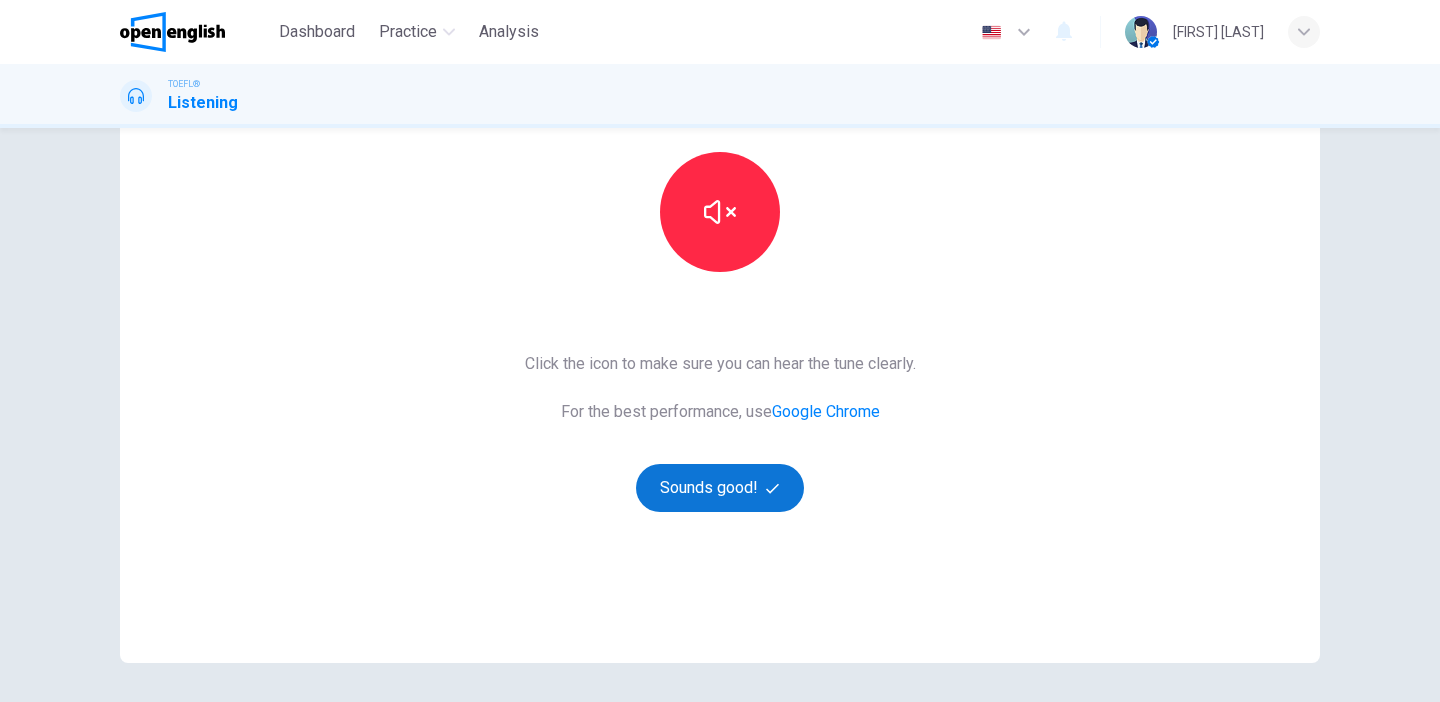 click on "Sounds good!" at bounding box center [720, 488] 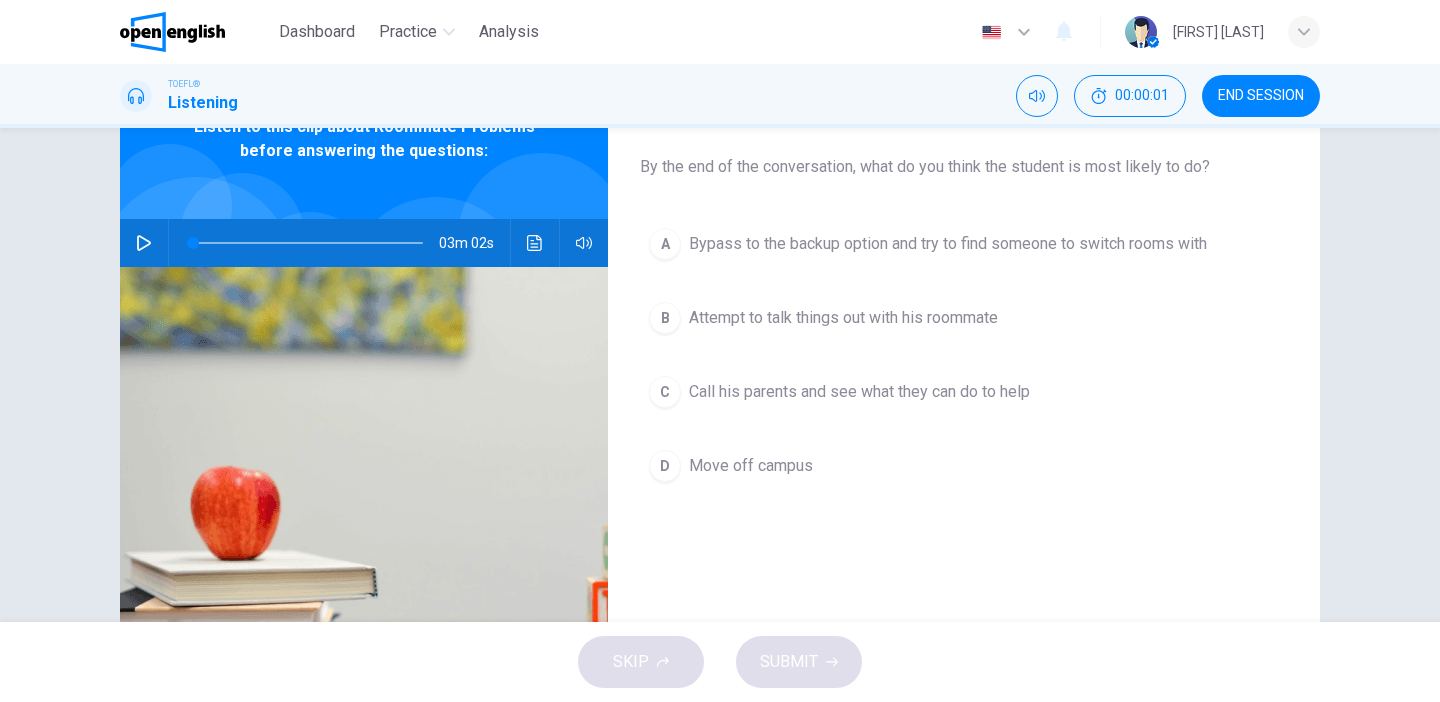scroll, scrollTop: 105, scrollLeft: 0, axis: vertical 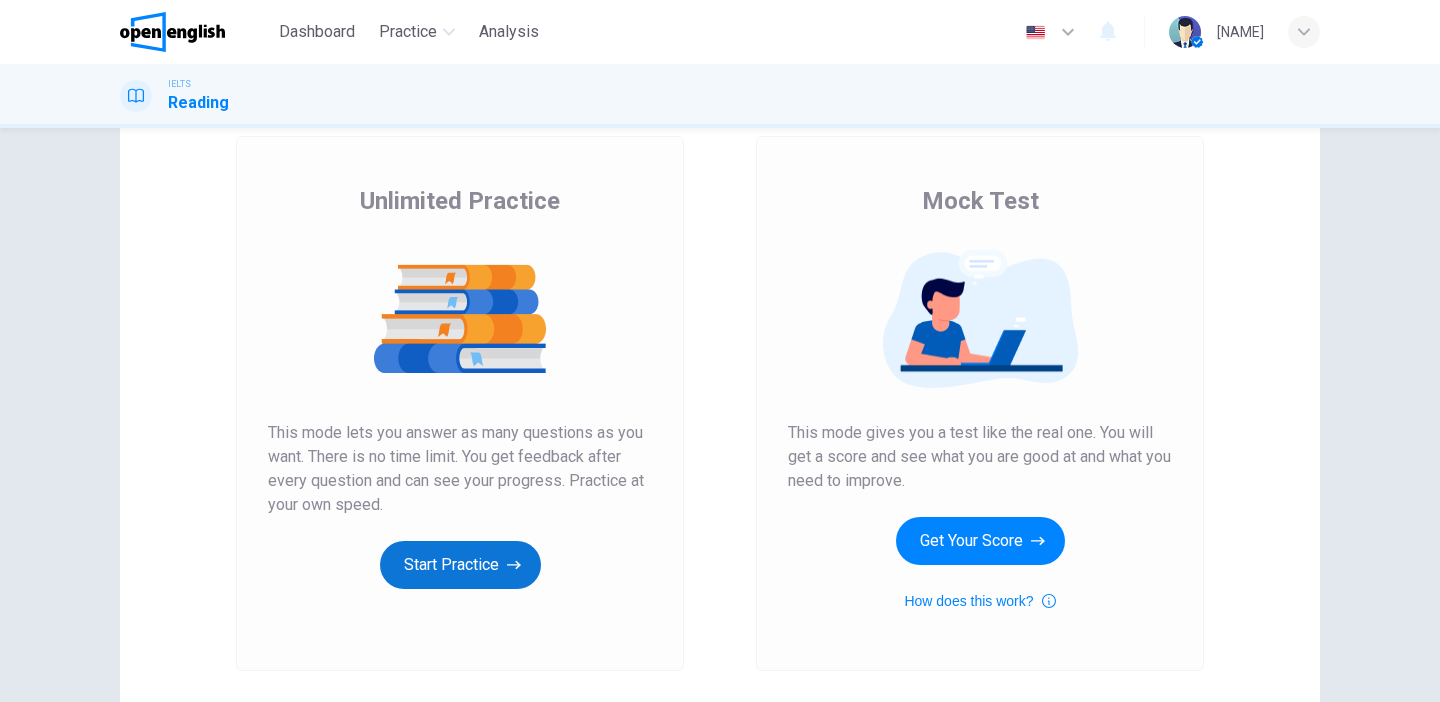 click on "Start Practice" at bounding box center (460, 565) 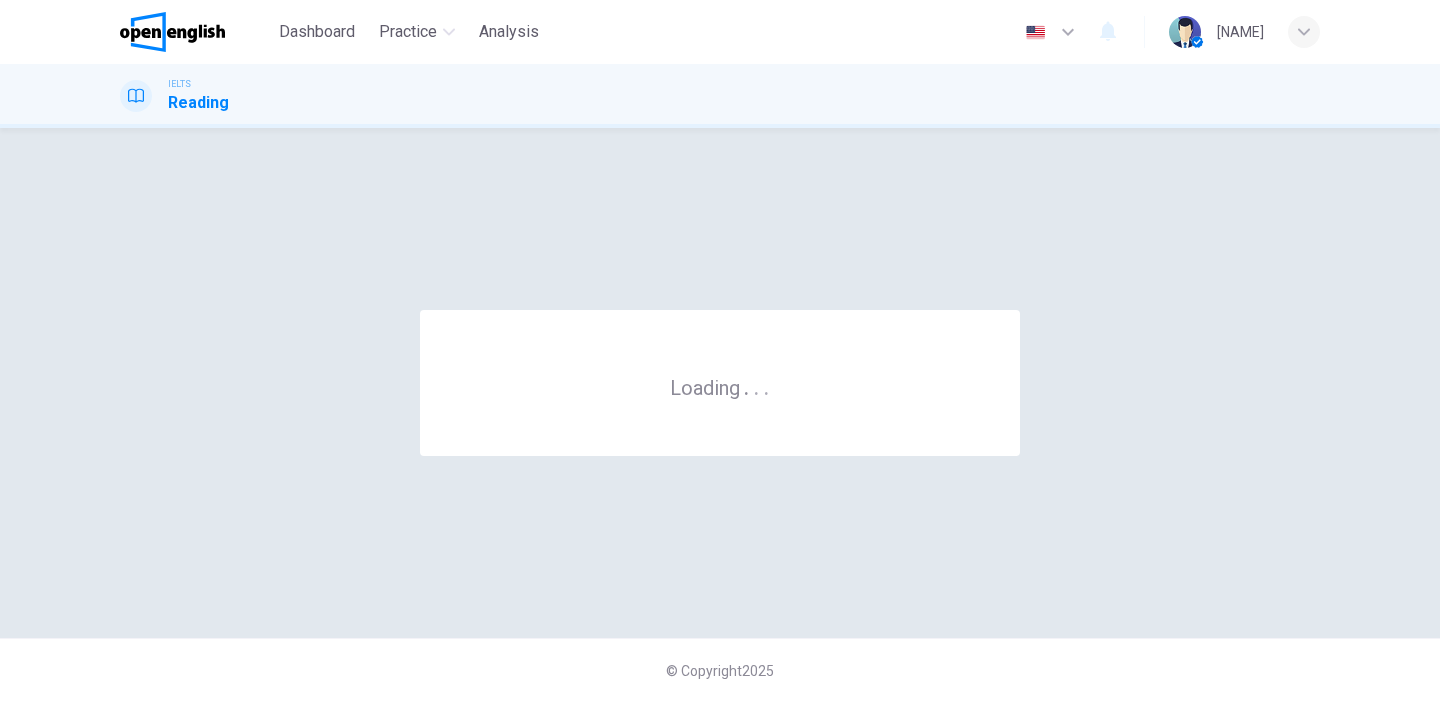 scroll, scrollTop: 0, scrollLeft: 0, axis: both 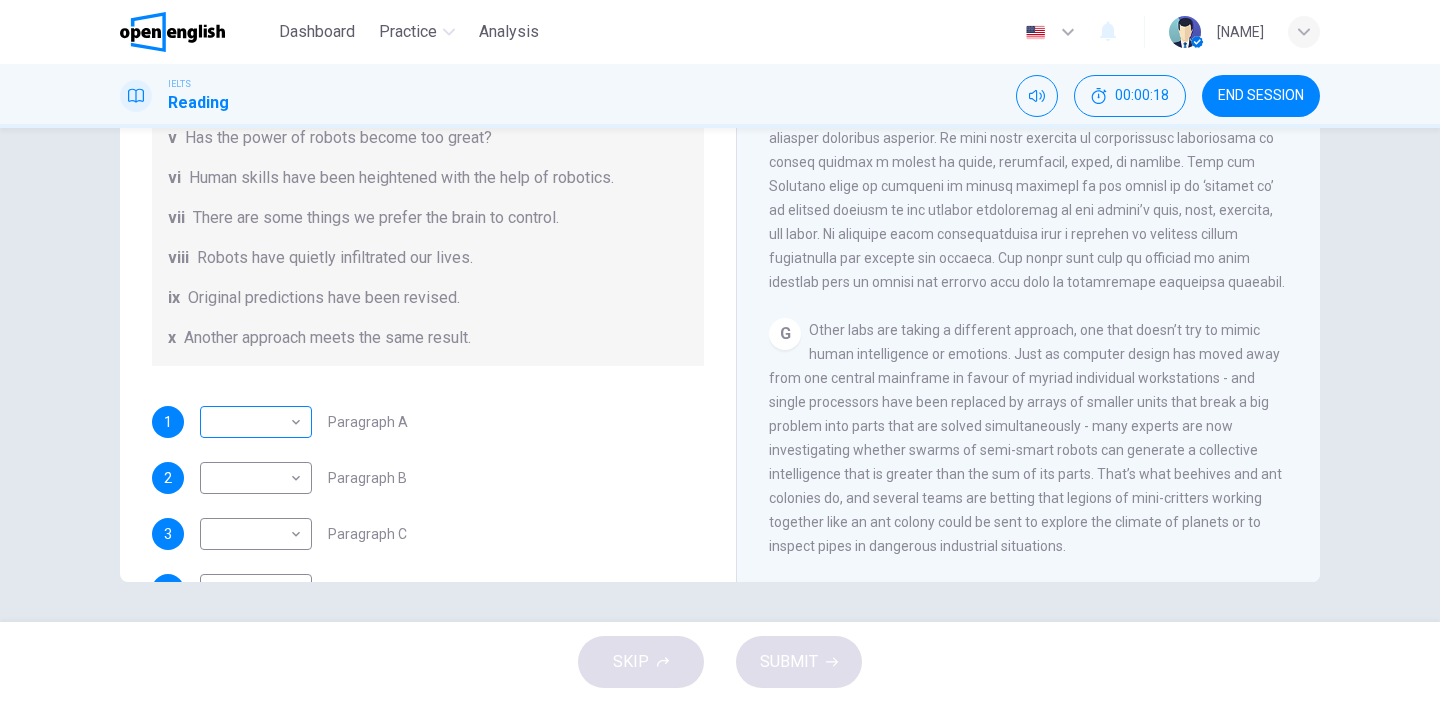 click on "This site uses cookies, as explained in our  Privacy Policy . If you agree to the use of cookies, please click the Accept button and continue to browse our site.   Privacy Policy Accept Dashboard Practice Analysis English ** ​ [NAME] . IELTS Reading 00:00:18 END SESSION Question 1 The Reading Passage has seven paragraphs  A-G .  From the list of headings below choose the most suitable heading for each
paragraph (A-F).
Write the appropriate numbers  (i-x)  in the boxes below. List of Headings i Some success has resulted from observing how the brain functions. ii Are we expecting too much from one robot? iii Scientists are examining the humanistic possibilities. iv There are judgements that robots cannot make. v Has the power of robots become too great? vi Human skills have been heightened with the help of robotics. vii There are some things we prefer the brain to control. viii Robots have quietly infiltrated our lives. ix Original predictions have been revised. x Another approach meets the same result. 1 2" at bounding box center (720, 351) 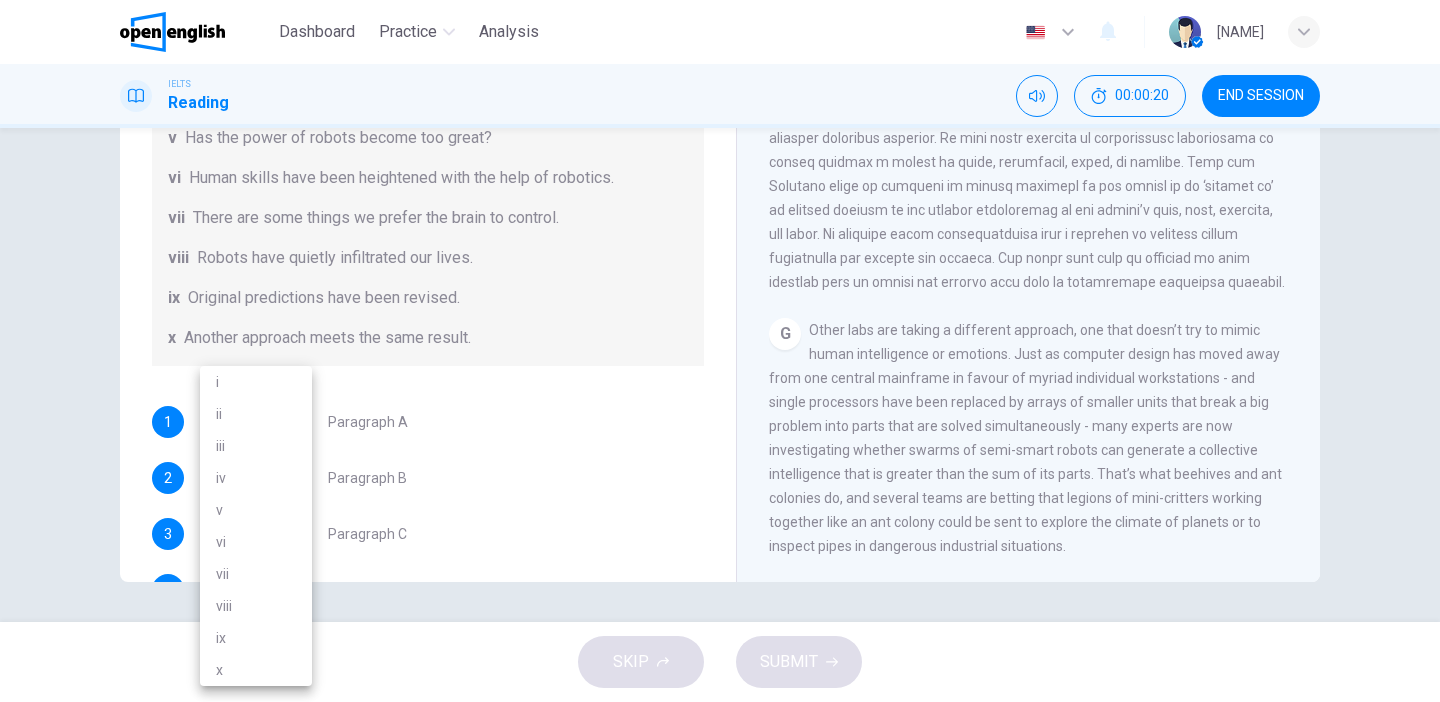 click at bounding box center (720, 351) 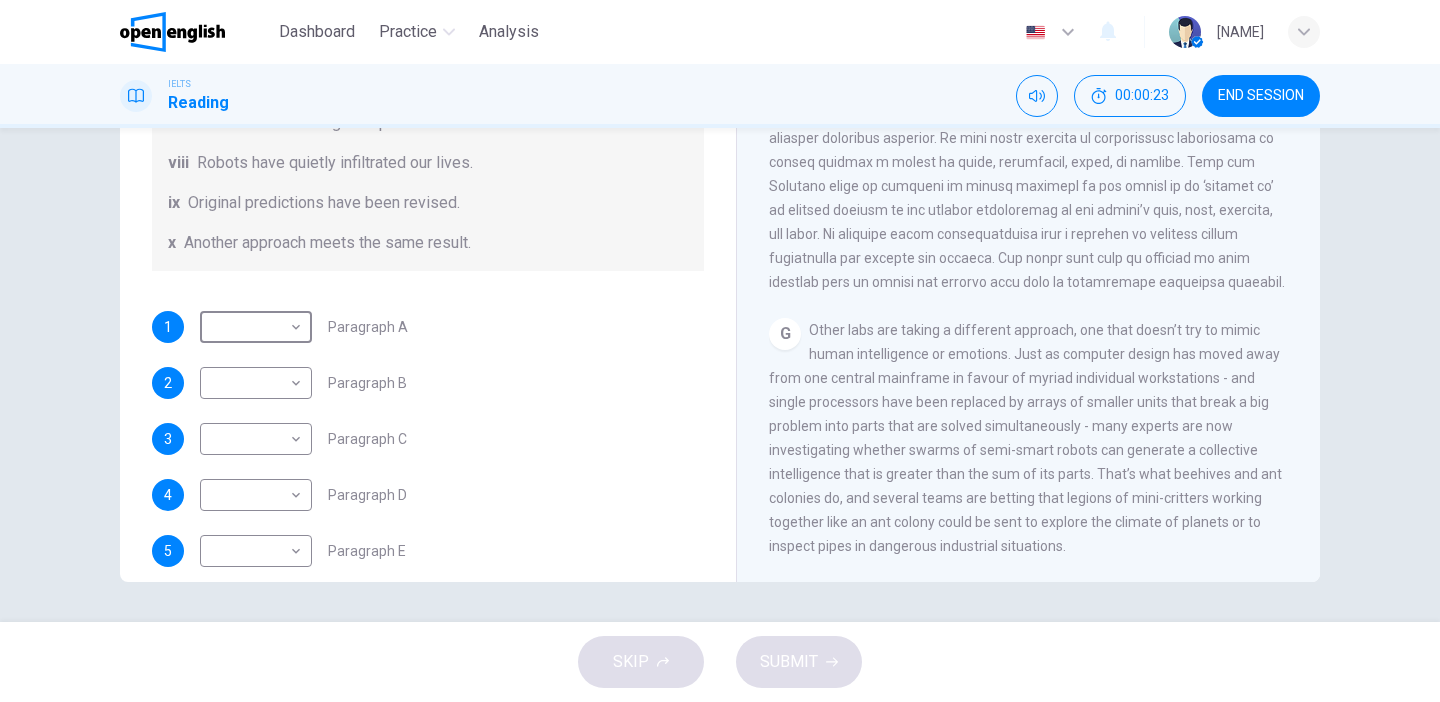 scroll, scrollTop: 0, scrollLeft: 0, axis: both 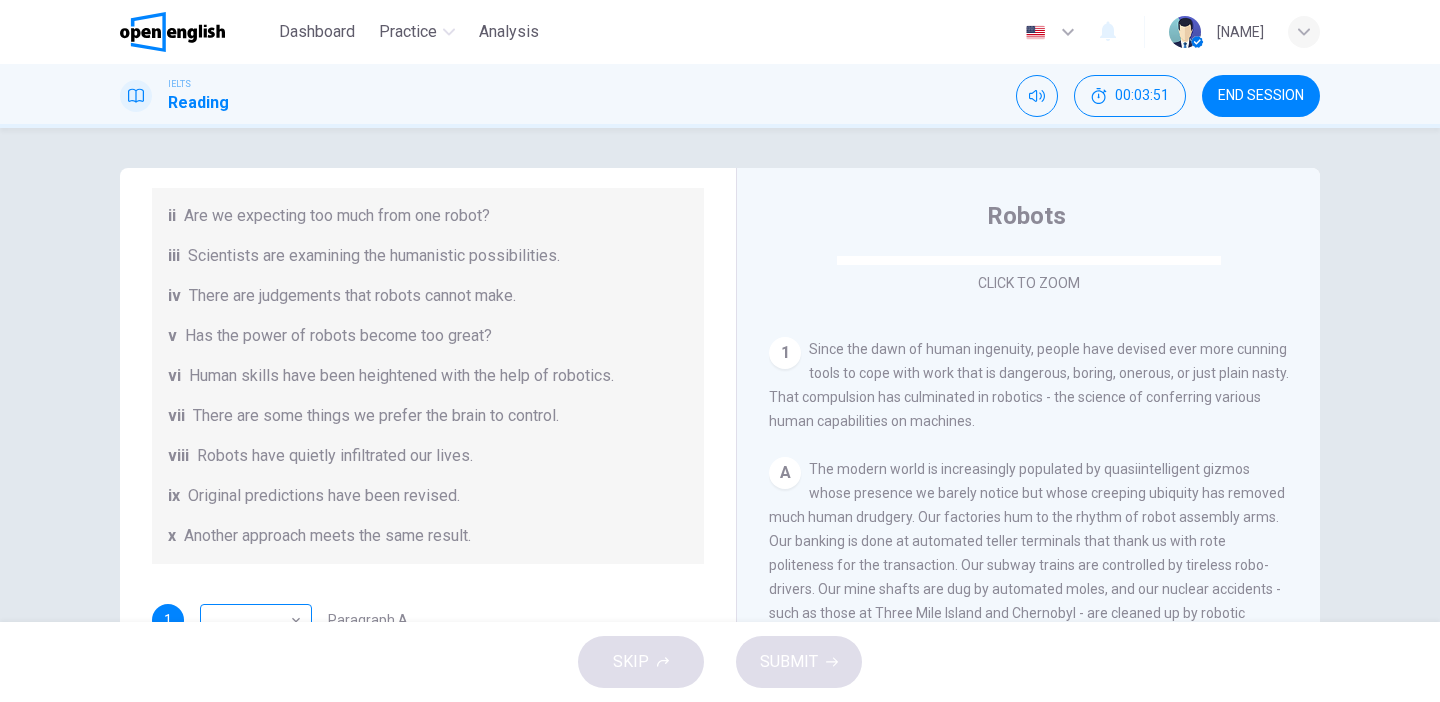 click on "This site uses cookies, as explained in our  Privacy Policy . If you agree to the use of cookies, please click the Accept button and continue to browse our site.   Privacy Policy Accept Dashboard Practice Analysis English ** ​ [NAME] . IELTS Reading 00:03:51 END SESSION Question 1 The Reading Passage has seven paragraphs  A-G .  From the list of headings below choose the most suitable heading for each
paragraph (A-F).
Write the appropriate numbers  (i-x)  in the boxes below. List of Headings i Some success has resulted from observing how the brain functions. ii Are we expecting too much from one robot? iii Scientists are examining the humanistic possibilities. iv There are judgements that robots cannot make. v Has the power of robots become too great? vi Human skills have been heightened with the help of robotics. vii There are some things we prefer the brain to control. viii Robots have quietly infiltrated our lives. ix Original predictions have been revised. x Another approach meets the same result. 1 2" at bounding box center [720, 351] 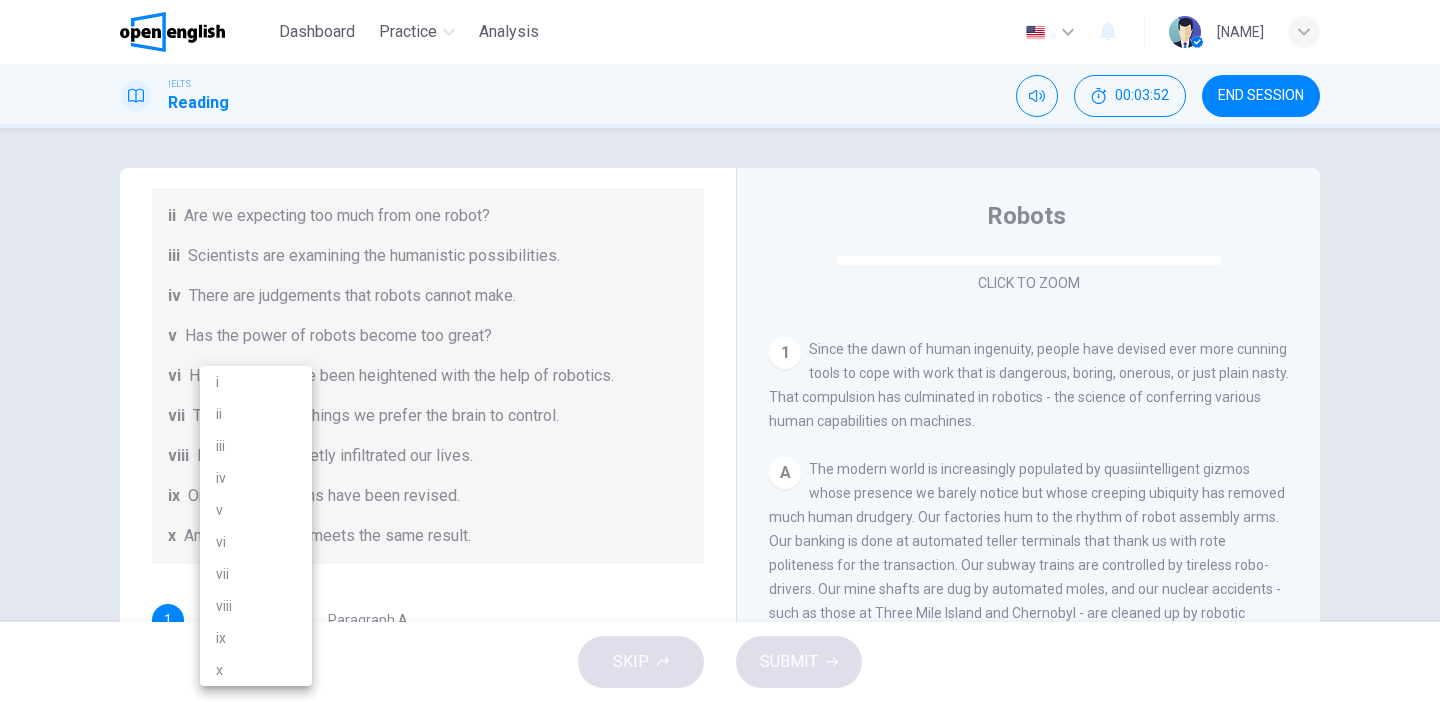 scroll, scrollTop: 26, scrollLeft: 0, axis: vertical 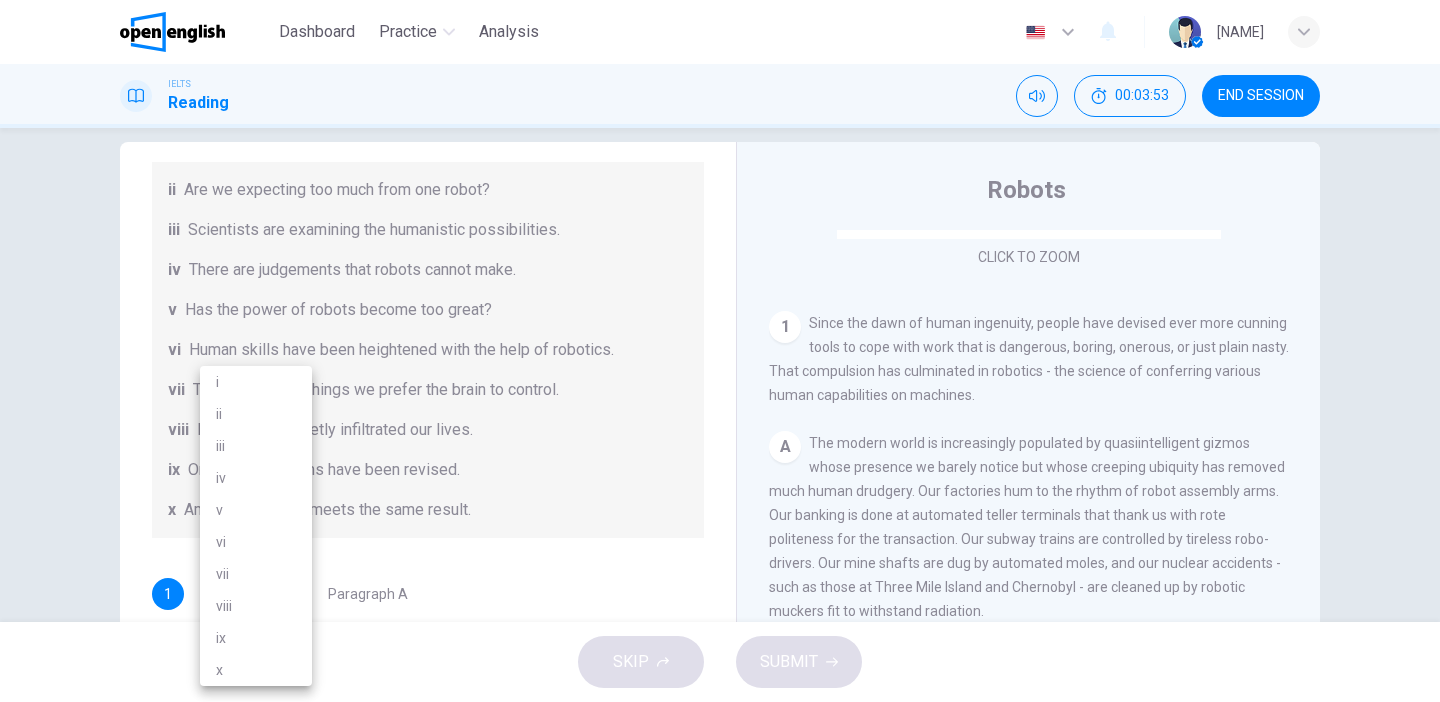 click on "iii" at bounding box center [256, 446] 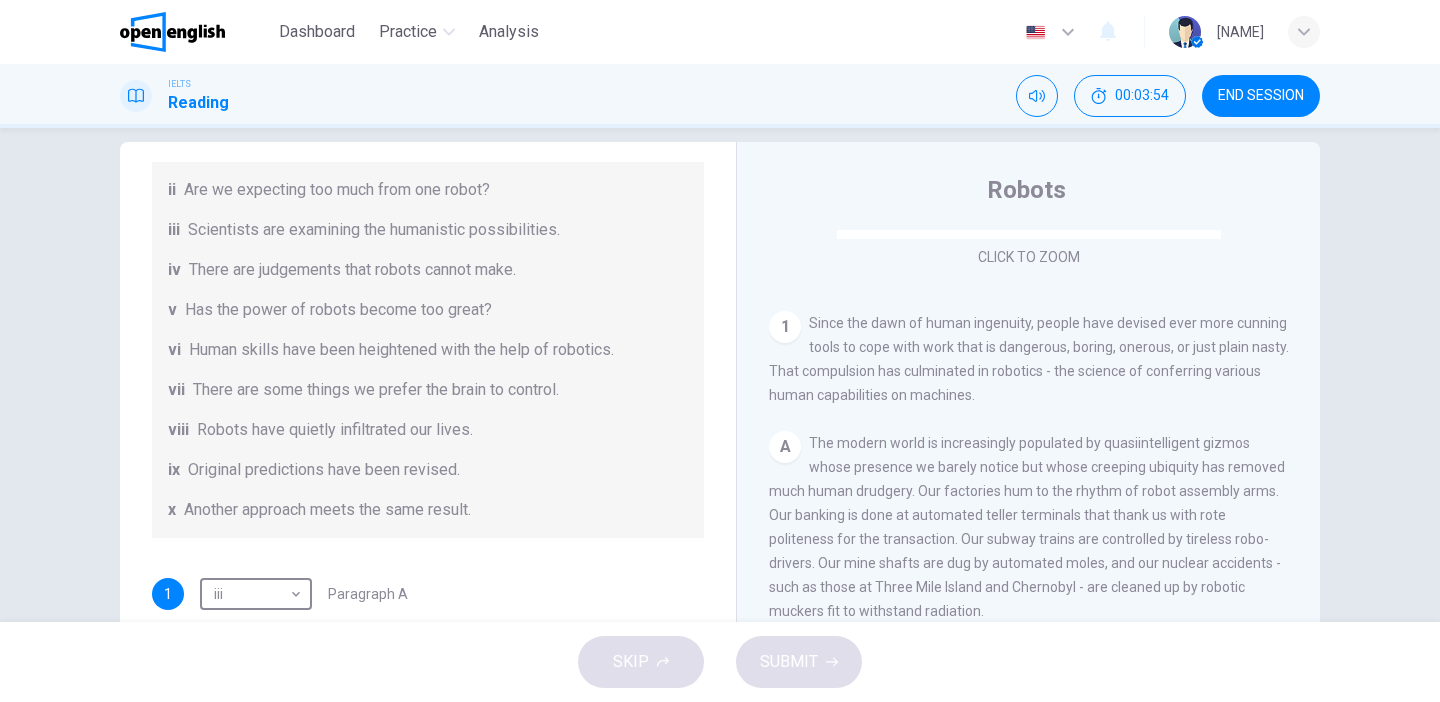 click on "A The modern world is increasingly populated by quasiintelligent
gizmos whose presence we barely notice but whose creeping
ubiquity has removed much drudgery. Our factories hum to the rhythm of robot assembly arms. Our banking is done at automated teller terminals that thank us with rote politeness for the transaction. Our subway trains are controlled by tireless robo-drivers. Our mine shafts are dug by automated moles, and our nuclear accidents - such as those at Three Mile Island and Chernobyl - are cleaned up by robotic muckers fit to withstand radiation.   Such is the scope of uses envisioned by Karel Capek, the Czech playwright who coined the term ‘robot’ in 1920 (the word ‘robota’ means ‘forced labor’ in Czech). As progress accelerates, the experimental becomes the exploitable at record pace." at bounding box center (1029, 587) 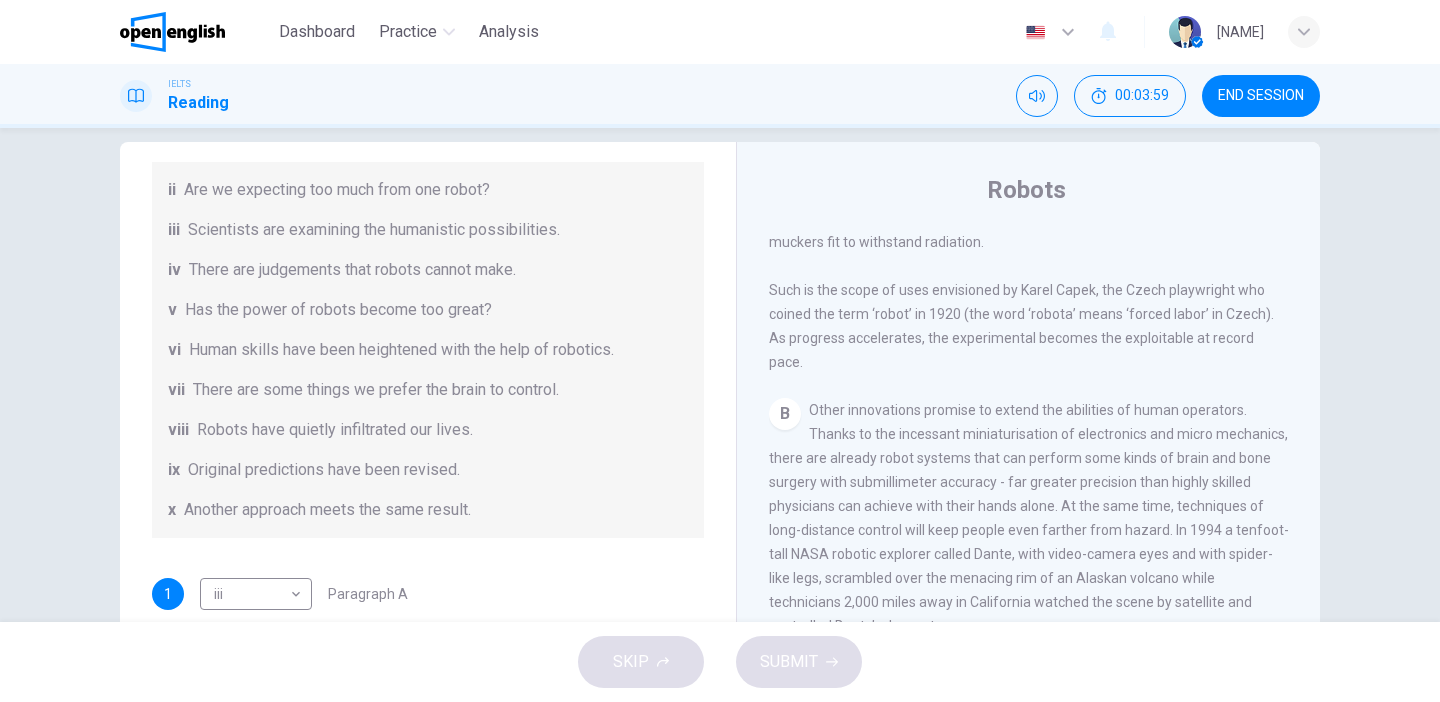 scroll, scrollTop: 725, scrollLeft: 0, axis: vertical 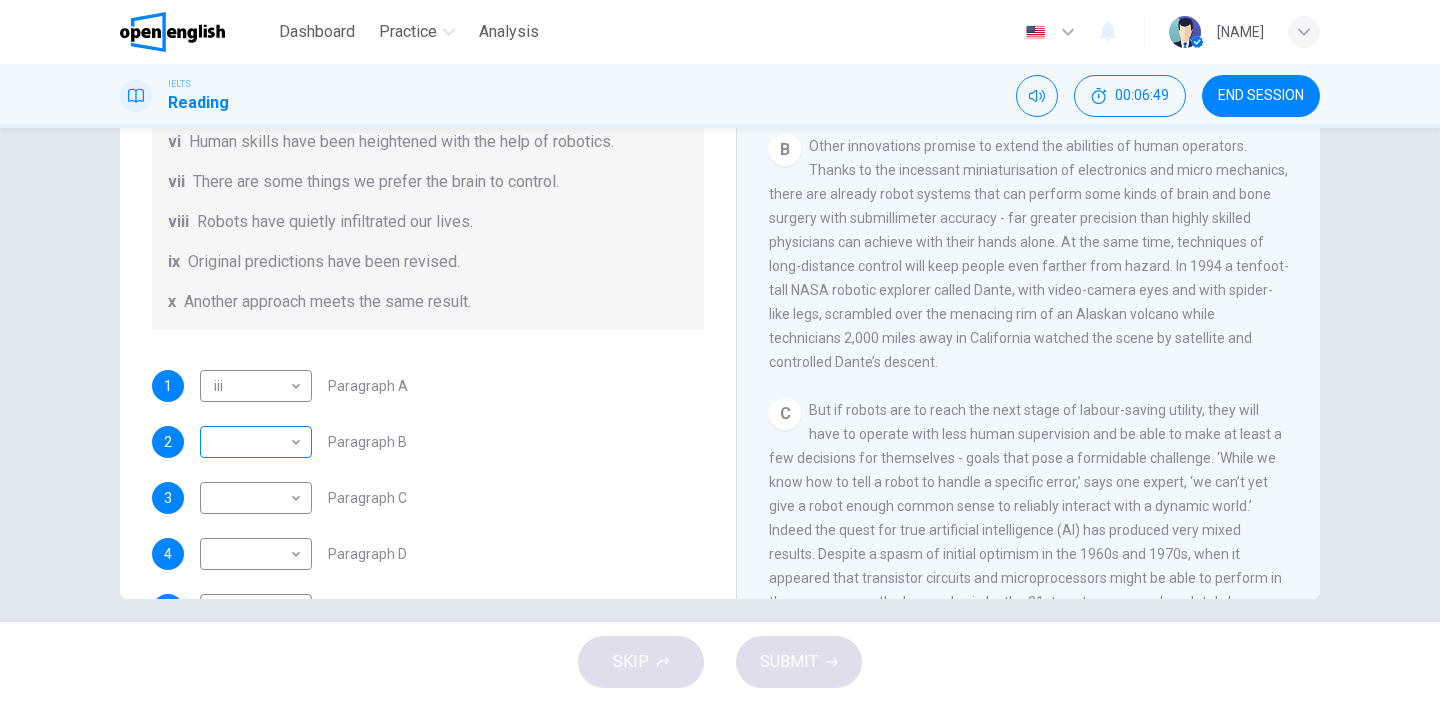 click on "This site uses cookies, as explained in our  Privacy Policy . If you agree to the use of cookies, please click the Accept button and continue to browse our site.   Privacy Policy Accept Dashboard Practice Analysis English ** ​ [PERSON] . IELTS Reading 00:06:49 END SESSION Question 1 The Reading Passage has seven paragraphs  A-G .  From the list of headings below choose the most suitable heading for each
paragraph (A-F).
Write the appropriate numbers  (i-x)  in the boxes below. List of Headings i Some success has resulted from observing how the brain functions. ii Are we expecting too much from one robot? iii Scientists are examining the humanistic possibilities. iv There are judgements that robots cannot make. v Has the power of robots become too great? vi Human skills have been heightened with the help of robotics. vii There are some things we prefer the brain to control. viii Robots have quietly infiltrated our lives. ix Original predictions have been revised. x Another approach meets the same result. 1 2" at bounding box center (720, 351) 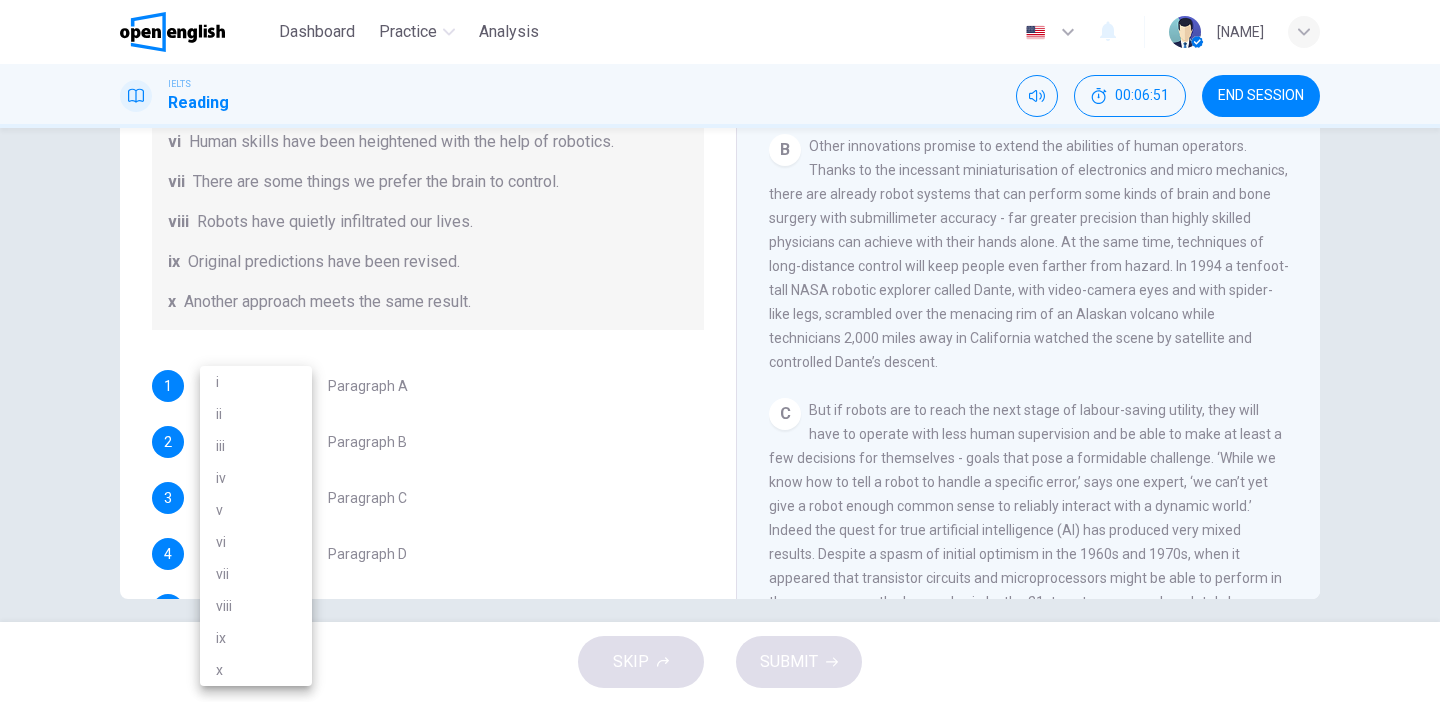 click on "vi" at bounding box center (256, 542) 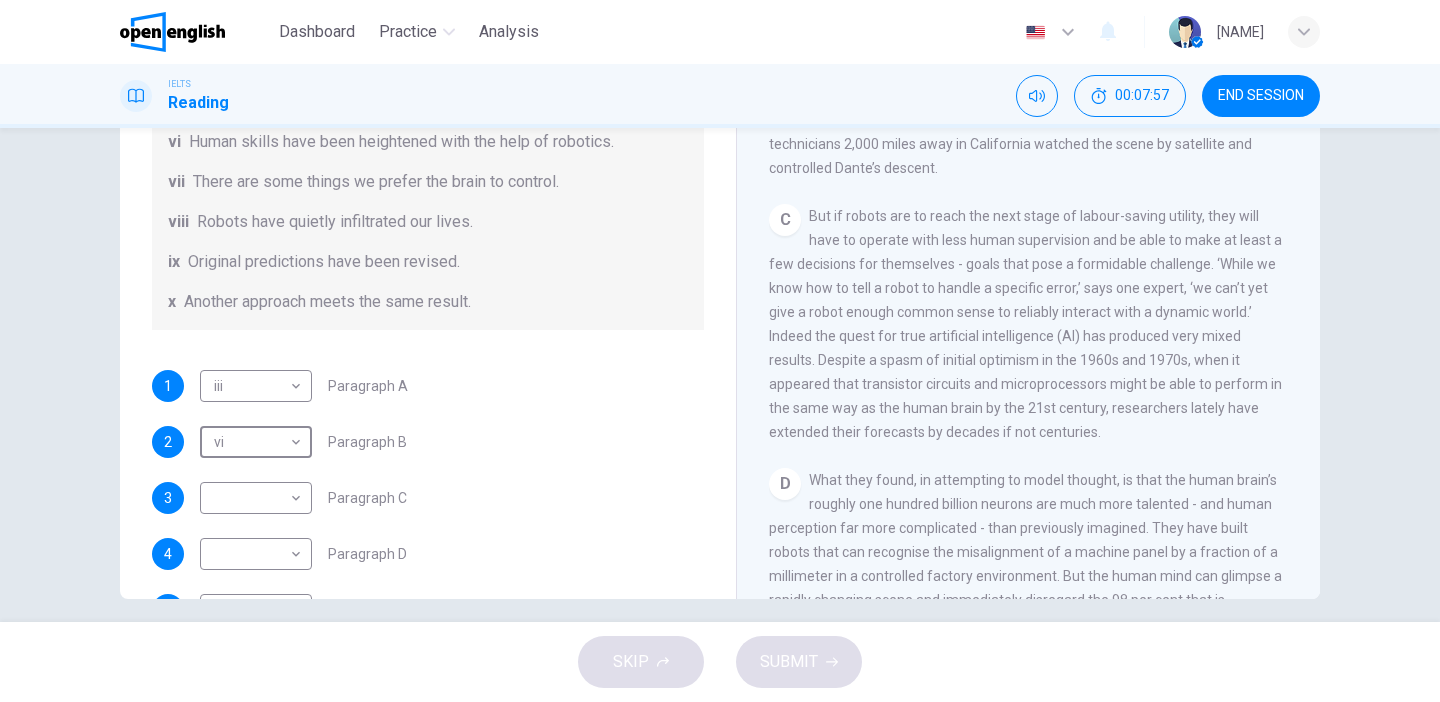 scroll, scrollTop: 928, scrollLeft: 0, axis: vertical 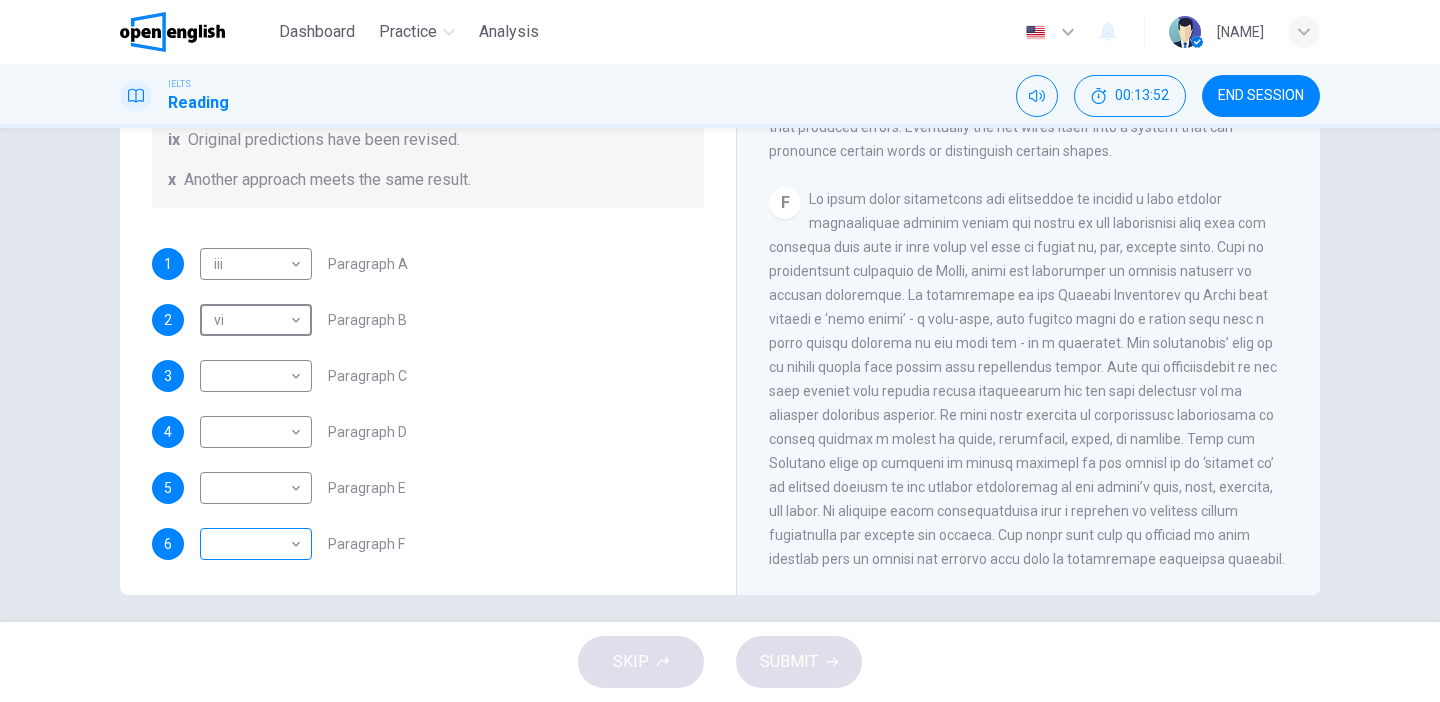 click on "This site uses cookies, as explained in our  Privacy Policy . If you agree to the use of cookies, please click the Accept button and continue to browse our site.   Privacy Policy Accept Dashboard Practice Analysis English ** ​ [NAME] . IELTS Reading 00:13:52 END SESSION Question 1 The Reading Passage has seven paragraphs  A-G .  From the list of headings below choose the most suitable heading for each
paragraph (A-F).
Write the appropriate numbers  (i-x)  in the boxes below. List of Headings i Some success has resulted from observing how the brain functions. ii Are we expecting too much from one robot? iii Scientists are examining the humanistic possibilities. iv There are judgements that robots cannot make. v Has the power of robots become too great? vi Human skills have been heightened with the help of robotics. vii There are some things we prefer the brain to control. viii Robots have quietly infiltrated our lives. ix Original predictions have been revised. x Another approach meets the same result. 1 2" at bounding box center [720, 351] 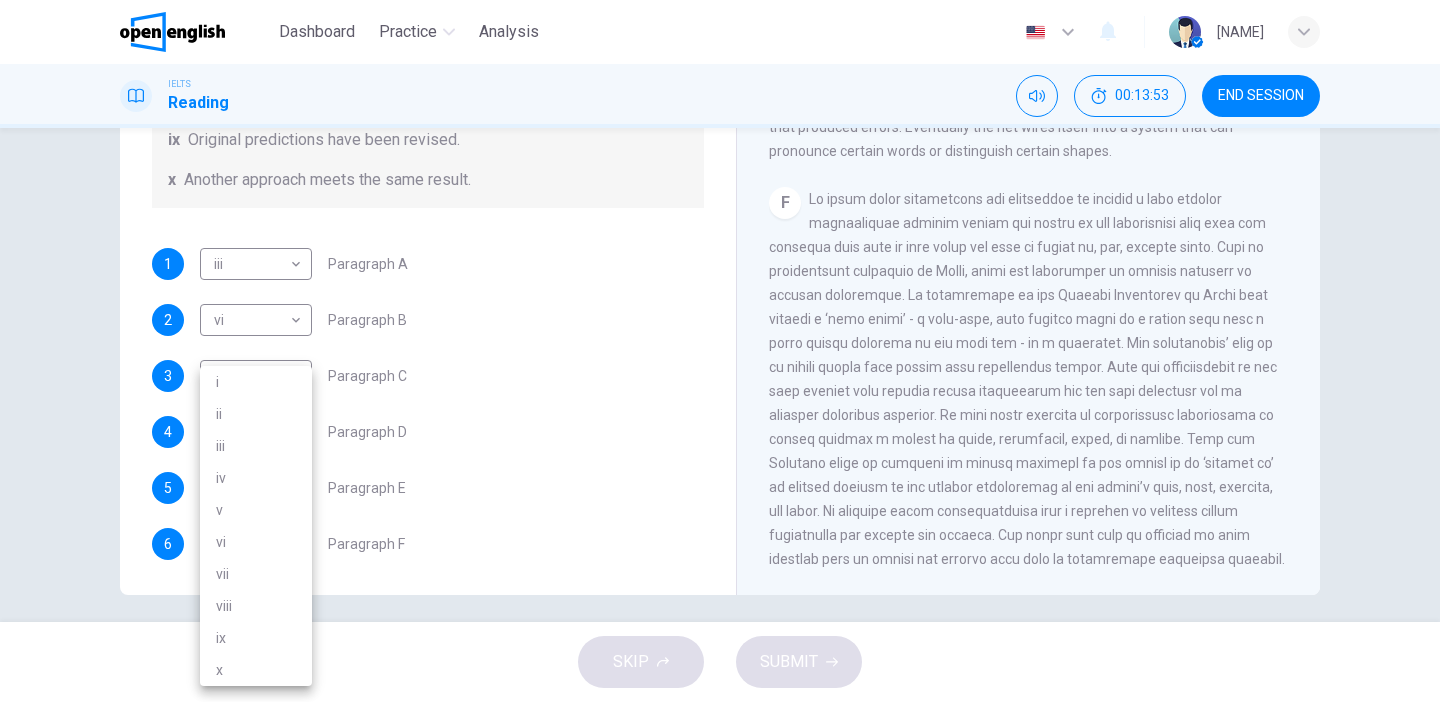 click on "vi" at bounding box center [256, 542] 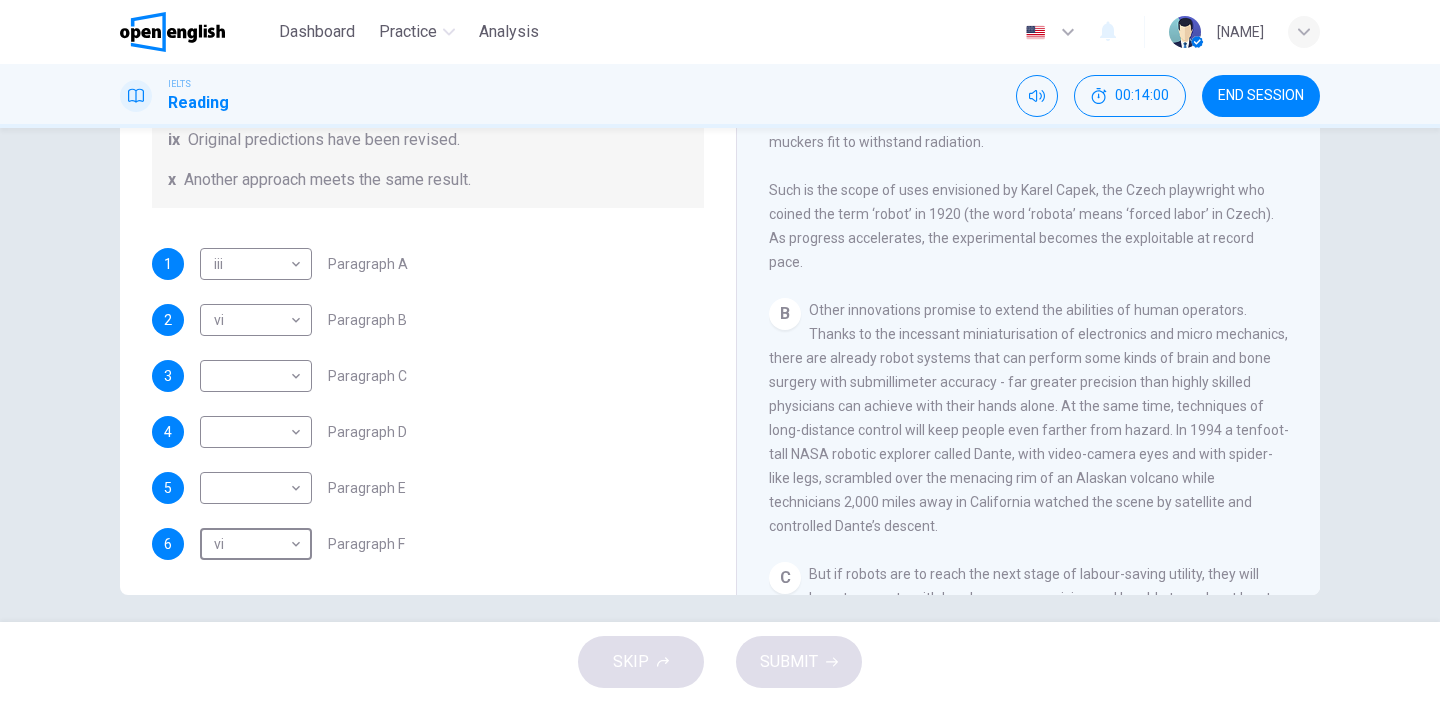 scroll, scrollTop: 566, scrollLeft: 0, axis: vertical 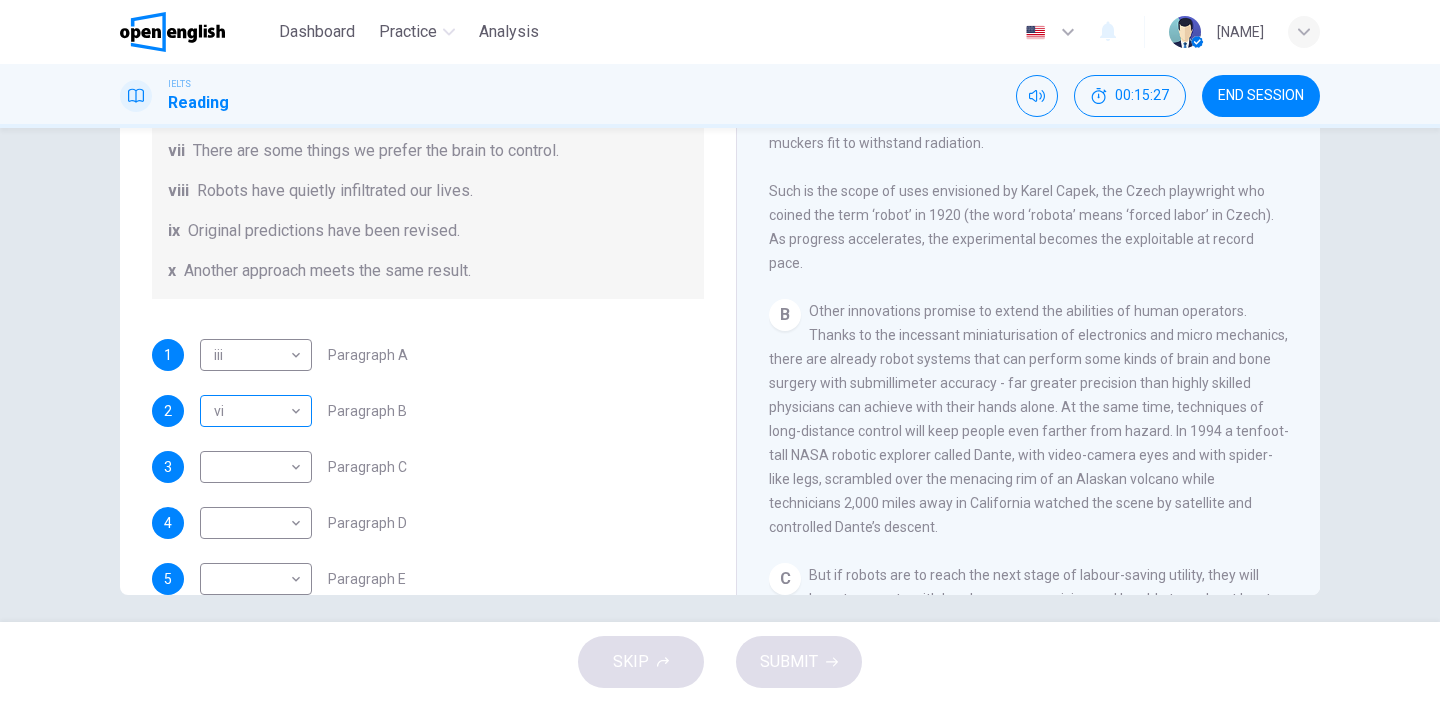click on "This site uses cookies, as explained in our  Privacy Policy . If you agree to the use of cookies, please click the Accept button and continue to browse our site.   Privacy Policy Accept Dashboard Practice Analysis English ** ​ [PERSON] . IELTS Reading 00:15:27 END SESSION Question 1 The Reading Passage has seven paragraphs  A-G .  From the list of headings below choose the most suitable heading for each
paragraph (A-F).
Write the appropriate numbers  (i-x)  in the boxes below. List of Headings i Some success has resulted from observing how the brain functions. ii Are we expecting too much from one robot? iii Scientists are examining the humanistic possibilities. iv There are judgements that robots cannot make. v Has the power of robots become too great? vi Human skills have been heightened with the help of robotics. vii There are some things we prefer the brain to control. viii Robots have quietly infiltrated our lives. ix Original predictions have been revised. x Another approach meets the same result. 1 2" at bounding box center [720, 351] 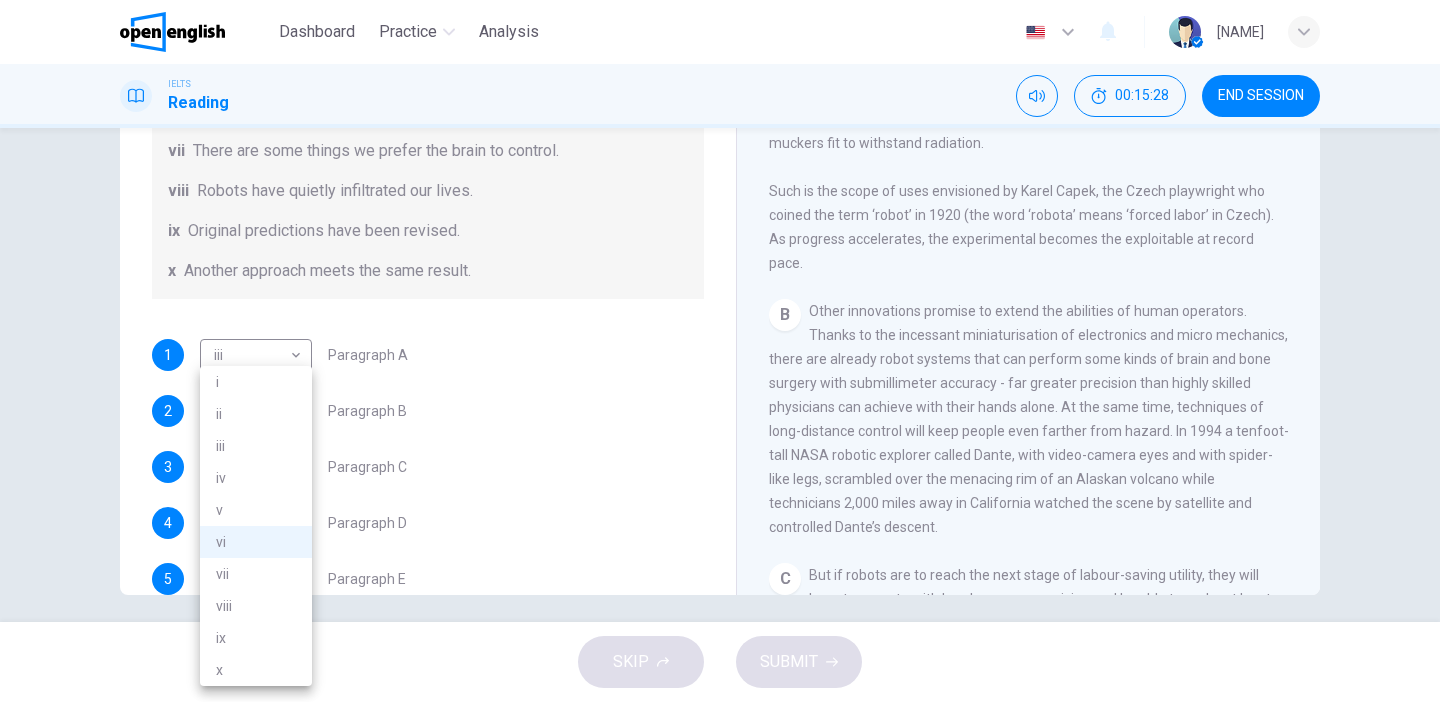 click at bounding box center [720, 351] 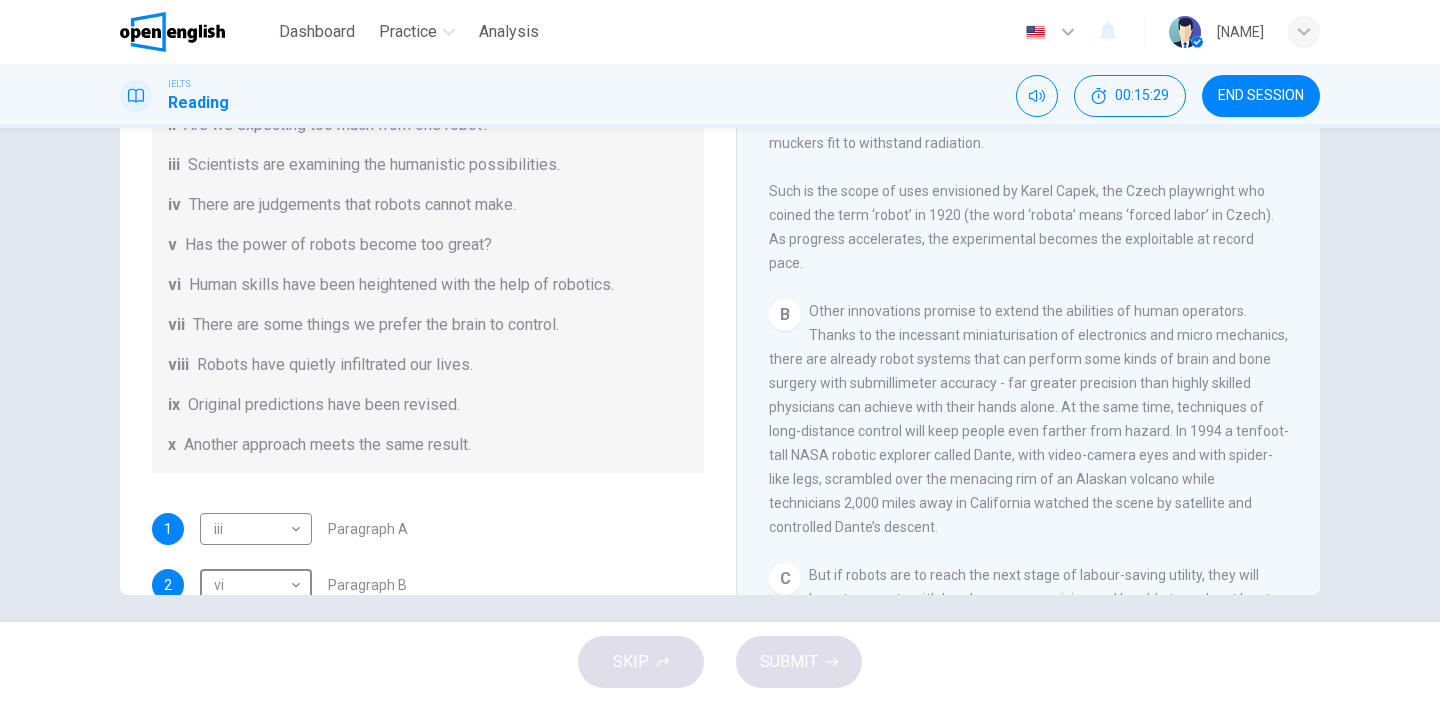 scroll, scrollTop: 0, scrollLeft: 0, axis: both 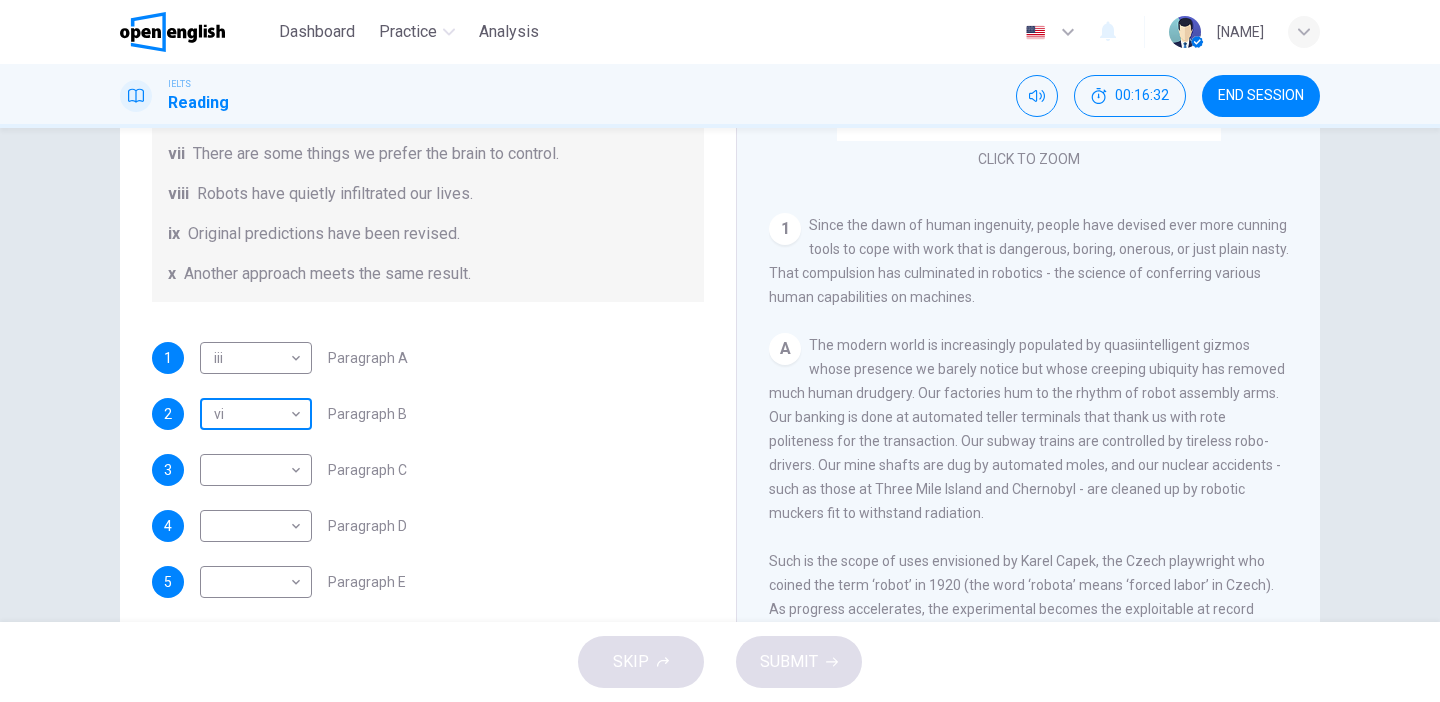 click on "This site uses cookies, as explained in our  Privacy Policy . If you agree to the use of cookies, please click the Accept button and continue to browse our site.   Privacy Policy Accept Dashboard Practice Analysis English ** ​ [PERSON] . IELTS Reading 00:16:32 END SESSION Question 1 The Reading Passage has seven paragraphs  A-G .  From the list of headings below choose the most suitable heading for each
paragraph (A-F).
Write the appropriate numbers  (i-x)  in the boxes below. List of Headings i Some success has resulted from observing how the brain functions. ii Are we expecting too much from one robot? iii Scientists are examining the humanistic possibilities. iv There are judgements that robots cannot make. v Has the power of robots become too great? vi Human skills have been heightened with the help of robotics. vii There are some things we prefer the brain to control. viii Robots have quietly infiltrated our lives. ix Original predictions have been revised. x Another approach meets the same result. 1 2" at bounding box center [720, 351] 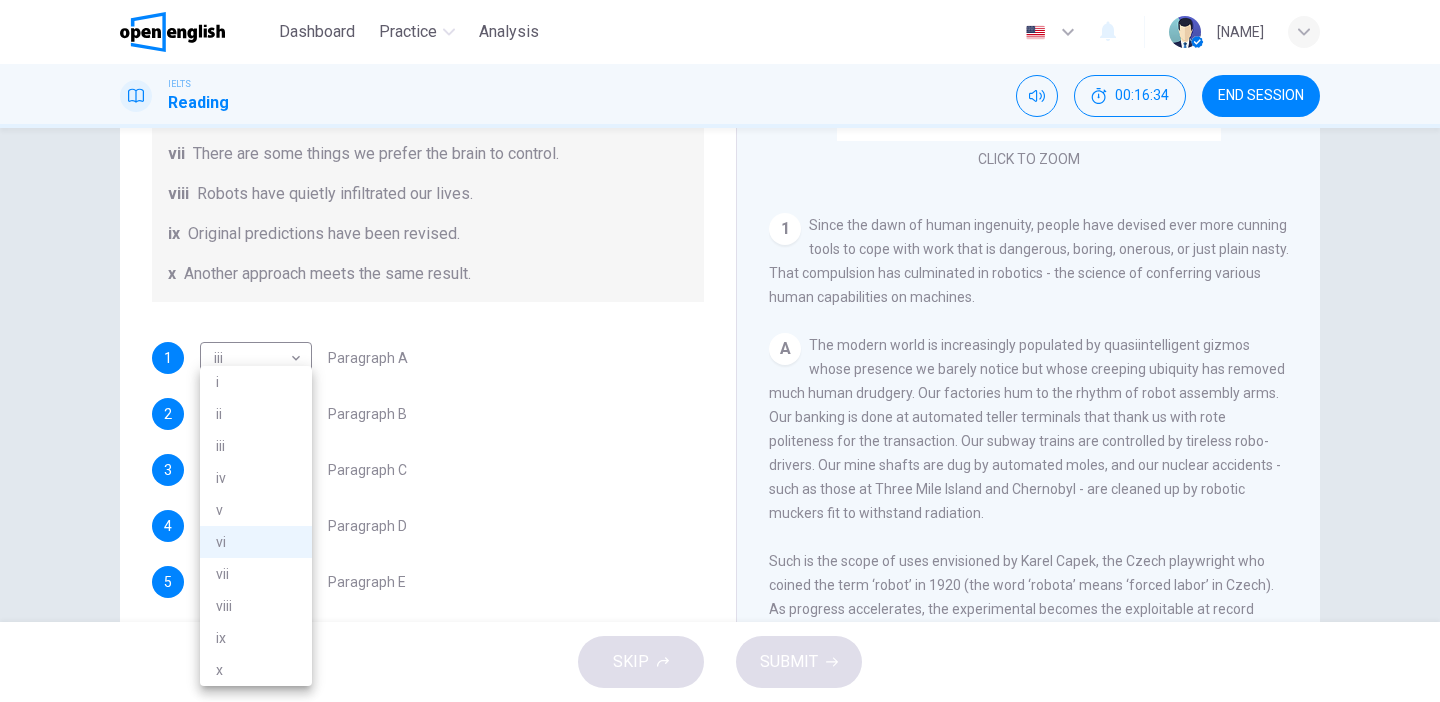 click on "iii" at bounding box center [256, 446] 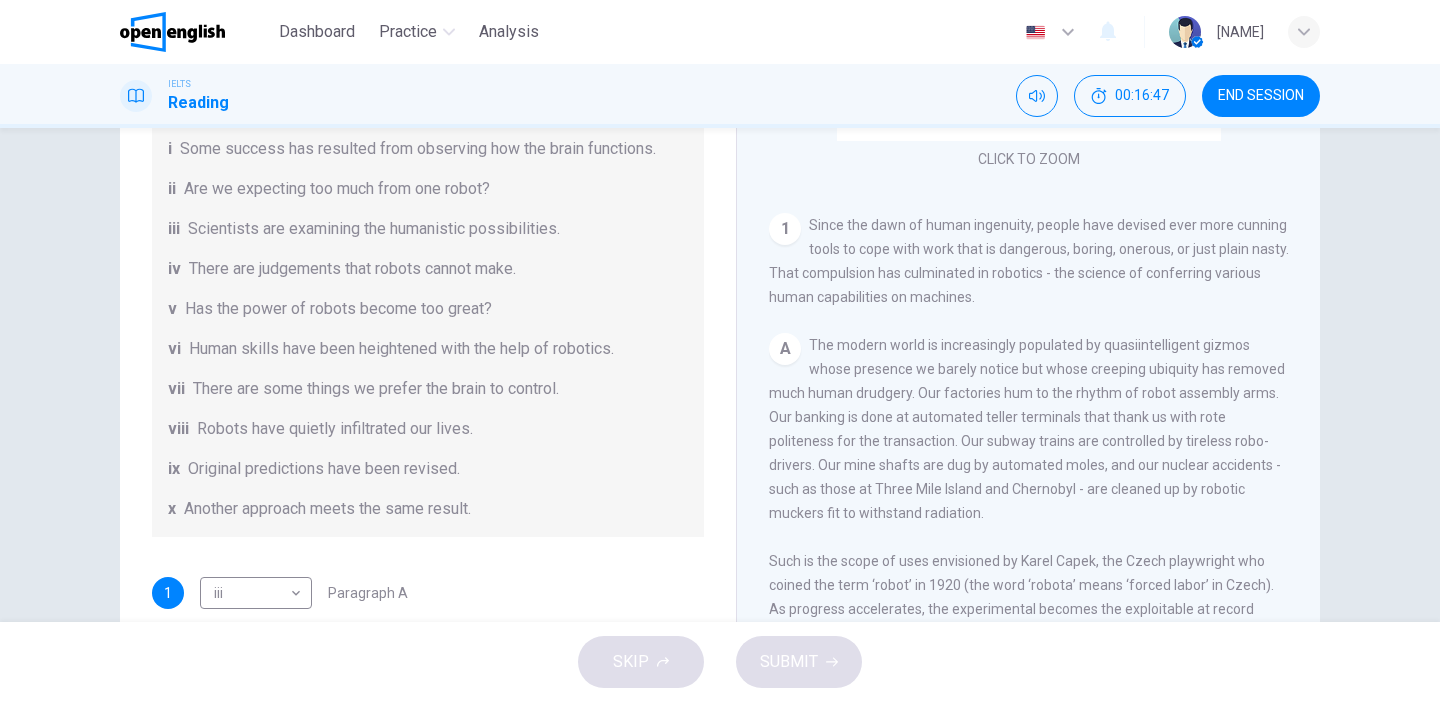 scroll, scrollTop: 151, scrollLeft: 0, axis: vertical 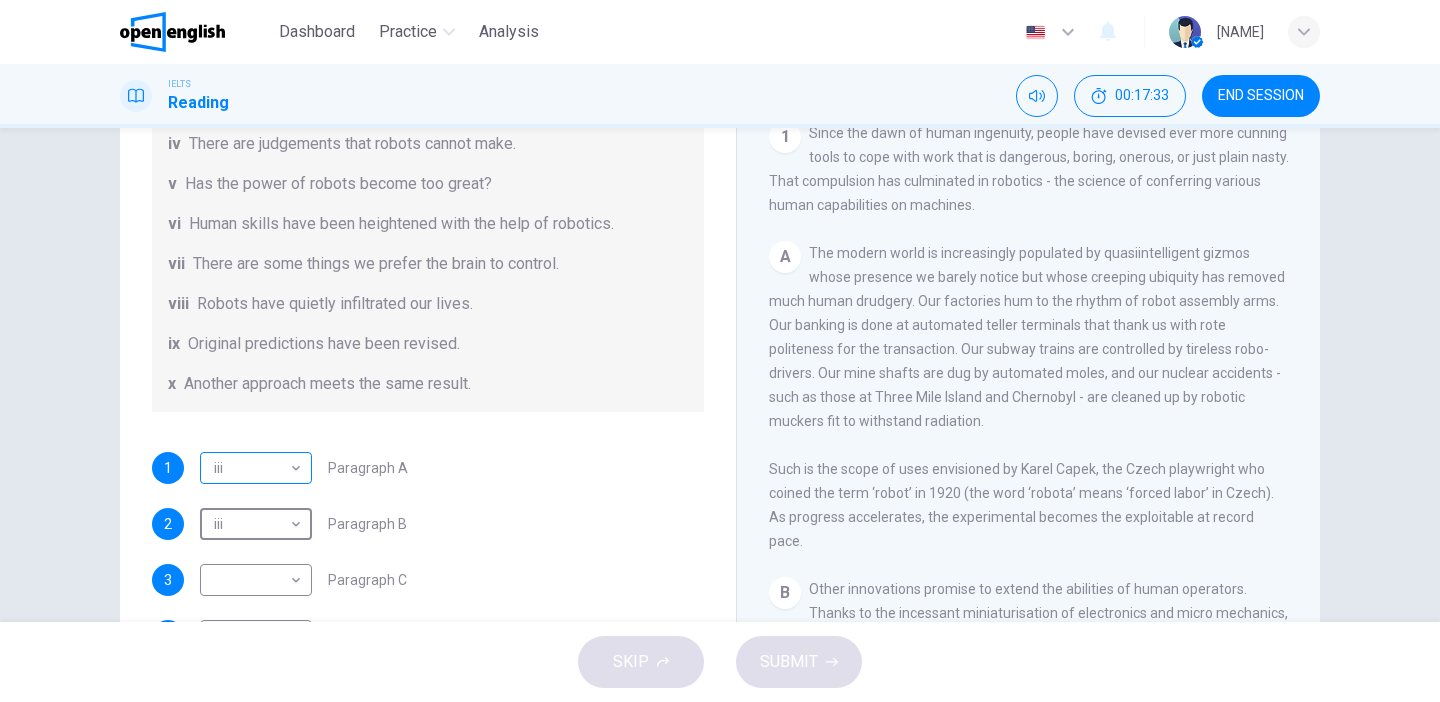 click on "This site uses cookies, as explained in our  Privacy Policy . If you agree to the use of cookies, please click the Accept button and continue to browse our site.   Privacy Policy Accept Dashboard Practice Analysis English ** ​ [NAME] . IELTS Reading 00:17:33 END SESSION Question 1 The Reading Passage has seven paragraphs  A-G .  From the list of headings below choose the most suitable heading for each
paragraph (A-F).
Write the appropriate numbers  (i-x)  in the boxes below. List of Headings i Some success has resulted from observing how the brain functions. ii Are we expecting too much from one robot? iii Scientists are examining the humanistic possibilities. iv There are judgements that robots cannot make. v Has the power of robots become too great? vi Human skills have been heightened with the help of robotics. vii There are some things we prefer the brain to control. viii Robots have quietly infiltrated our lives. ix Original predictions have been revised. x Another approach meets the same result. 1 2" at bounding box center [720, 351] 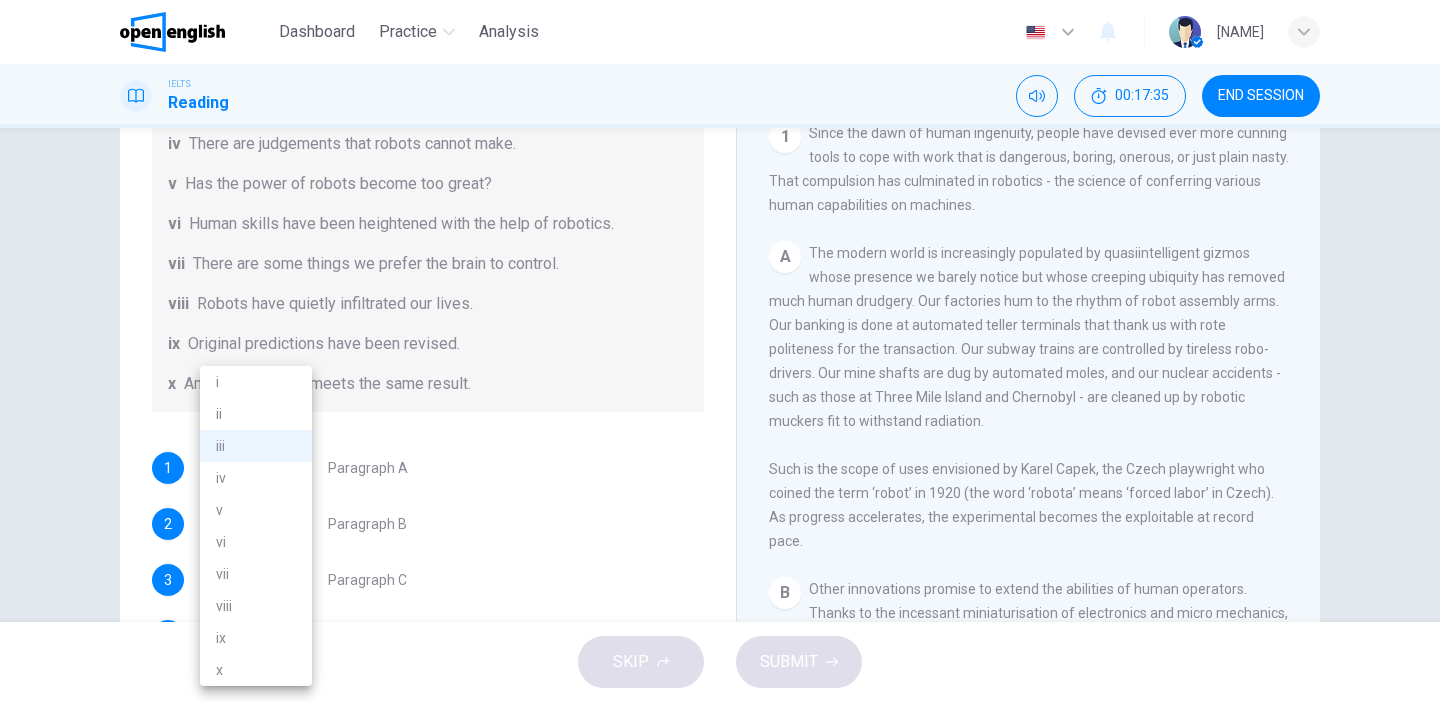 click on "ix" at bounding box center [256, 638] 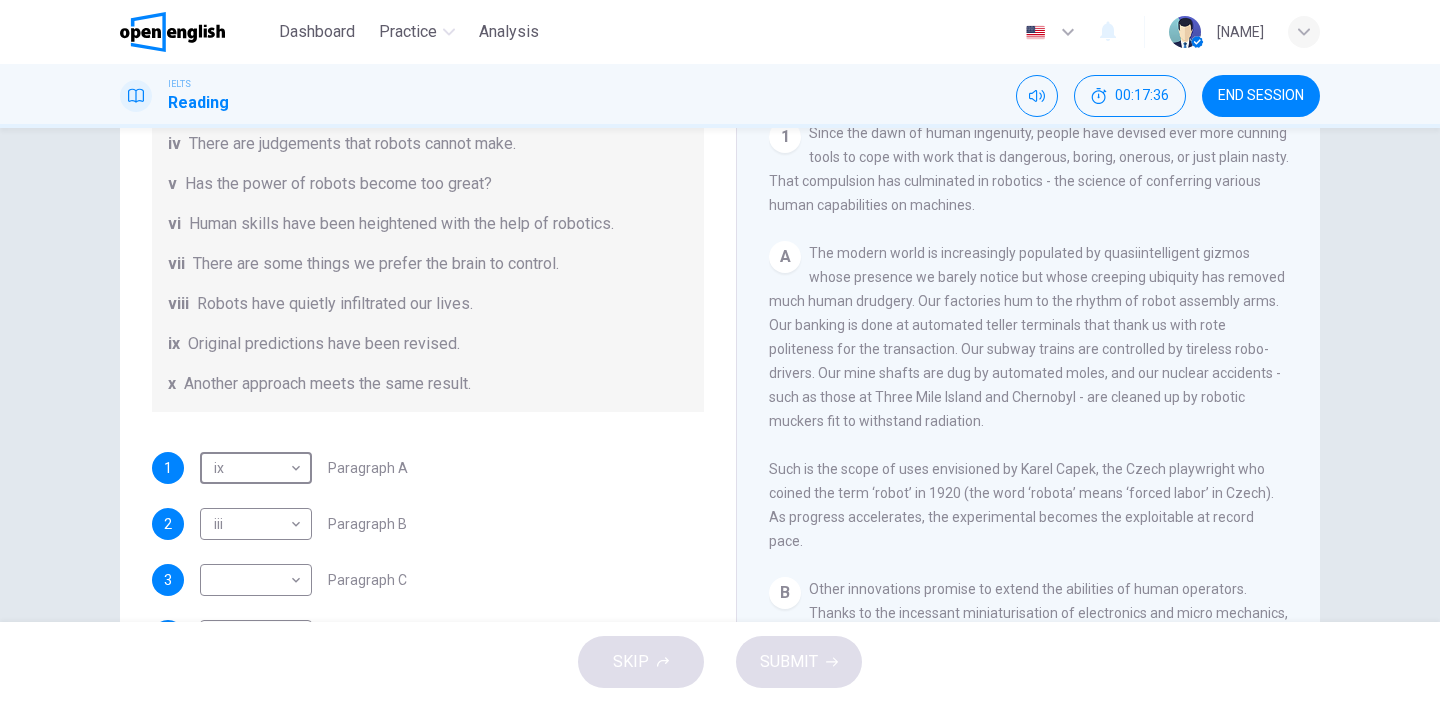 scroll, scrollTop: 385, scrollLeft: 0, axis: vertical 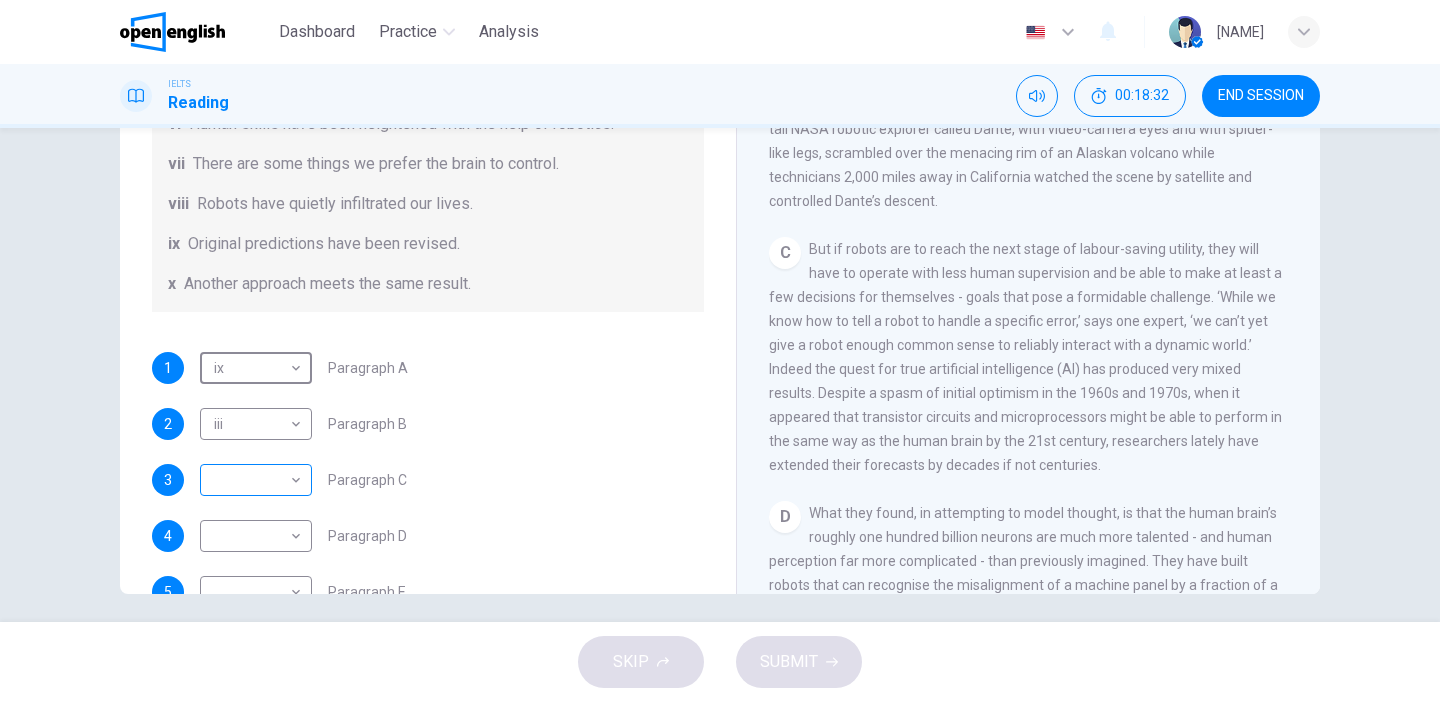 click on "This site uses cookies, as explained in our  Privacy Policy . If you agree to the use of cookies, please click the Accept button and continue to browse our site.   Privacy Policy Accept Dashboard Practice Analysis English ** ​ [NAME] . IELTS Reading 00:18:32 END SESSION Question 1 The Reading Passage has seven paragraphs  A-G .  From the list of headings below choose the most suitable heading for each
paragraph (A-F).
Write the appropriate numbers  (i-x)  in the boxes below. List of Headings i Some success has resulted from observing how the brain functions. ii Are we expecting too much from one robot? iii Scientists are examining the humanistic possibilities. iv There are judgements that robots cannot make. v Has the power of robots become too great? vi Human skills have been heightened with the help of robotics. vii There are some things we prefer the brain to control. viii Robots have quietly infiltrated our lives. ix Original predictions have been revised. x Another approach meets the same result. 1 ix" at bounding box center (720, 351) 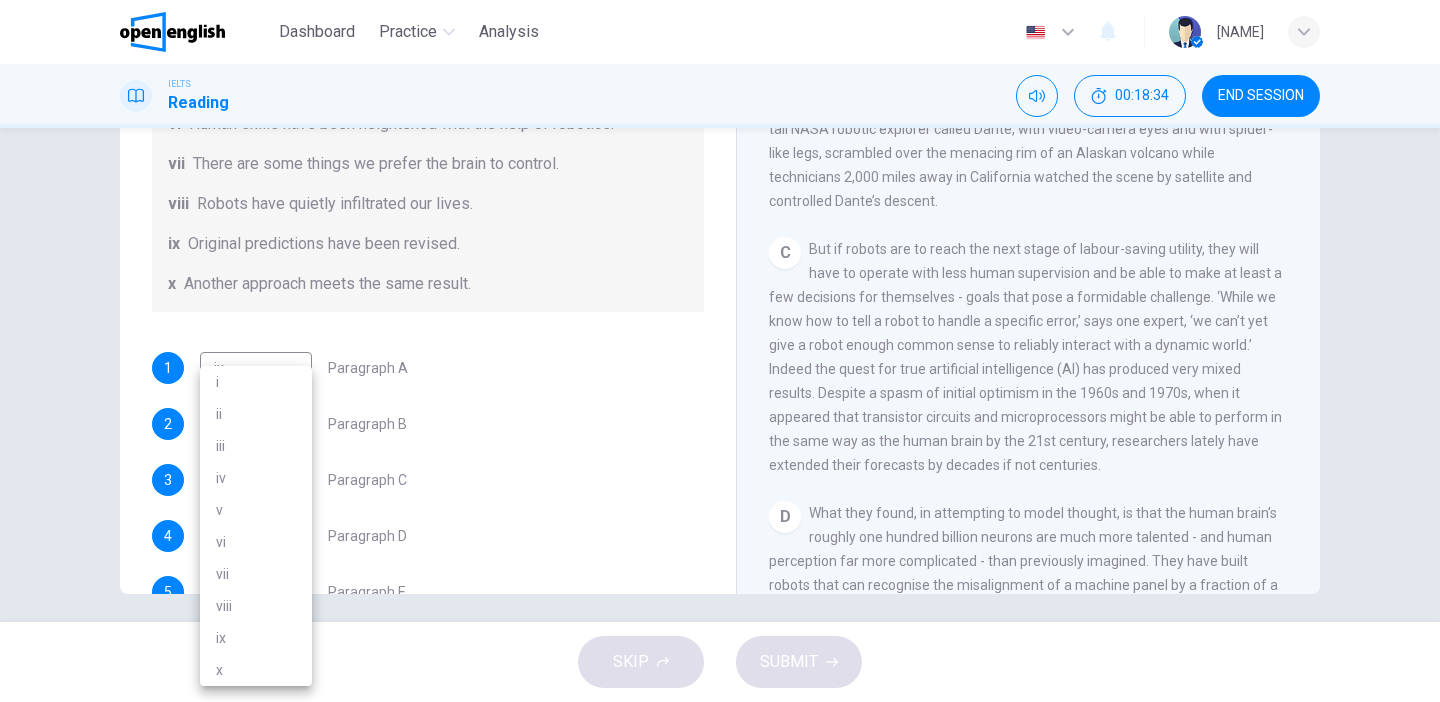 click on "iv" at bounding box center (256, 478) 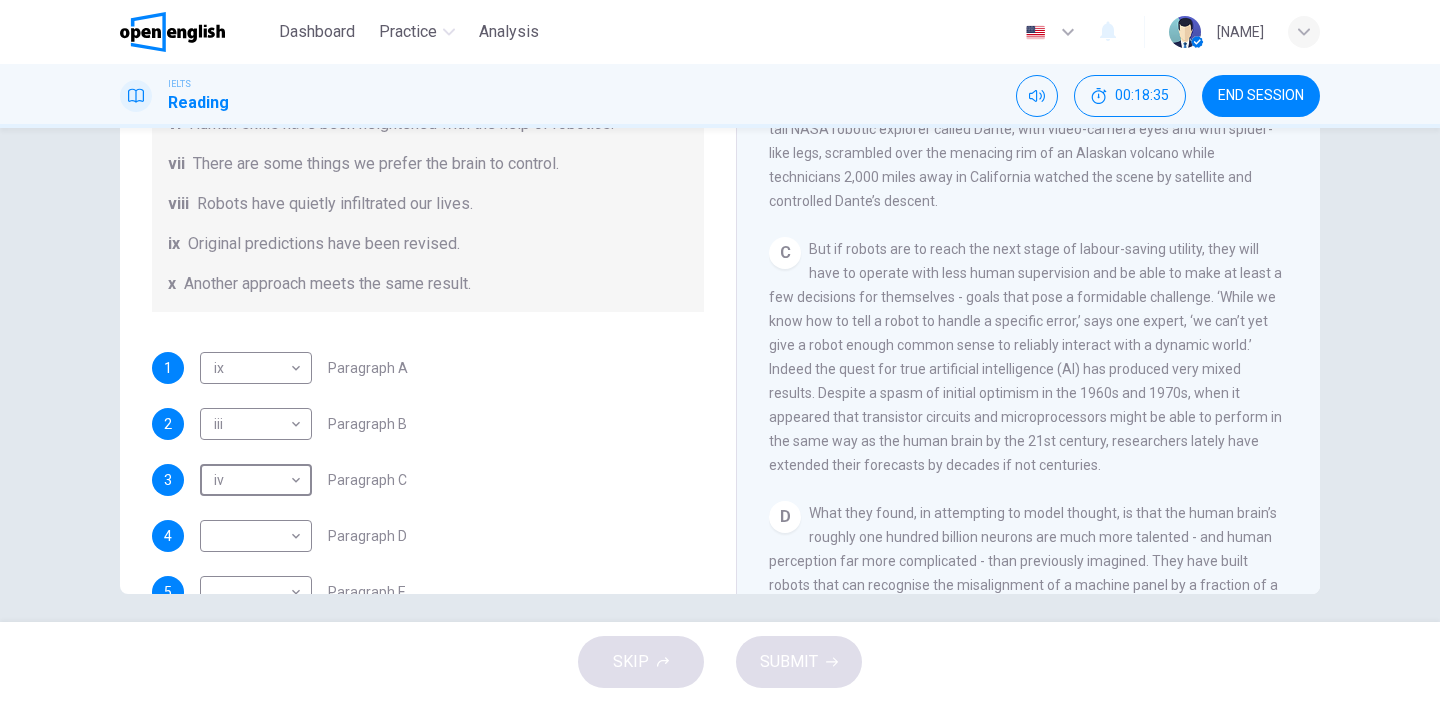 scroll, scrollTop: 385, scrollLeft: 0, axis: vertical 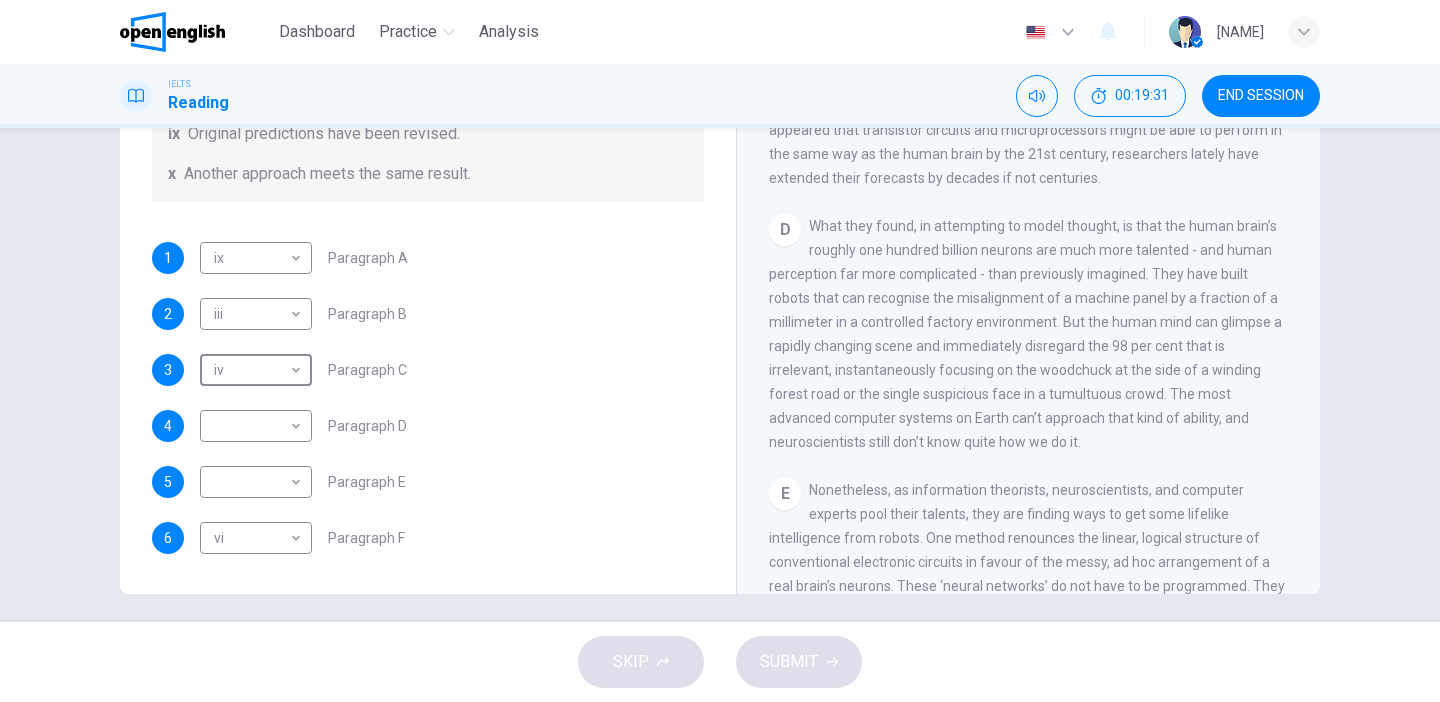 click on "3 iv ** ​ Paragraph C" at bounding box center [428, 370] 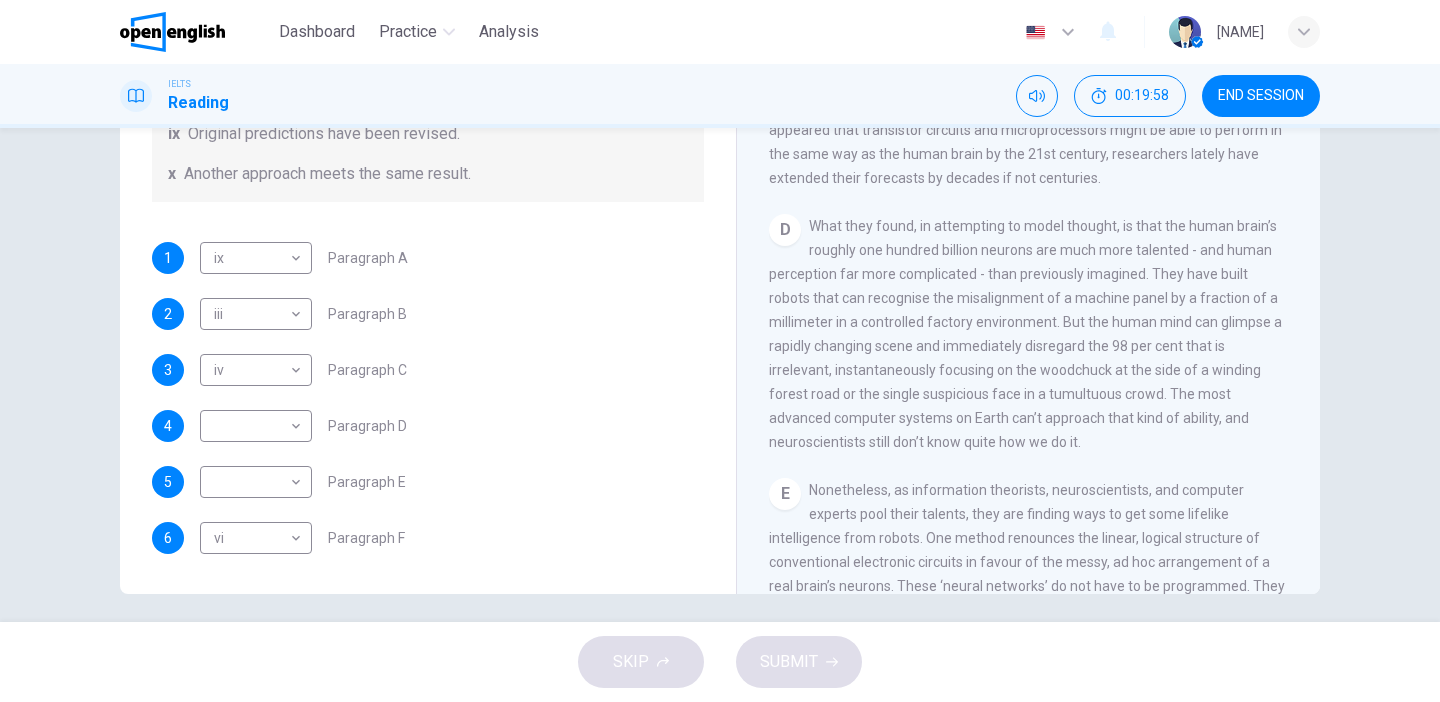 scroll, scrollTop: 384, scrollLeft: 0, axis: vertical 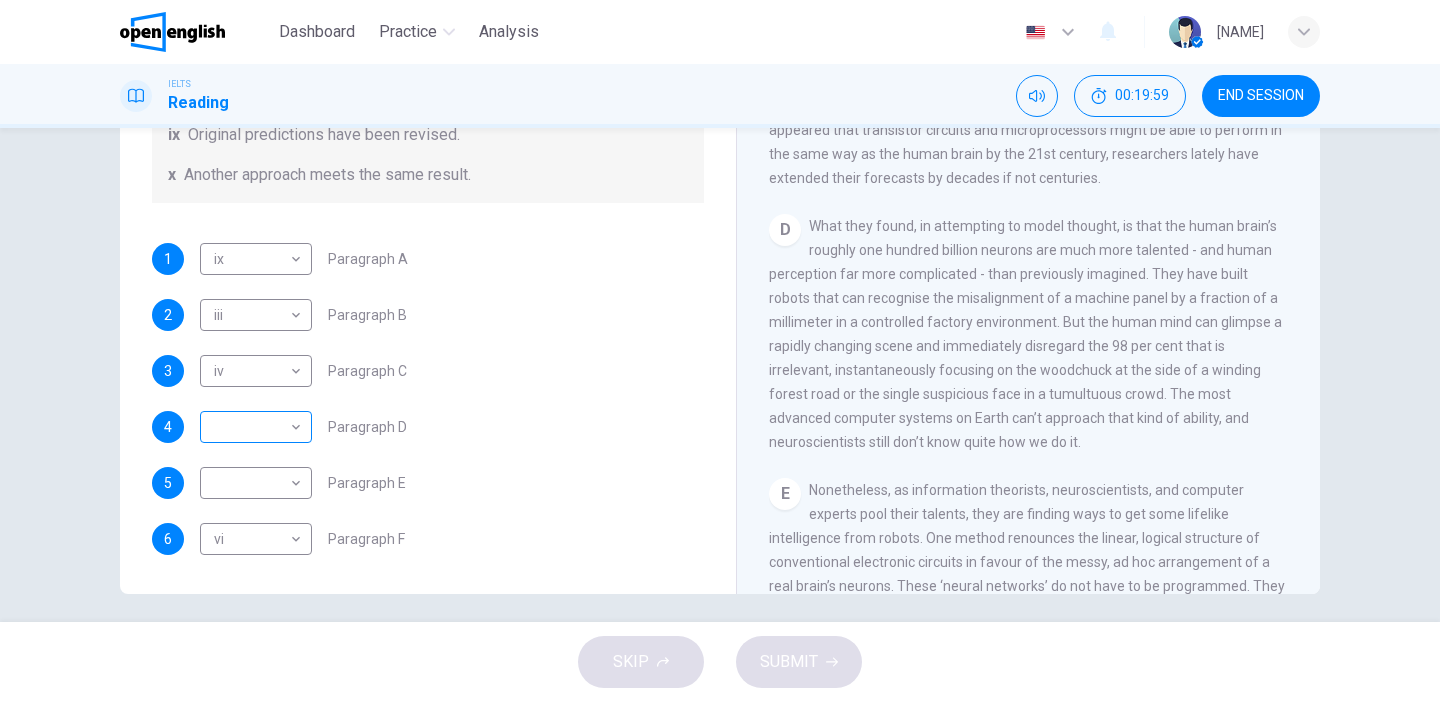 click on "This site uses cookies, as explained in our  Privacy Policy . If you agree to the use of cookies, please click the Accept button and continue to browse our site.   Privacy Policy Accept Dashboard Practice Analysis English ** ​ [PERSON] . IELTS Reading 00:19:59 END SESSION Question 1 The Reading Passage has seven paragraphs  A-G .  From the list of headings below choose the most suitable heading for each
paragraph (A-F).
Write the appropriate numbers  (i-x)  in the boxes below. List of Headings i Some success has resulted from observing how the brain functions. ii Are we expecting too much from one robot? iii Scientists are examining the humanistic possibilities. iv There are judgements that robots cannot make. v Has the power of robots become too great? vi Human skills have been heightened with the help of robotics. vii There are some things we prefer the brain to control. viii Robots have quietly infiltrated our lives. ix Original predictions have been revised. x Another approach meets the same result. 1 ix" at bounding box center (720, 351) 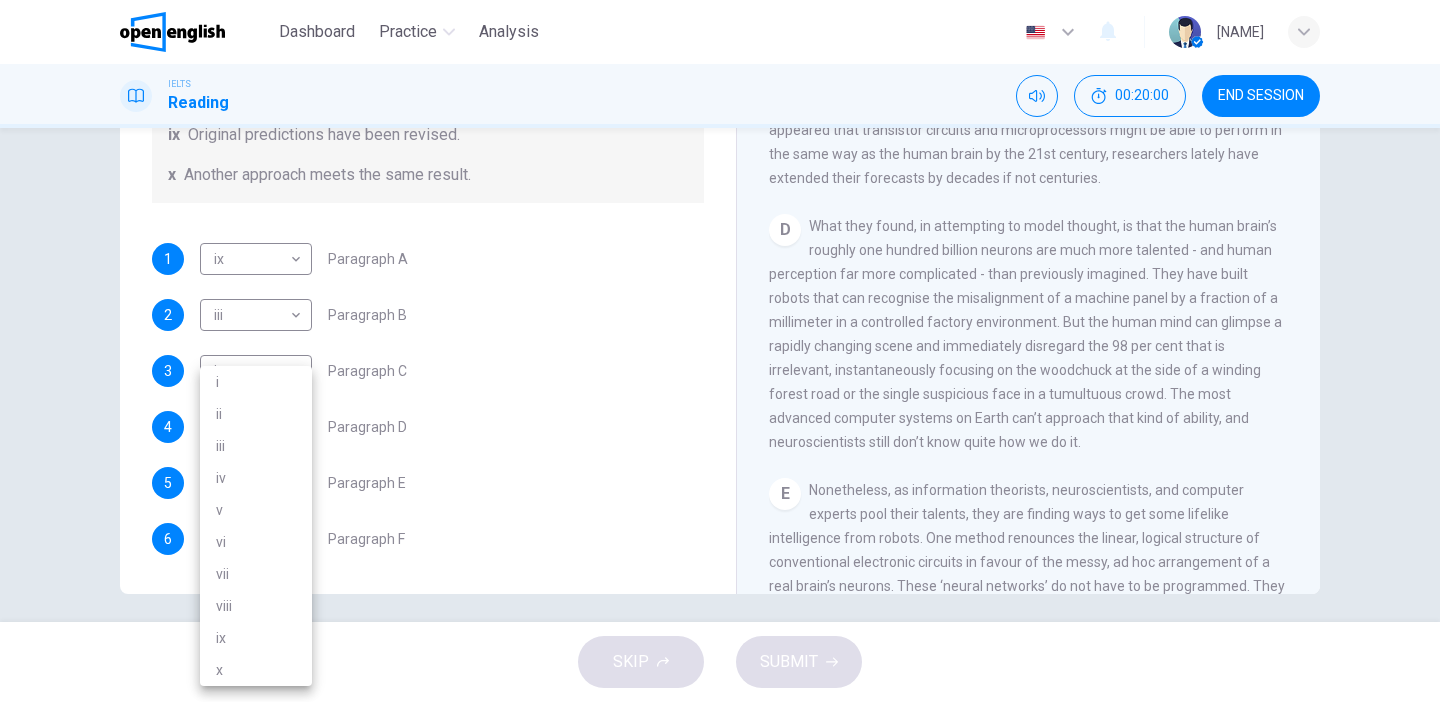 click on "ii" at bounding box center (256, 414) 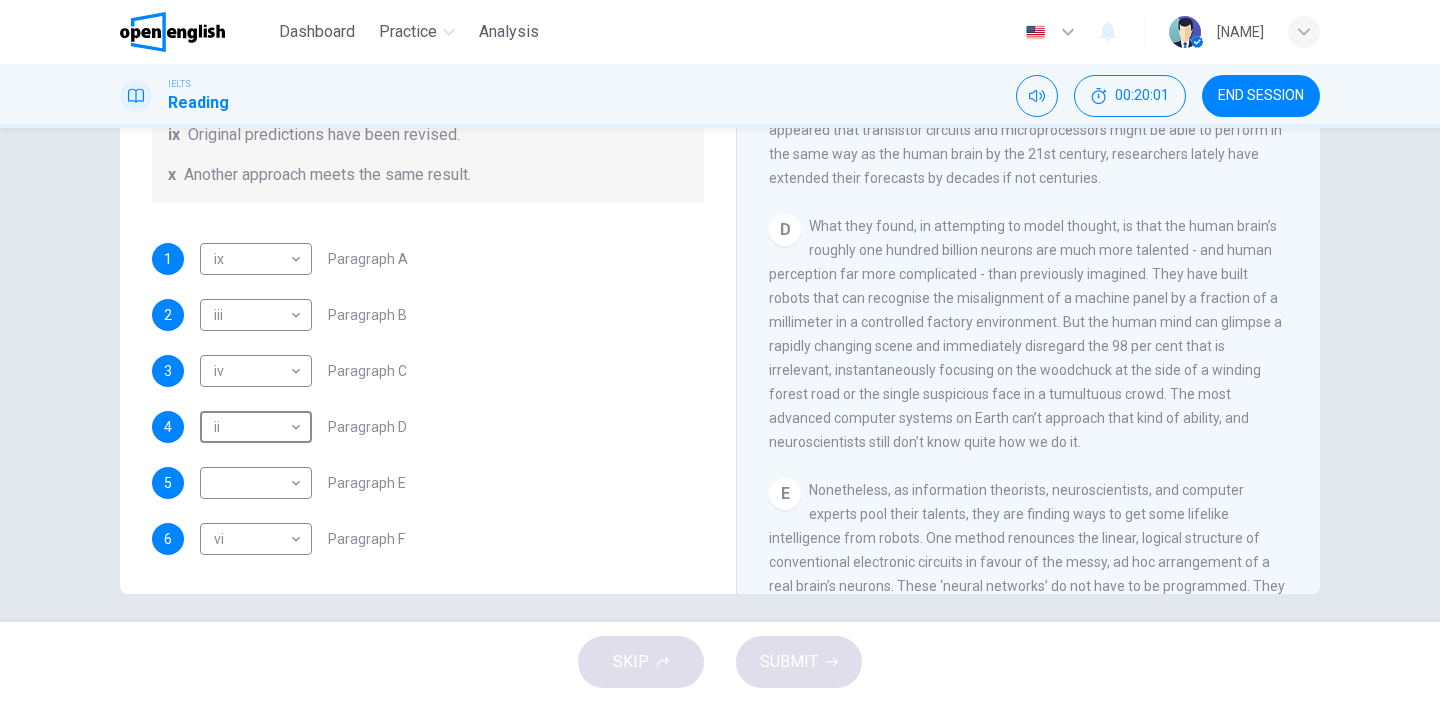 click on "What they found, in attempting to model thought, is that the human brain’s roughly one hundred billion neurons are much more talented - and human perception far more complicated - than previously imagined. They have built robots that can recognise the misalignment of a machine panel by a fraction of a millimeter in a controlled factory environment. But the human mind can glimpse a rapidly changing scene and immediately disregard the 98 per cent that is irrelevant, instantaneously focusing on the woodchuck at the side of a winding forest road or the single suspicious face in a tumultuous crowd. The most advanced computer systems on Earth can’t approach that kind of ability, and neuroscientists still don’t know quite how we do it." at bounding box center [1025, 334] 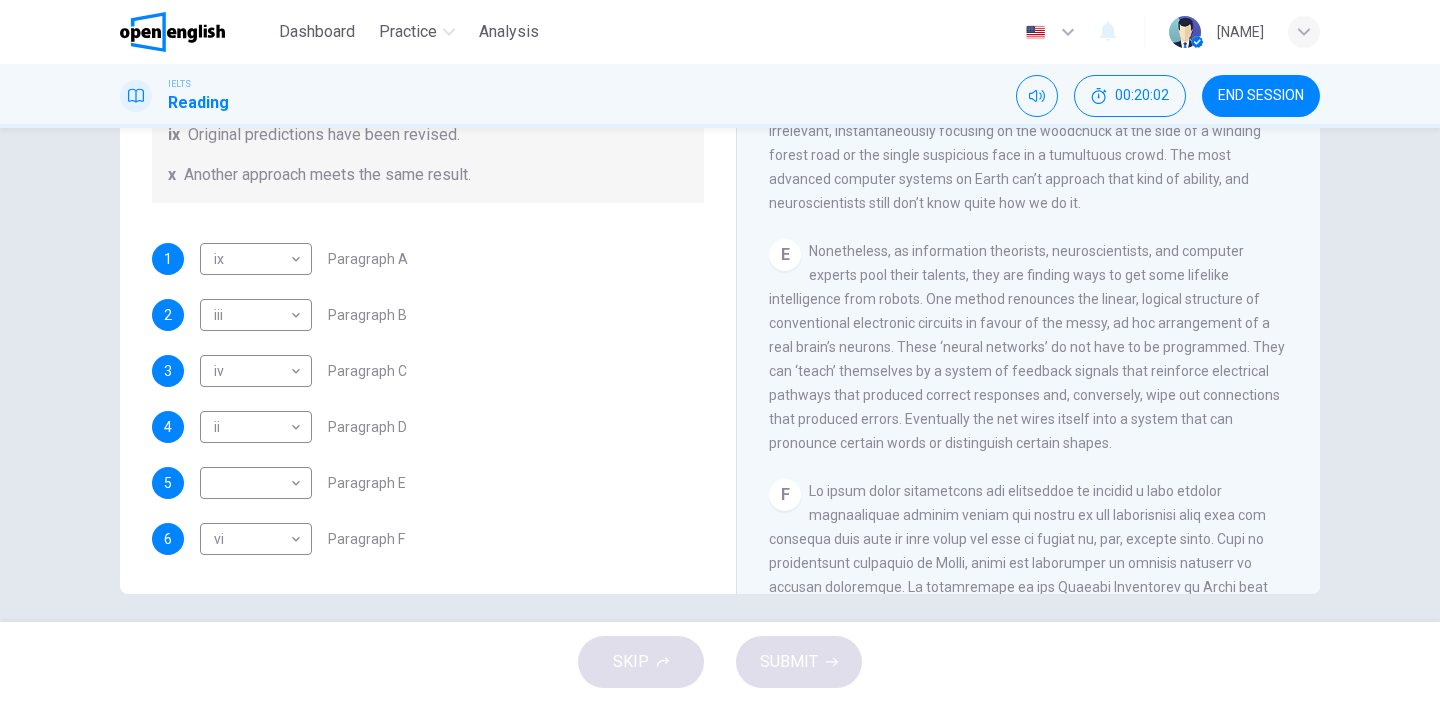 scroll, scrollTop: 1401, scrollLeft: 0, axis: vertical 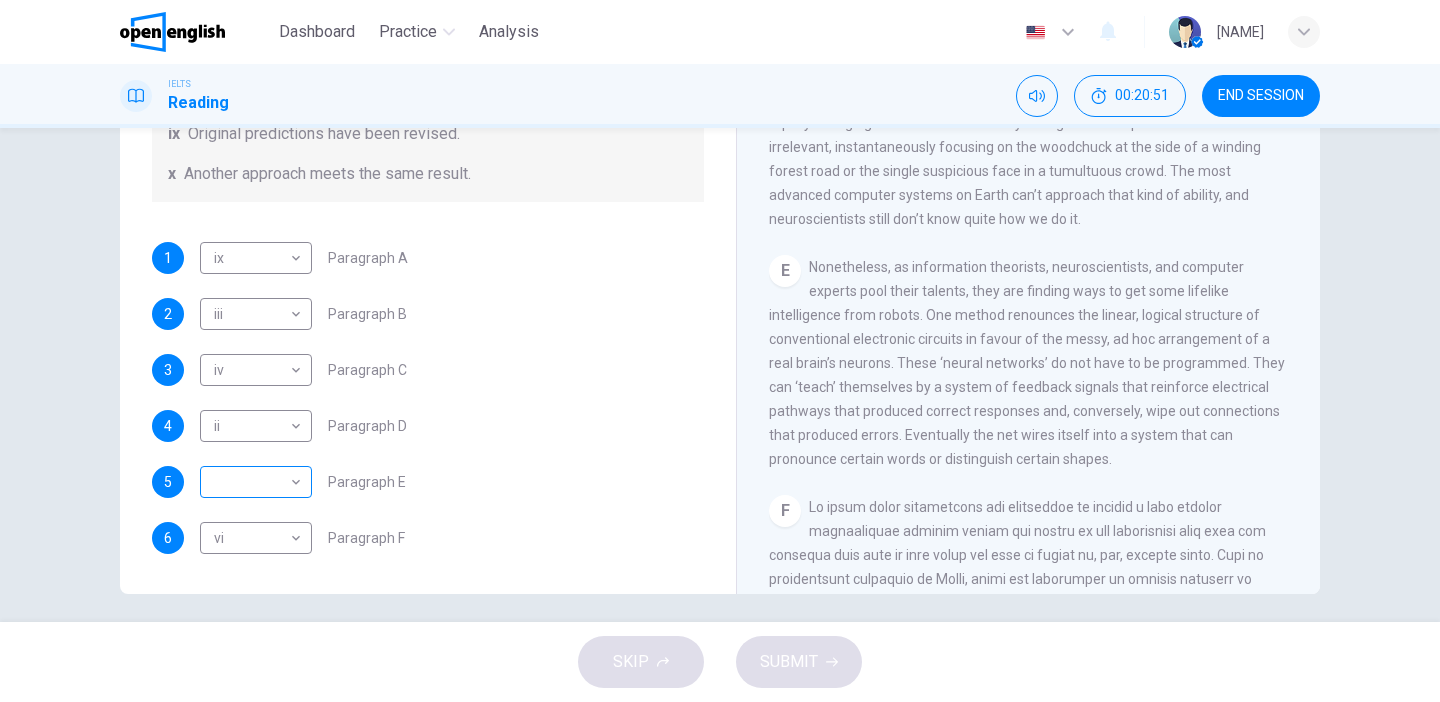 click on "This site uses cookies, as explained in our  Privacy Policy . If you agree to the use of cookies, please click the Accept button and continue to browse our site.   Privacy Policy Accept Dashboard Practice Analysis English ** ​ [NAME] . IELTS Reading 00:20:51 END SESSION Question 1 The Reading Passage has seven paragraphs  A-G .  From the list of headings below choose the most suitable heading for each
paragraph (A-F).
Write the appropriate numbers  (i-x)  in the boxes below. List of Headings i Some success has resulted from observing how the brain functions. ii Are we expecting too much from one robot? iii Scientists are examining the humanistic possibilities. iv There are judgements that robots cannot make. v Has the power of robots become too great? vi Human skills have been heightened with the help of robotics. vii There are some things we prefer the brain to control. viii Robots have quietly infiltrated our lives. ix Original predictions have been revised. x Another approach meets the same result. 1 ix" at bounding box center [720, 351] 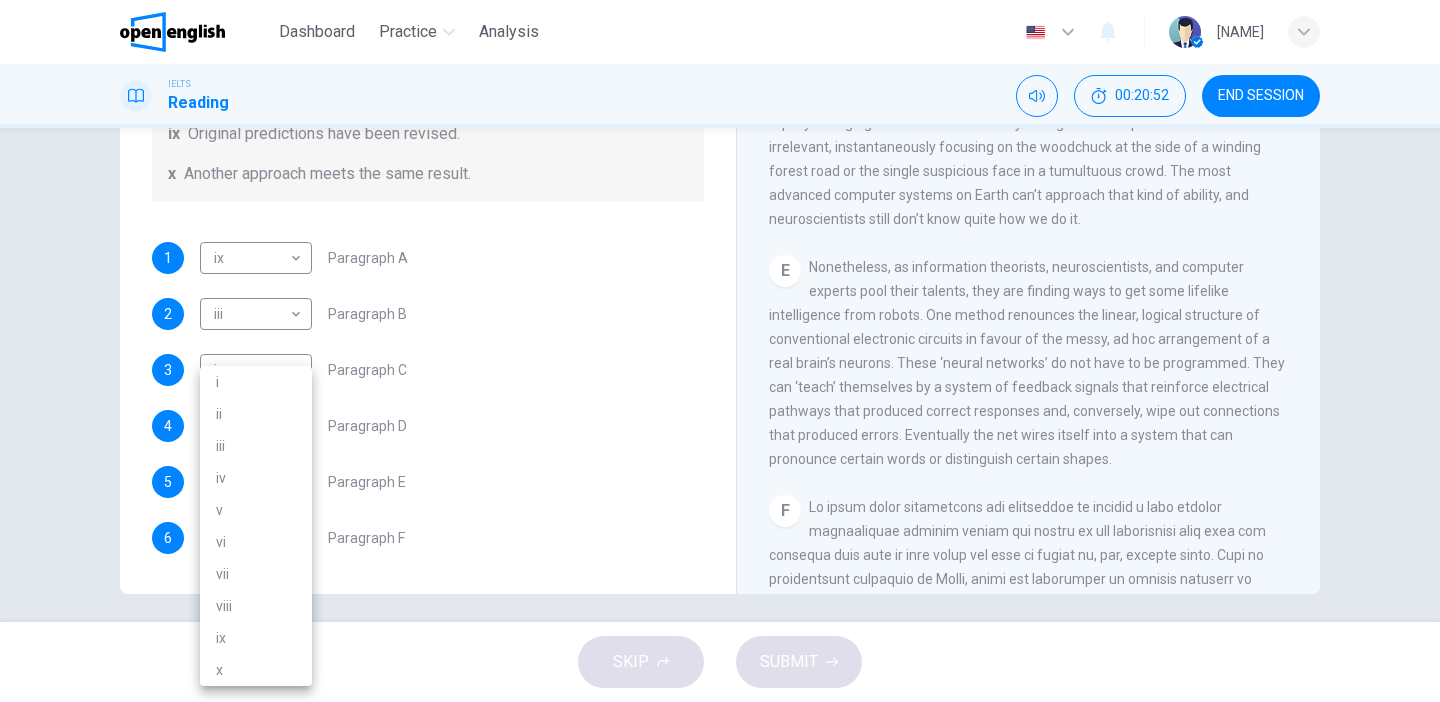 click on "i" at bounding box center (256, 382) 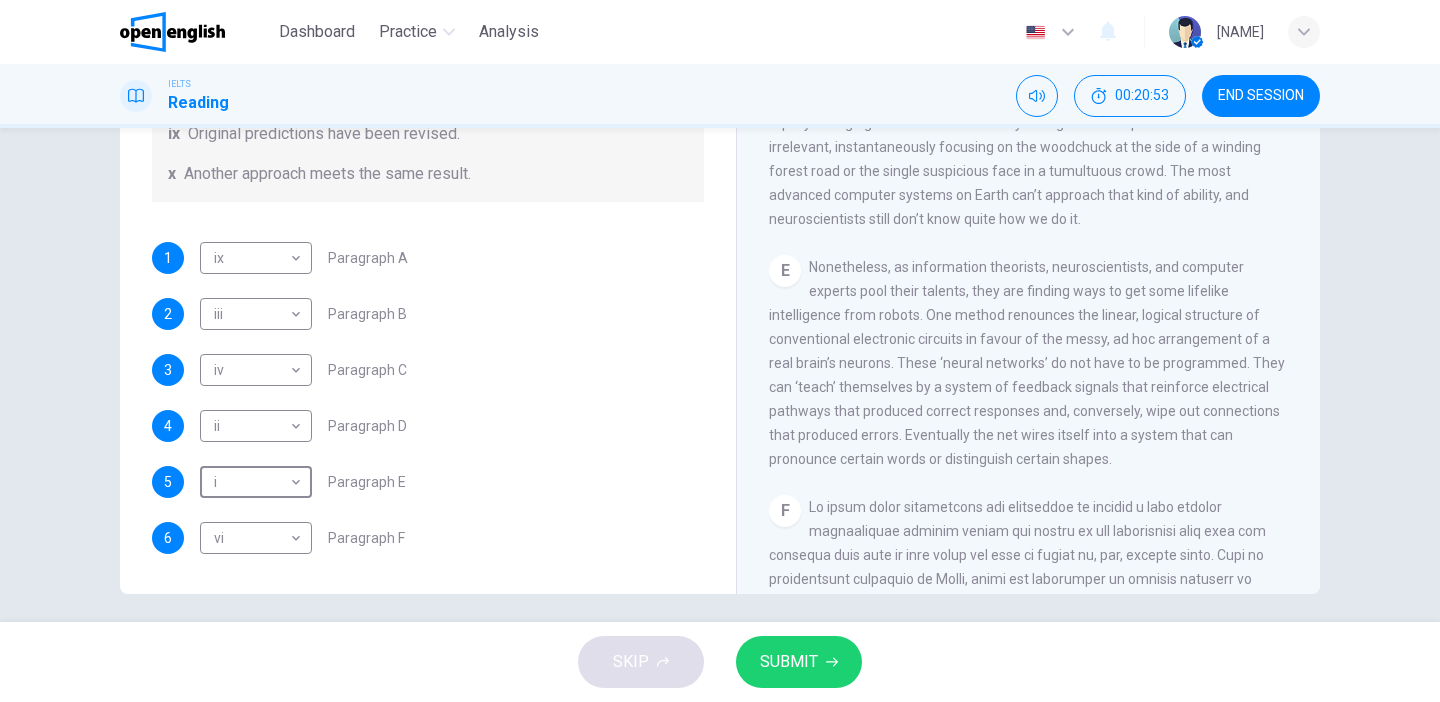 click on "SUBMIT" at bounding box center (789, 662) 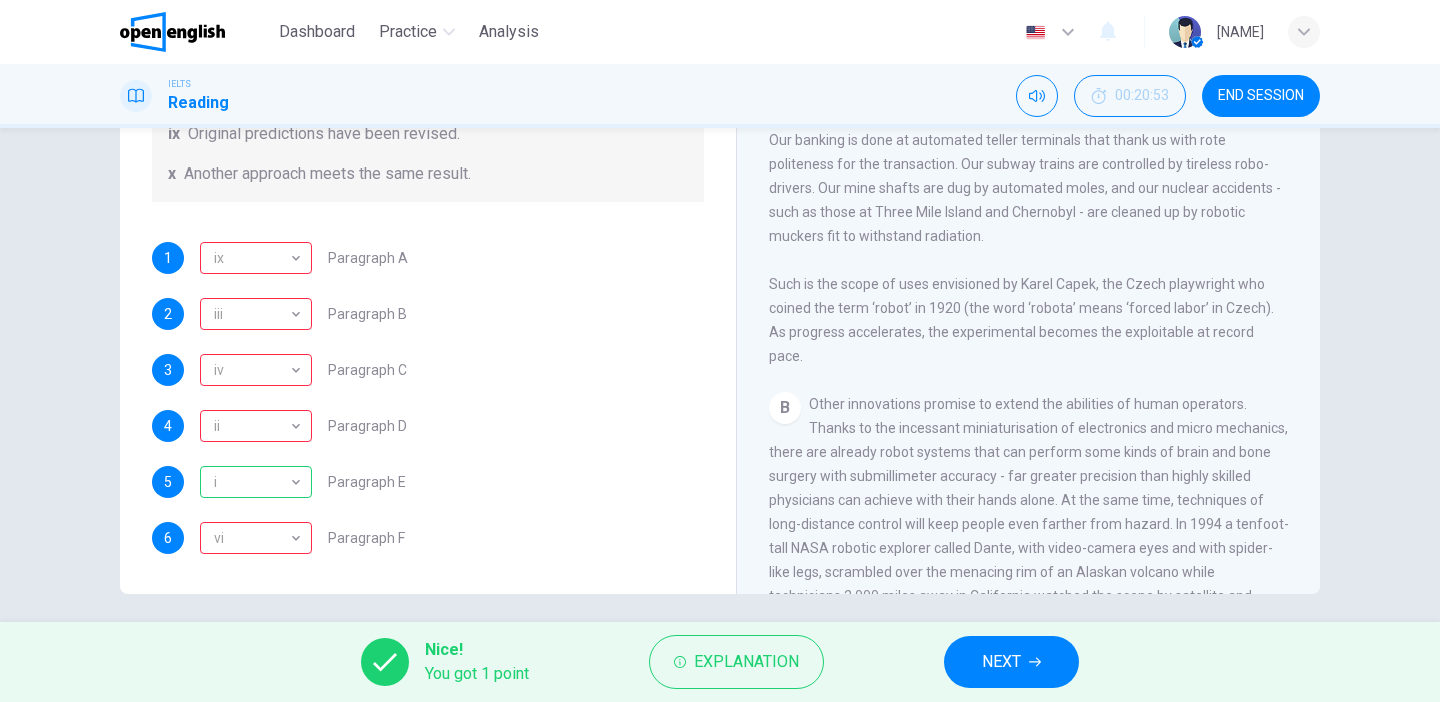 scroll, scrollTop: 0, scrollLeft: 0, axis: both 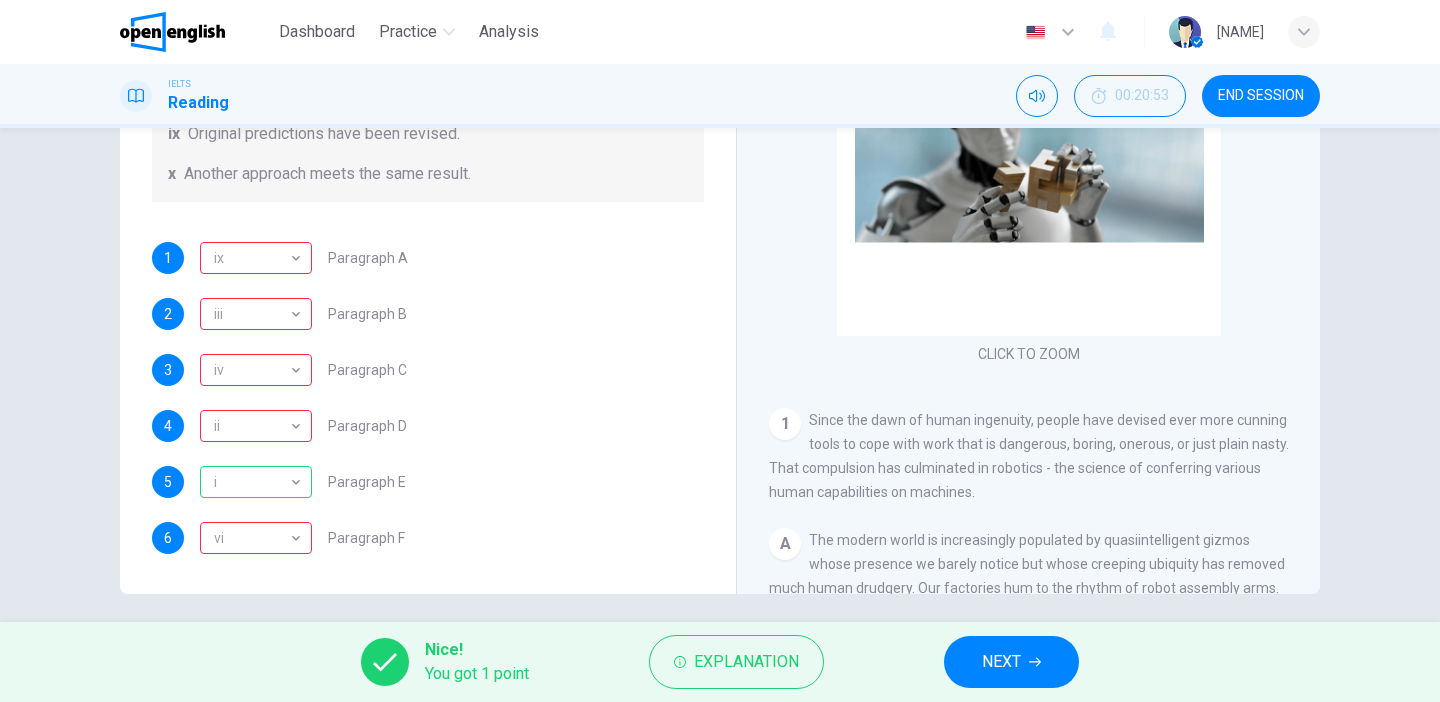 click on "NEXT" at bounding box center [1001, 662] 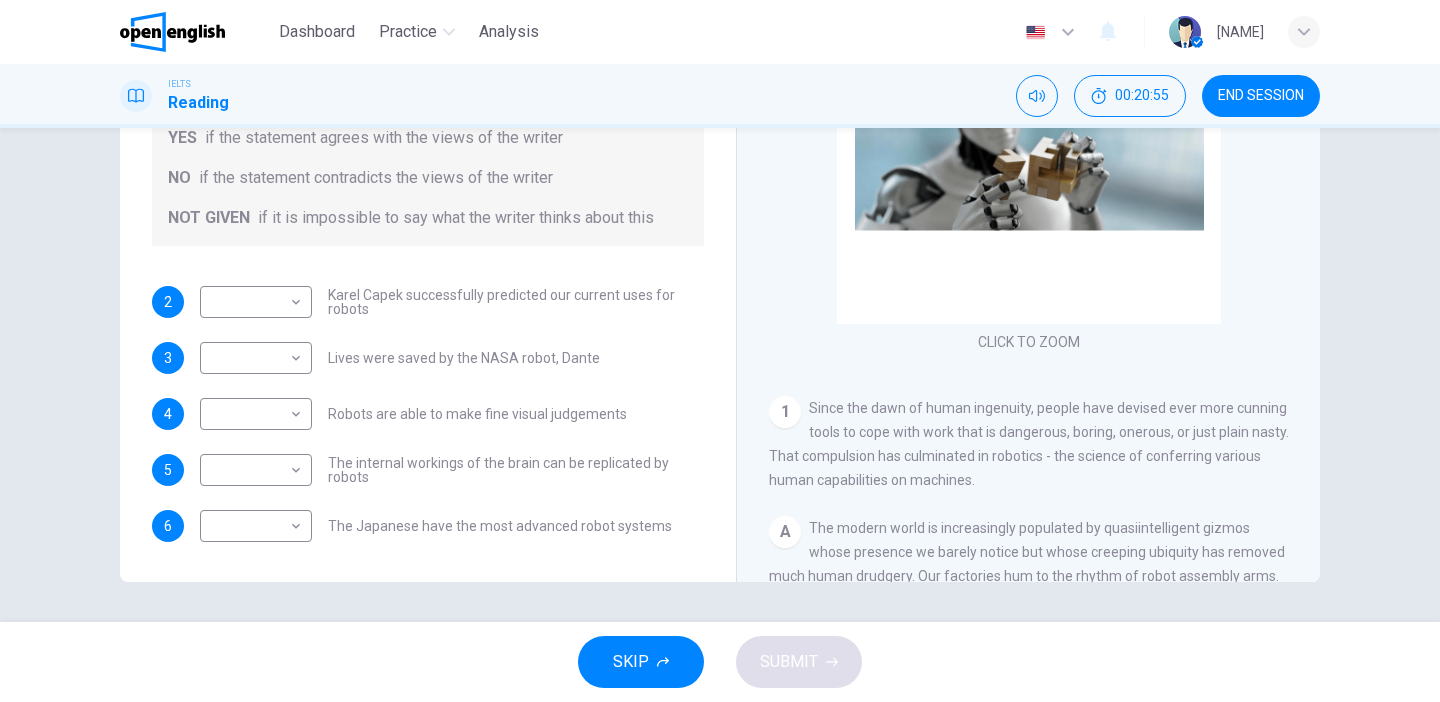 scroll, scrollTop: 0, scrollLeft: 0, axis: both 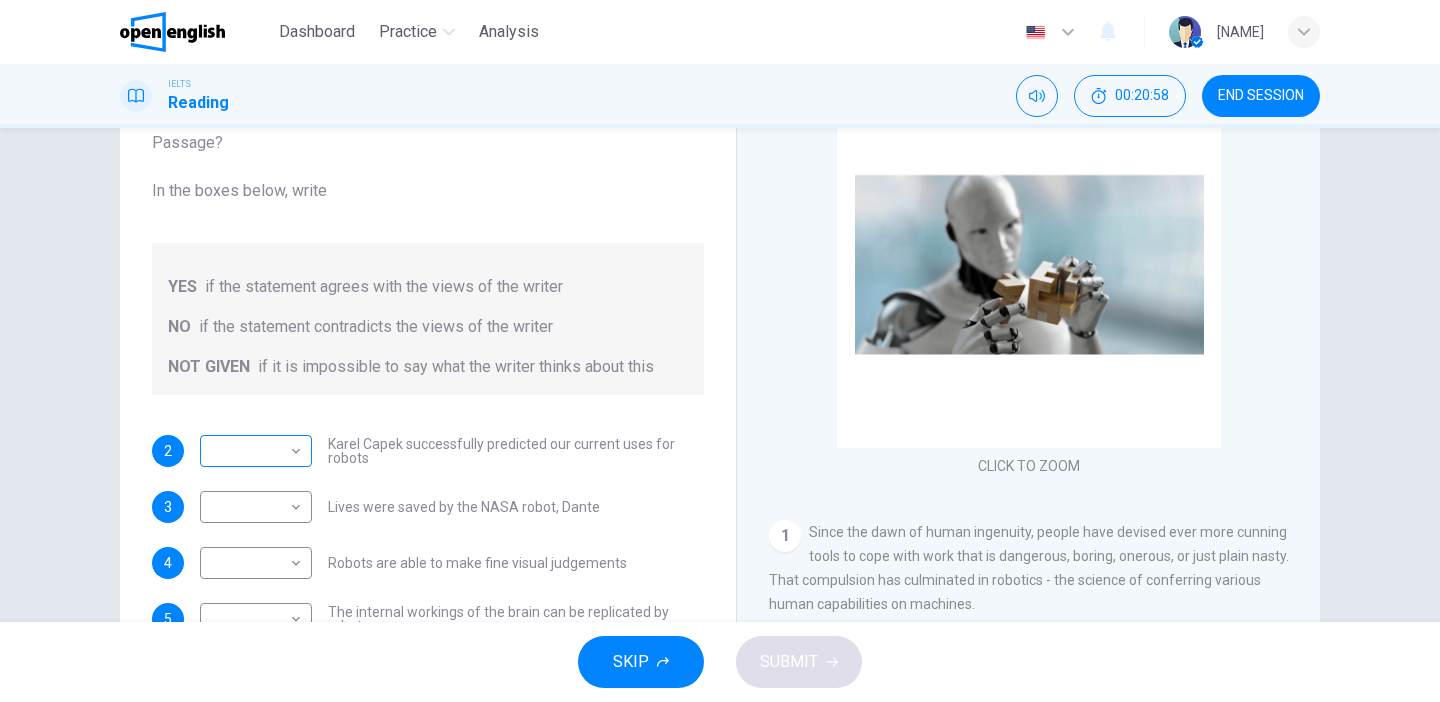 click on "This site uses cookies, as explained in our  Privacy Policy . If you agree to the use of cookies, please click the Accept button and continue to browse our site.   Privacy Policy Accept Dashboard Practice Analysis English ** ​ Asuman K. IELTS Reading [TIME] END SESSION Questions 2 - 6 Do the following statements agree with the information given in the Reading Passage?  In the boxes below, write YES if the statement agrees with the views of the writer NO if the statement contradicts the views of the writer NOT GIVEN if it is impossible to say what the writer thinks about this 2 ​ ​ Karel Capek successfully predicted our current uses for robots 3 ​ ​ Lives were saved by the NASA robot, Dante 4 ​ ​ Robots are able to make fine visual judgements 5 ​ ​ The internal workings of the brain can be replicated by robots 6 ​ ​ The Japanese have the most advanced robot systems Robots CLICK TO ZOOM Click to Zoom 1 A B C D E F G SKIP SUBMIT Open English - Online English Dashboard Practice Analysis 1" at bounding box center [720, 351] 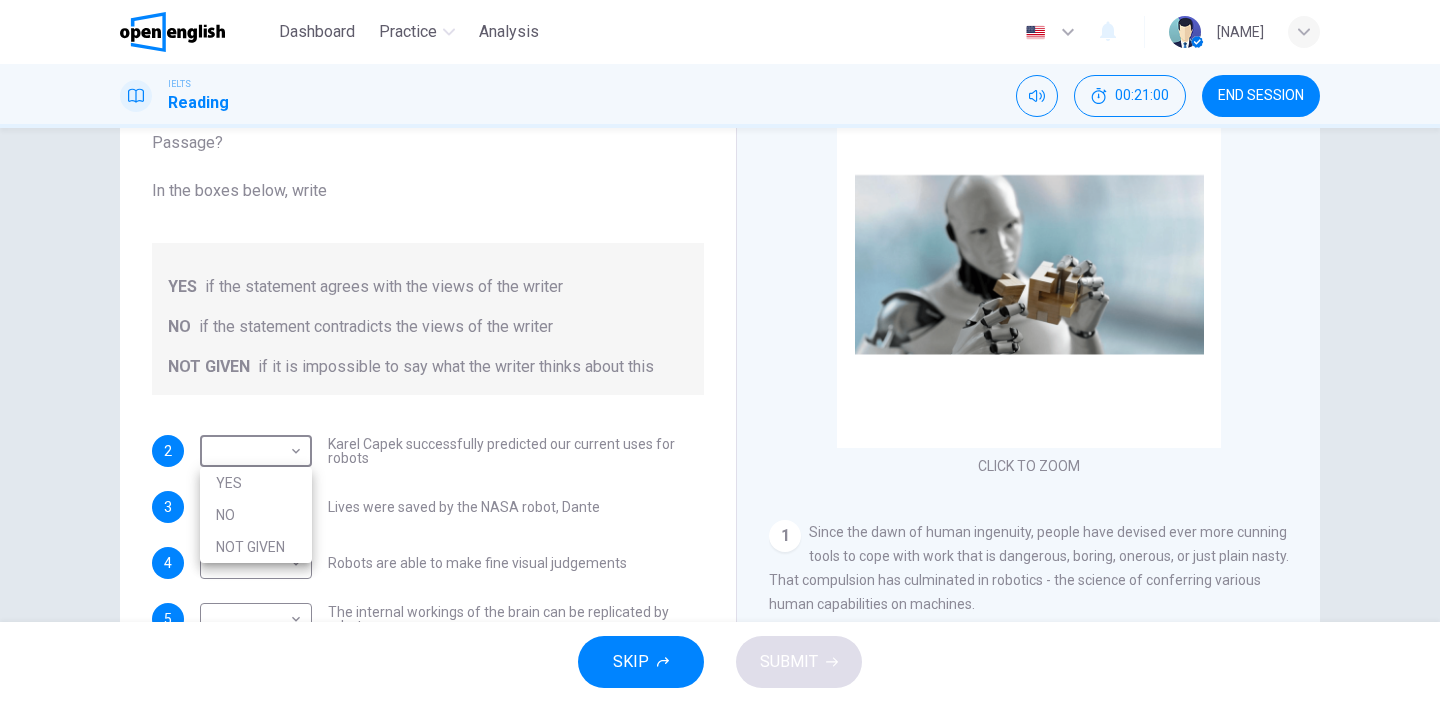 click at bounding box center (720, 351) 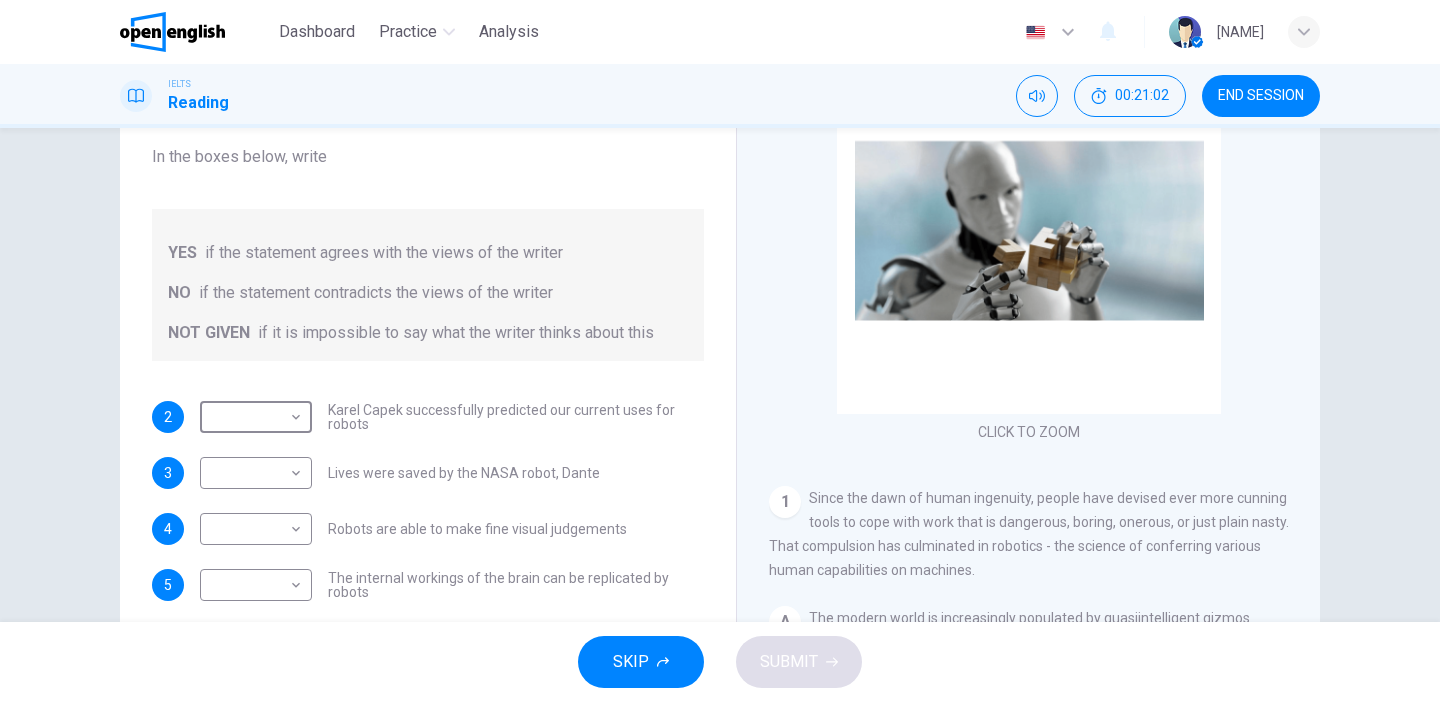 scroll, scrollTop: 193, scrollLeft: 0, axis: vertical 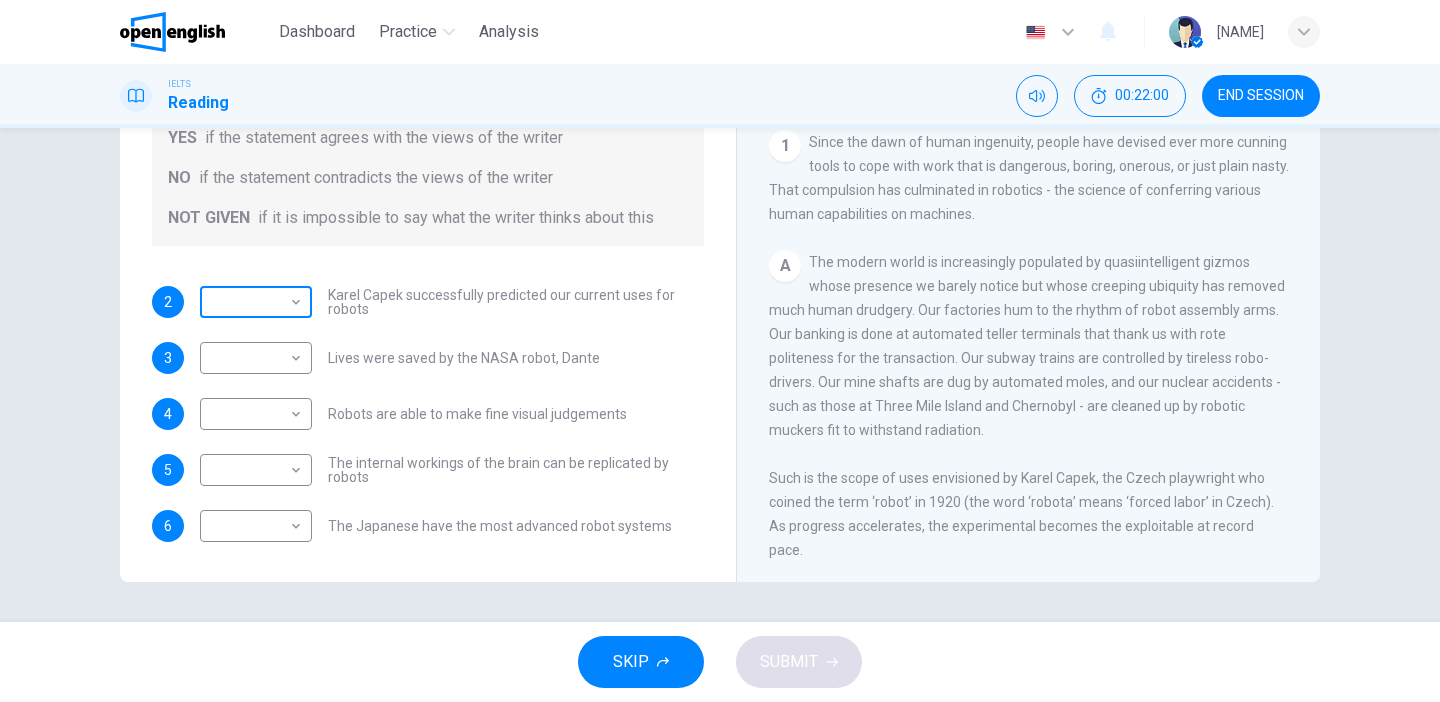 click on "This site uses cookies, as explained in our  Privacy Policy . If you agree to the use of cookies, please click the Accept button and continue to browse our site.   Privacy Policy Accept Dashboard Practice Analysis English ** ​ [PERSON] . IELTS Reading 00:22:00 END SESSION Questions 2 - 6 Do the following statements agree with the information given in the Reading Passage?  In the boxes below, write YES if the statement agrees with the views of the writer NO if the statement contradicts the views of the writer NOT GIVEN if it is impossible to say what the writer thinks about this 2 ​ ​ Karel Capek successfully predicted our current uses for robots 3 ​ ​ Lives were saved by the NASA robot, Dante 4 ​ ​ Robots are able to make fine visual judgements 5 ​ ​ The internal workings of the brain can be replicated by robots 6 ​ ​ The Japanese have the most advanced robot systems Robots CLICK TO ZOOM Click to Zoom 1 A B C D E F G SKIP SUBMIT Open English - Online English Dashboard Practice Analysis 1" at bounding box center (720, 351) 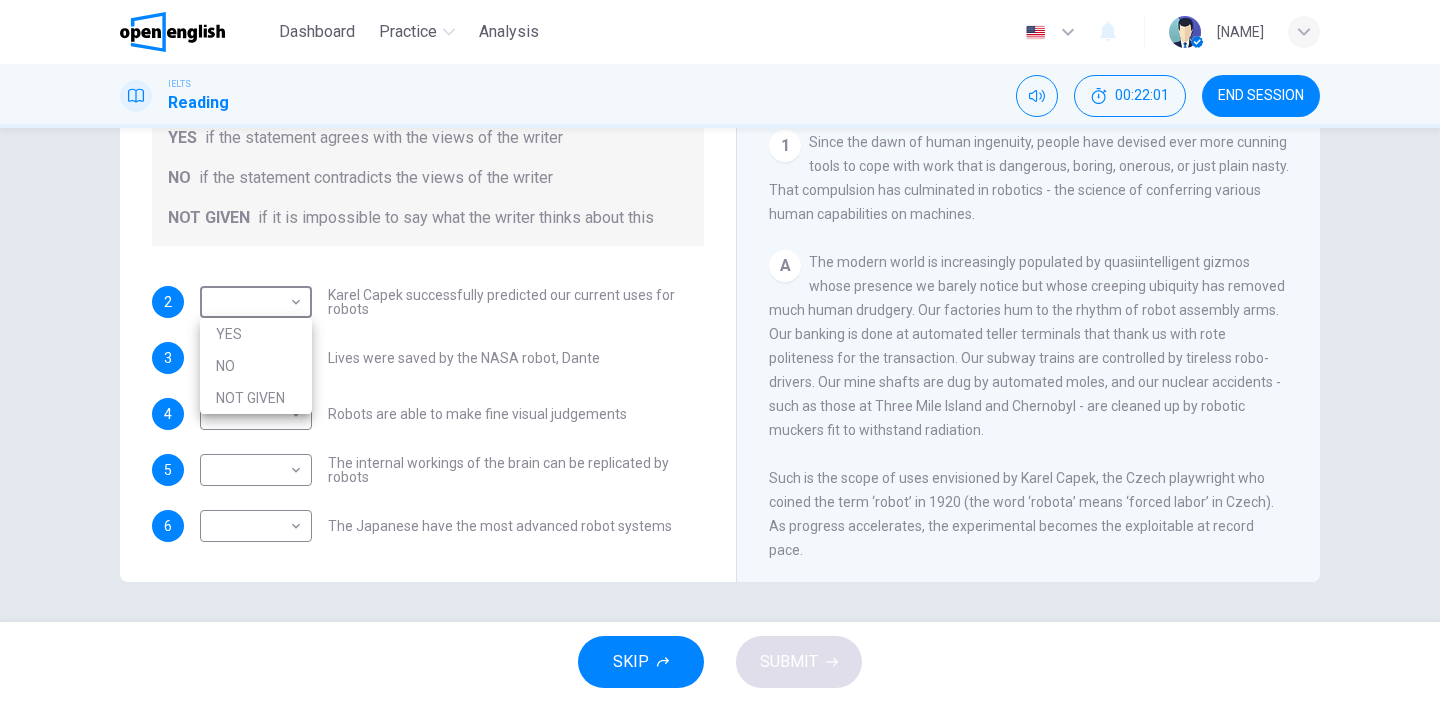 click on "YES" at bounding box center (256, 334) 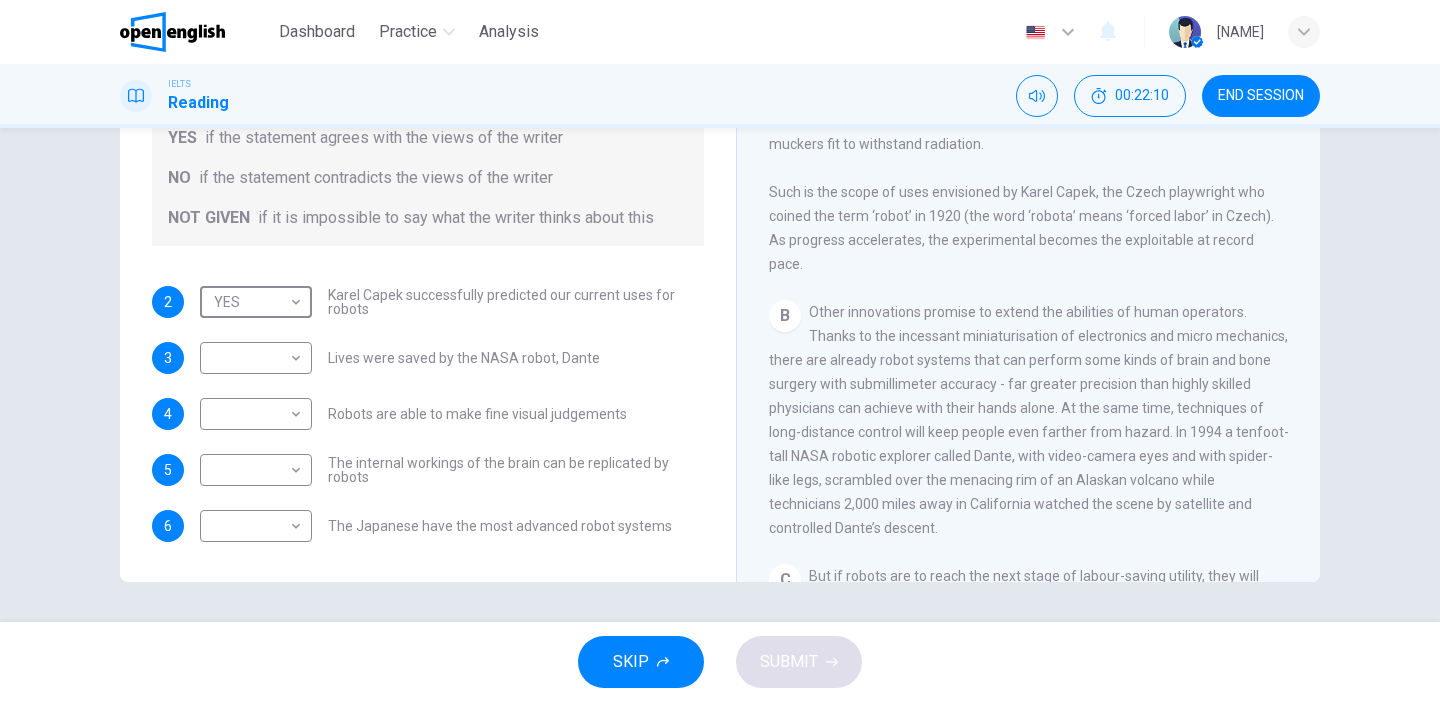 scroll, scrollTop: 550, scrollLeft: 0, axis: vertical 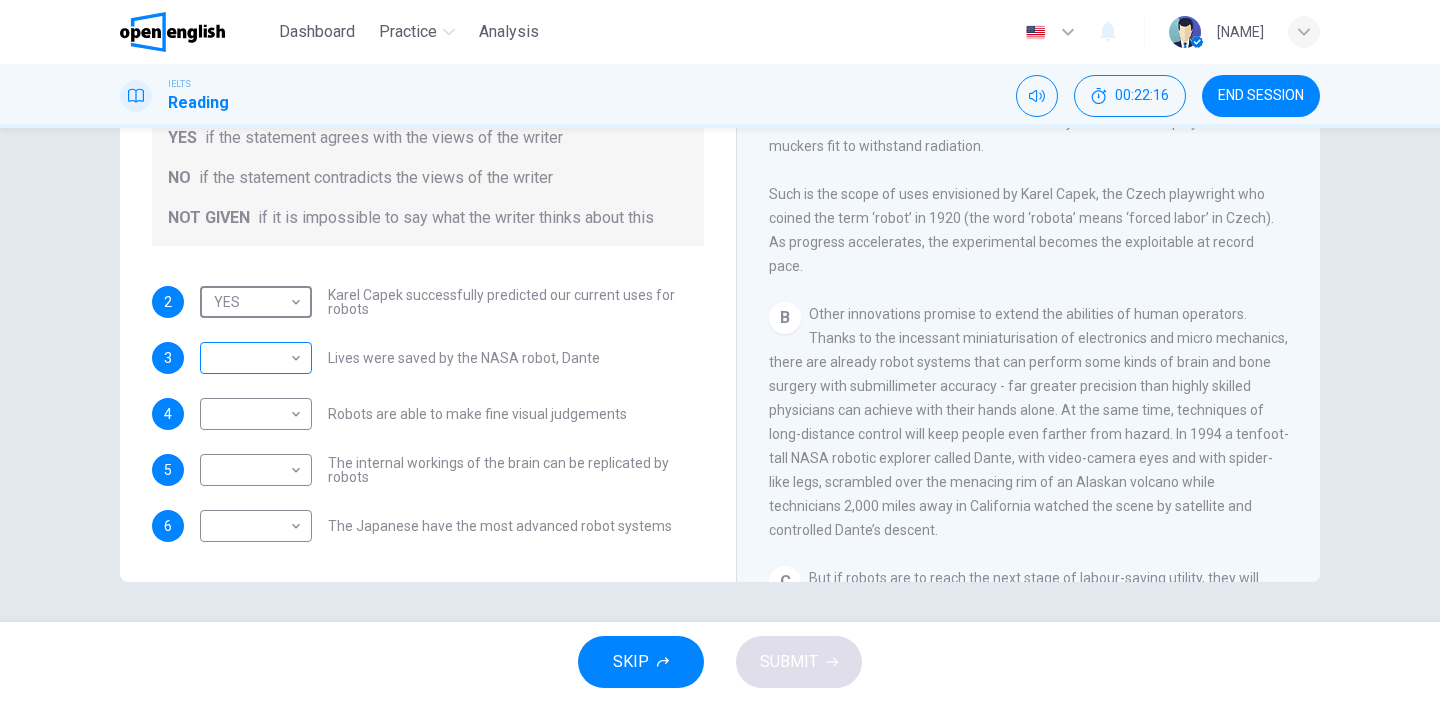 click on "This site uses cookies, as explained in our  Privacy Policy . If you agree to the use of cookies, please click the Accept button and continue to browse our site.   Privacy Policy Accept Dashboard Practice Analysis English ** ​ [PERSON] . IELTS Reading 00:22:16 END SESSION Questions 2 - 6 Do the following statements agree with the information given in the Reading Passage?  In the boxes below, write YES if the statement agrees with the views of the writer NO if the statement contradicts the views of the writer NOT GIVEN if it is impossible to say what the writer thinks about this 2 YES *** ​ Karel Capek successfully predicted our current uses for robots 3 ​ ​ Lives were saved by the NASA robot, Dante 4 ​ ​ Robots are able to make fine visual judgements 5 ​ ​ The internal workings of the brain can be replicated by robots 6 ​ ​ The Japanese have the most advanced robot systems Robots CLICK TO ZOOM Click to Zoom 1 A B C D E F G SKIP SUBMIT Open English - Online English Dashboard Practice 1 2025" at bounding box center [720, 351] 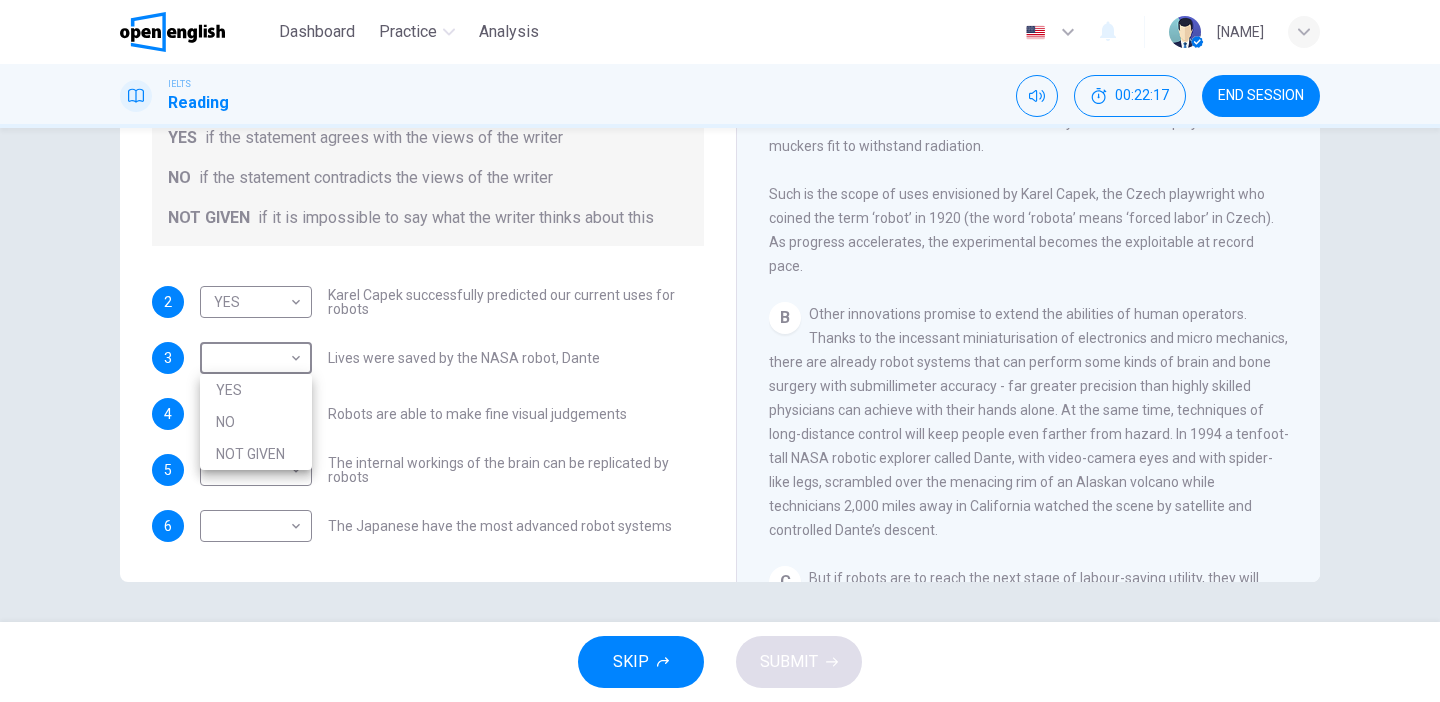 click on "YES" at bounding box center [256, 390] 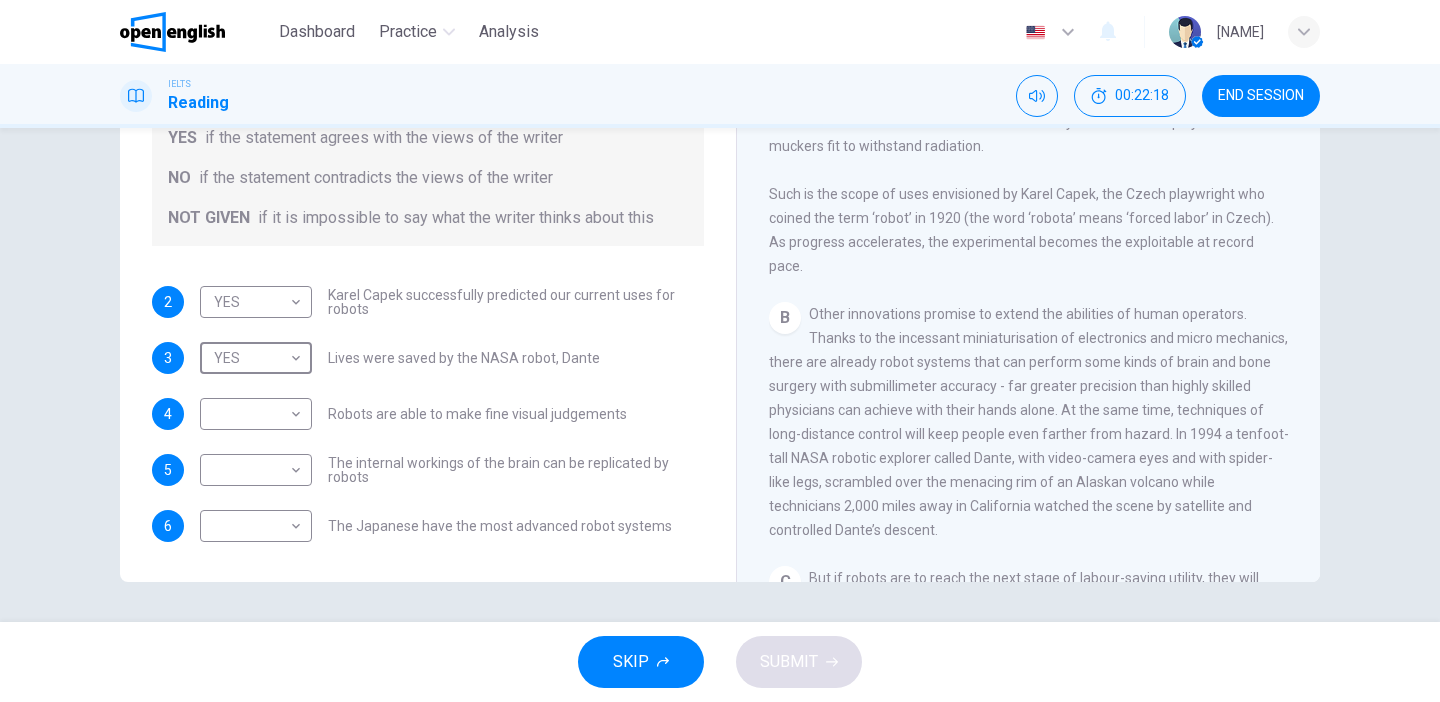 click on "B Other innovations promise to extend the abilities of human operators. Thanks to the incessant miniaturisation of electronics and micro mechanics, there are already robot systems that can perform some kinds of brain and bone surgery with submillimeter accuracy - far greater precision than highly skilled physicians can achieve with their hands alone. At the same time, techniques of long-distance control will keep people even farther from hazard. In [YEAR] a tenfoot-tall NASA robotic explorer called Dante, with video-camera eyes and with spider-like legs, scrambled over the menacing rim of an Alaskan volcano while technicians [DISTANCE] miles away in [STATE] watched the scene by satellite and controlled Dante’s descent." at bounding box center [1029, 422] 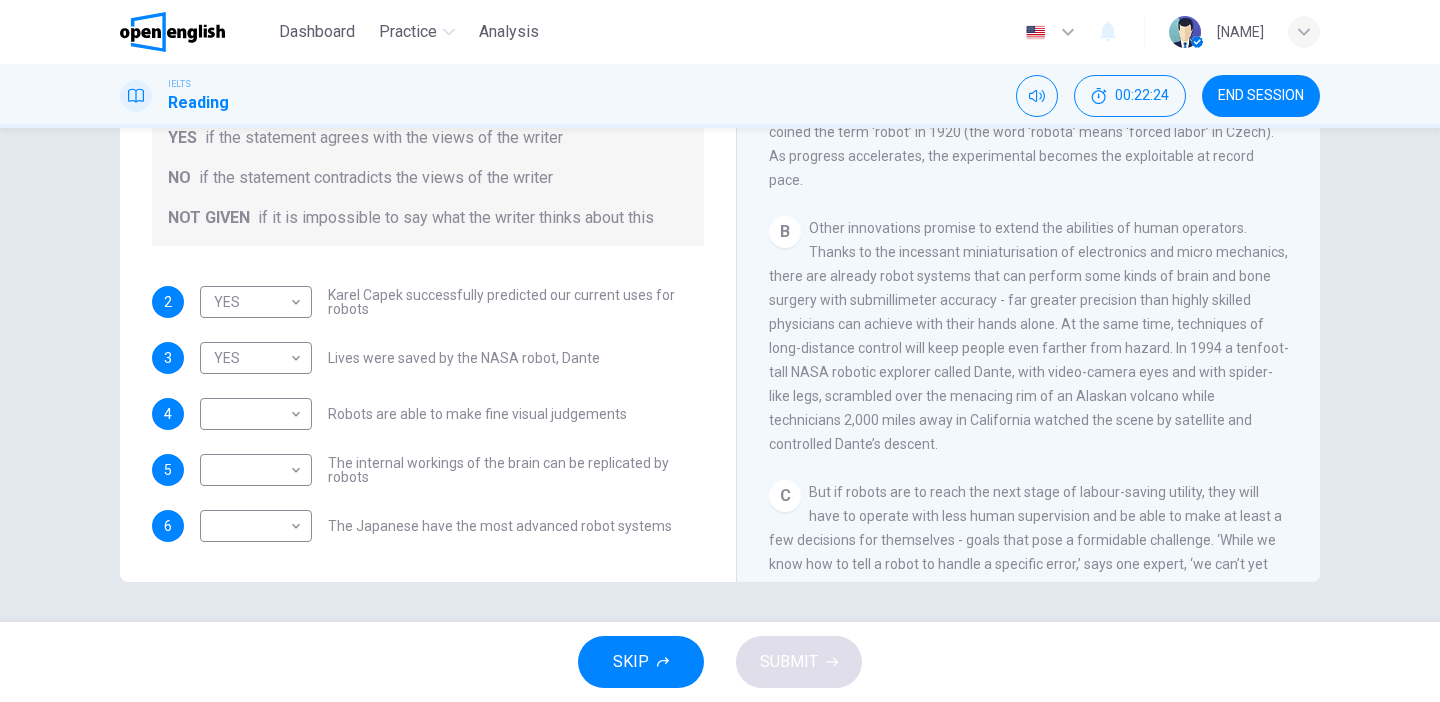 scroll, scrollTop: 634, scrollLeft: 0, axis: vertical 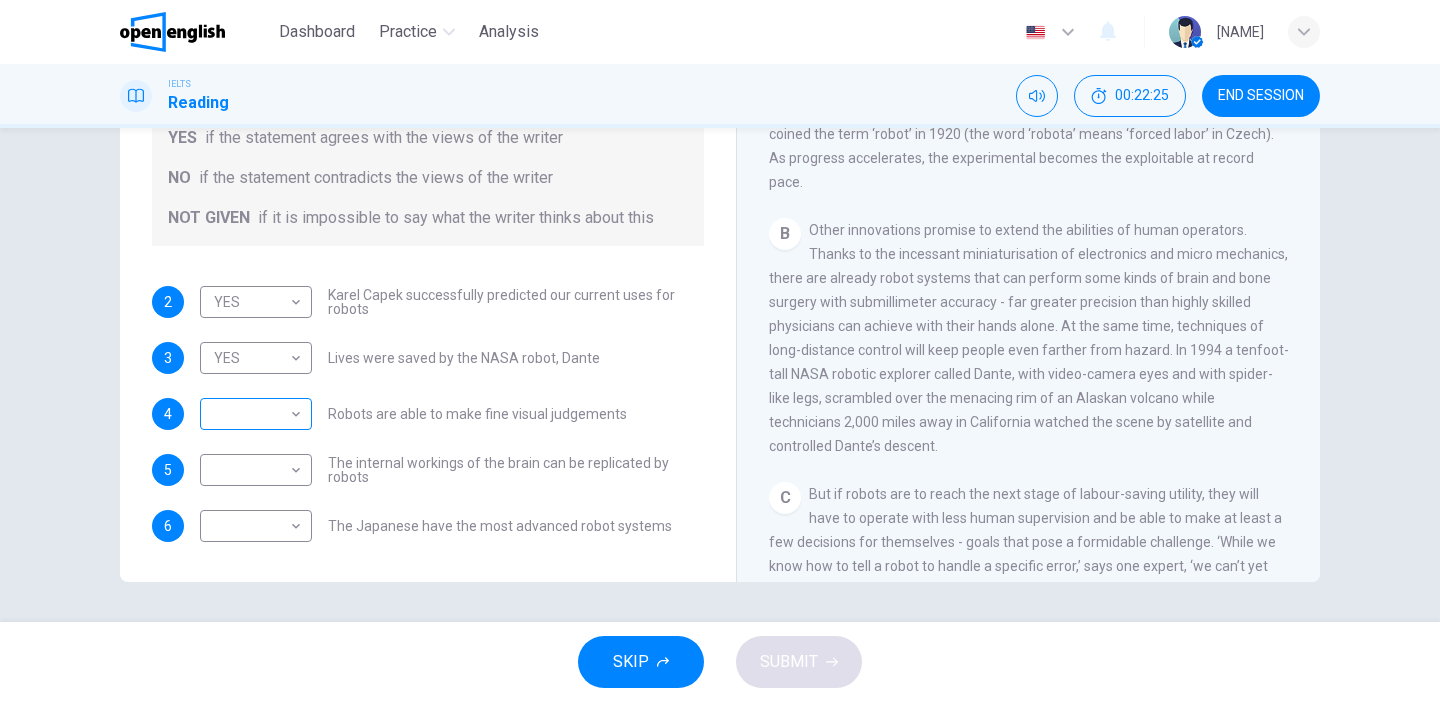 click on "This site uses cookies, as explained in our  Privacy Policy . If you agree to the use of cookies, please click the Accept button and continue to browse our site.   Privacy Policy Accept Dashboard Practice Analysis English ** ​ [NAME] . IELTS Reading 00:22:25 END SESSION Questions 2 - 6 Do the following statements agree with the information given in the Reading Passage?  In the boxes below, write YES if the statement agrees with the views of the writer NO if the statement contradicts the views of the writer NOT GIVEN if it is impossible to say what the writer thinks about this 2 YES *** ​ Karel Capek successfully predicted our current uses for robots 3 YES *** ​ Lives were saved by the NASA robot, Dante 4 ​ ​ Robots are able to make fine visual judgements 5 ​ ​ The internal workings of the brain can be replicated by robots 6 ​ ​ The Japanese have the most advanced robot systems Robots CLICK TO ZOOM Click to Zoom 1 A B C D E F G SKIP SUBMIT Open English - Online English Dashboard Practice 1" at bounding box center [720, 351] 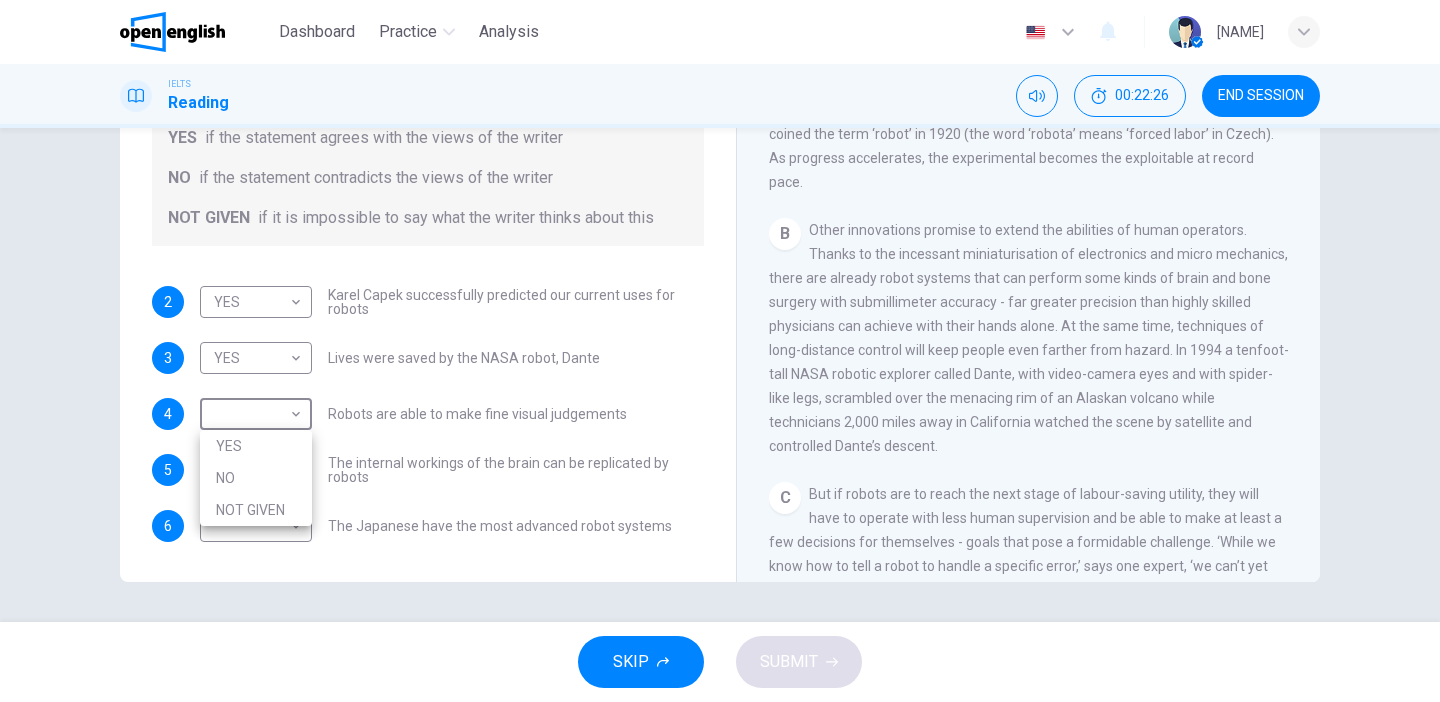click on "NOT GIVEN" at bounding box center [256, 510] 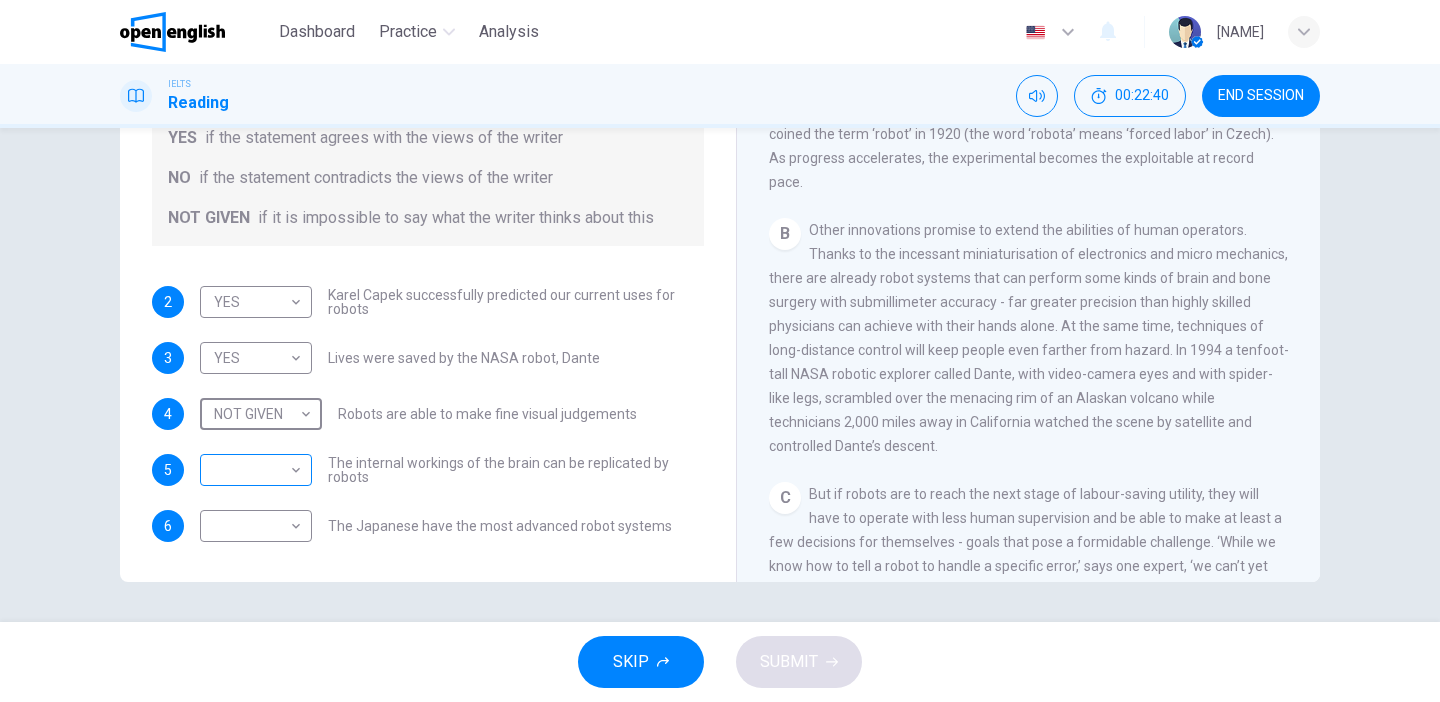 click on "This site uses cookies, as explained in our  Privacy Policy . If you agree to the use of cookies, please click the Accept button and continue to browse our site.   Privacy Policy Accept Dashboard Practice Analysis English ** ​ [PERSON] . IELTS Reading 00:22:40 END SESSION Questions 2 - 6 Do the following statements agree with the information given in the Reading Passage?  In the boxes below, write YES if the statement agrees with the views of the writer NO if the statement contradicts the views of the writer NOT GIVEN if it is impossible to say what the writer thinks about this 2 YES *** ​ Karel Capek successfully predicted our current uses for robots 3 YES *** ​ Lives were saved by the NASA robot, Dante 4 NOT GIVEN ********* ​ Robots are able to make fine visual judgements 5 ​ ​ The internal workings of the brain can be replicated by robots 6 ​ ​ The Japanese have the most advanced robot systems Robots CLICK TO ZOOM Click to Zoom 1 A B C D E F G SKIP SUBMIT Open English - Online English 1 2025" at bounding box center (720, 351) 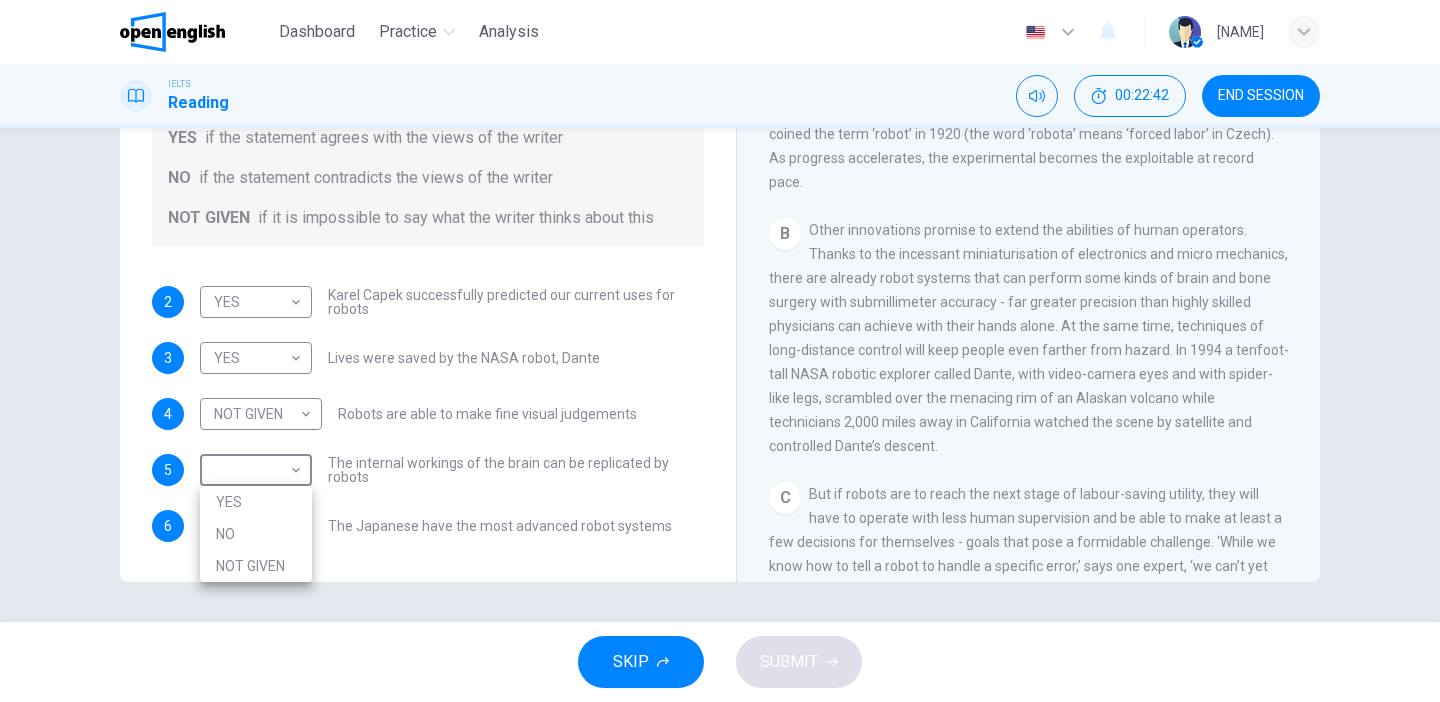 click on "NOT GIVEN" at bounding box center [256, 566] 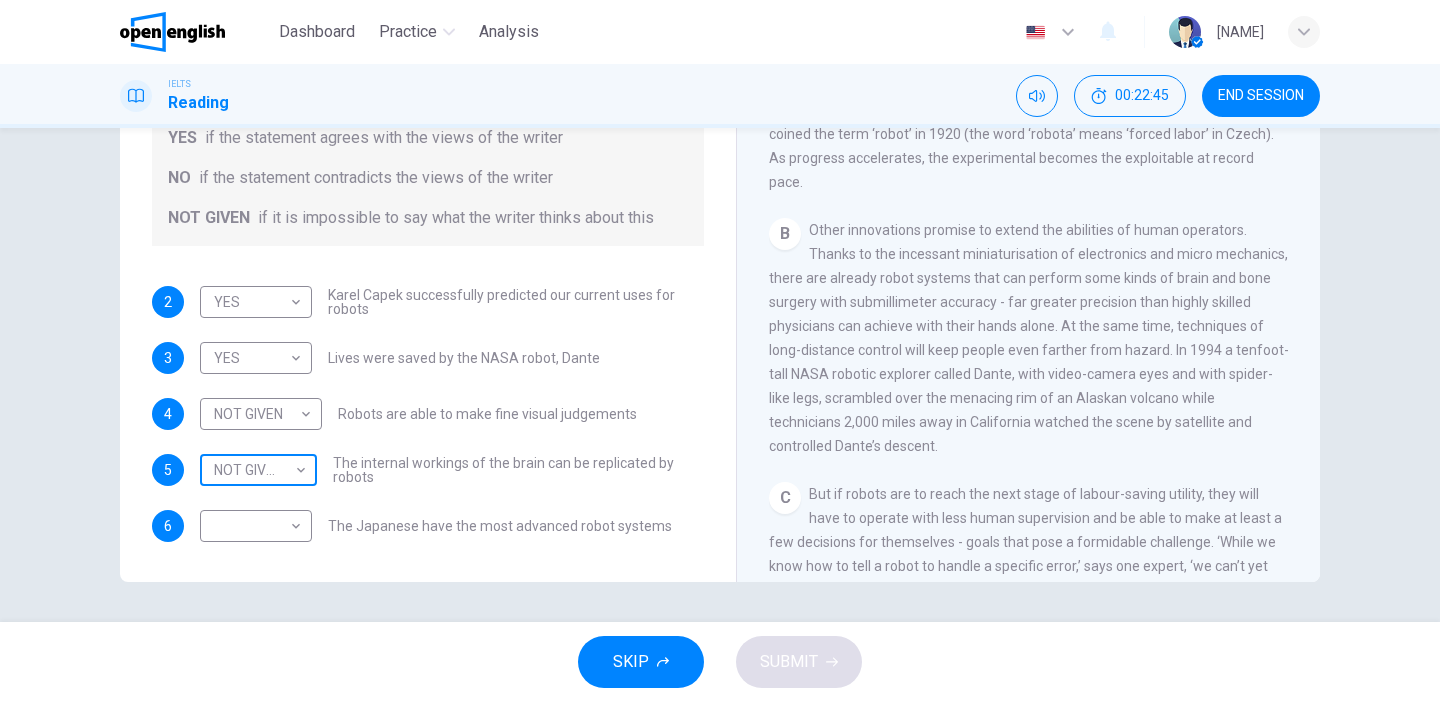 click on "This site uses cookies, as explained in our  Privacy Policy . If you agree to the use of cookies, please click the Accept button and continue to browse our site.   Privacy Policy Accept Dashboard Practice Analysis English ** ​ [PERSON] . IELTS Reading 00:22:45 END SESSION Questions 2 - 6 Do the following statements agree with the information given in the Reading Passage?  In the boxes below, write YES if the statement agrees with the views of the writer NO if the statement contradicts the views of the writer NOT GIVEN if it is impossible to say what the writer thinks about this 2 YES *** ​ Karel Capek successfully predicted our current uses for robots 3 YES *** ​ Lives were saved by the NASA robot, Dante 4 NOT GIVEN ********* ​ Robots are able to make fine visual judgements 5 NOT GIVEN ********* ​ The internal workings of the brain can be replicated by robots 6 ​ ​ The Japanese have the most advanced robot systems Robots CLICK TO ZOOM Click to Zoom 1 A B C D E F G SKIP SUBMIT Dashboard Practice 1" at bounding box center (720, 351) 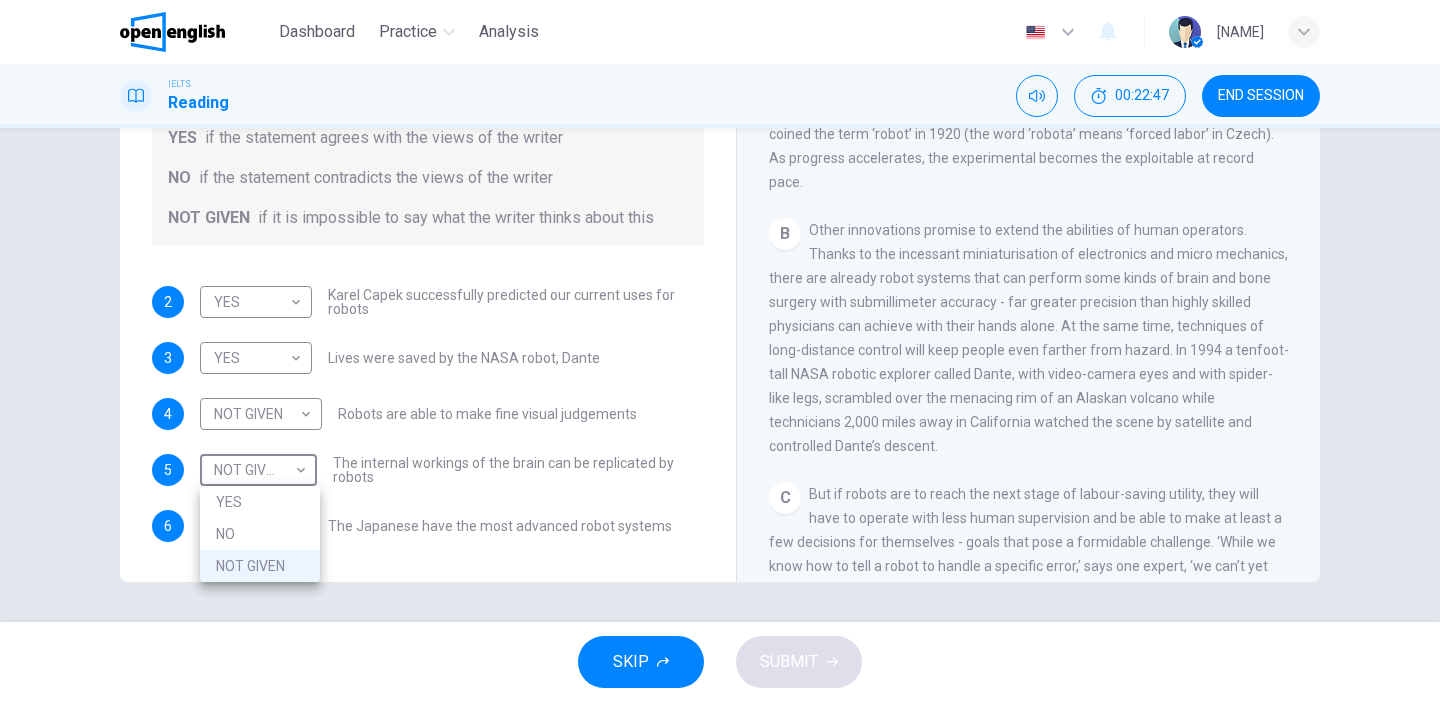 click on "YES" at bounding box center (260, 502) 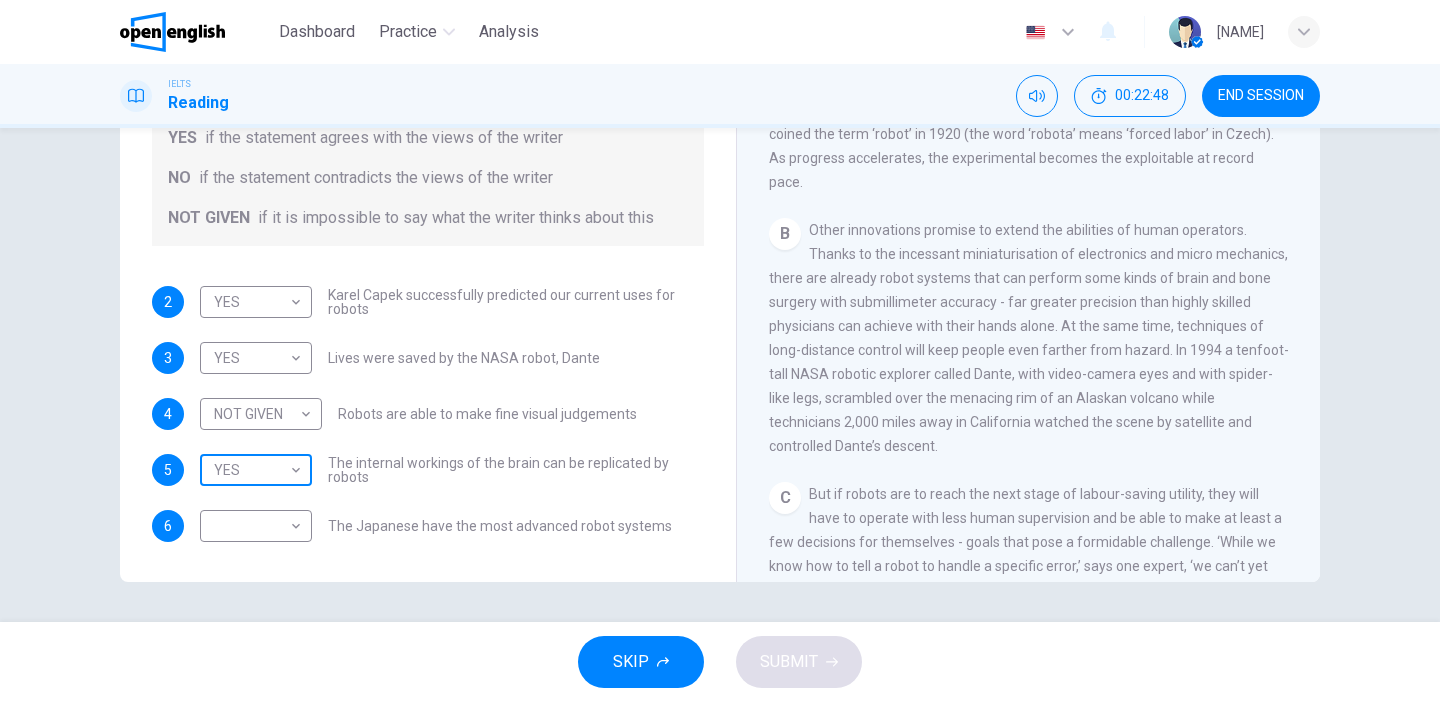 click on "This site uses cookies, as explained in our  Privacy Policy . If you agree to the use of cookies, please click the Accept button and continue to browse our site.   Privacy Policy Accept Dashboard Practice Analysis English ** ​ [PERSON] . IELTS Reading 00:22:48 END SESSION Questions 2 - 6 Do the following statements agree with the information given in the Reading Passage?  In the boxes below, write YES if the statement agrees with the views of the writer NO if the statement contradicts the views of the writer NOT GIVEN if it is impossible to say what the writer thinks about this 2 YES *** ​ Karel Capek successfully predicted our current uses for robots 3 YES *** ​ Lives were saved by the NASA robot, Dante 4 NOT GIVEN ********* ​ Robots are able to make fine visual judgements 5 YES *** ​ The internal workings of the brain can be replicated by robots 6 ​ ​ The Japanese have the most advanced robot systems Robots CLICK TO ZOOM Click to Zoom 1 A B C D E F G SKIP SUBMIT Open English - Online English 1" at bounding box center [720, 351] 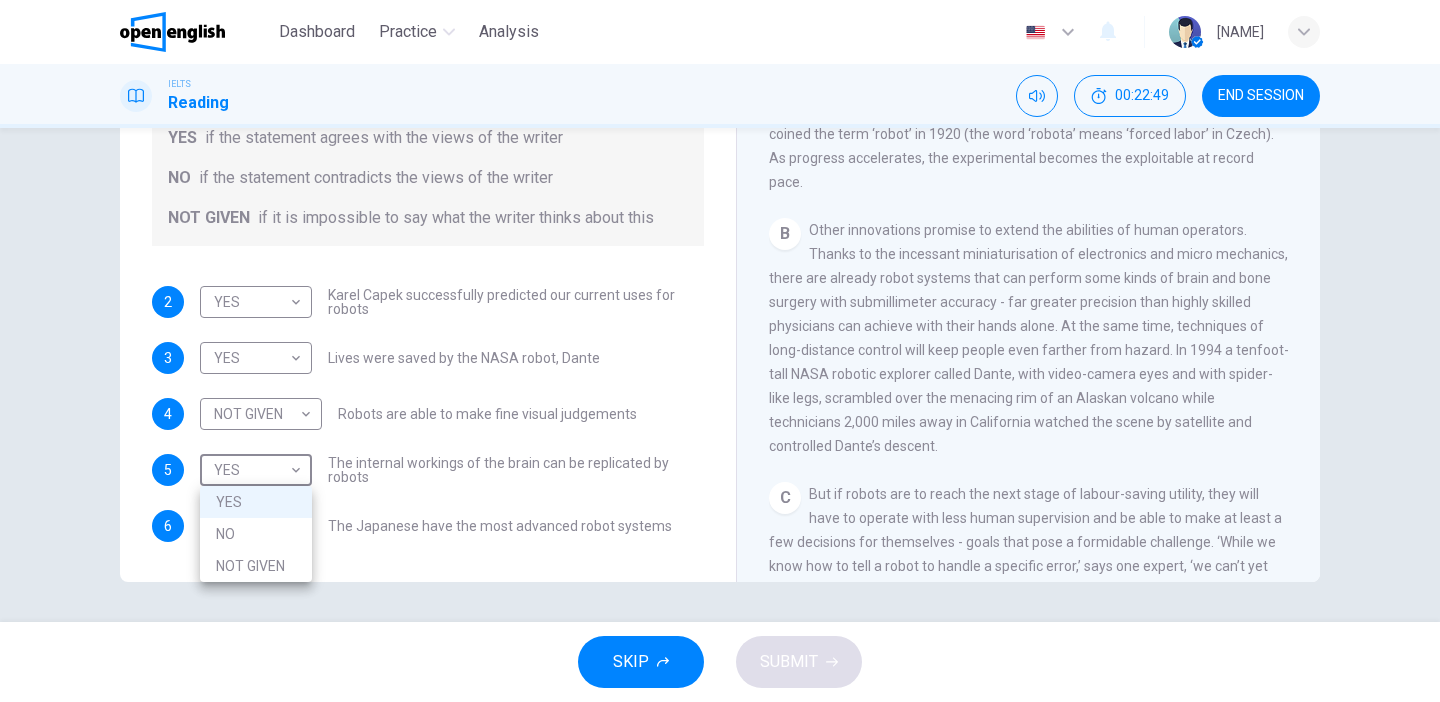 click on "NO" at bounding box center [256, 534] 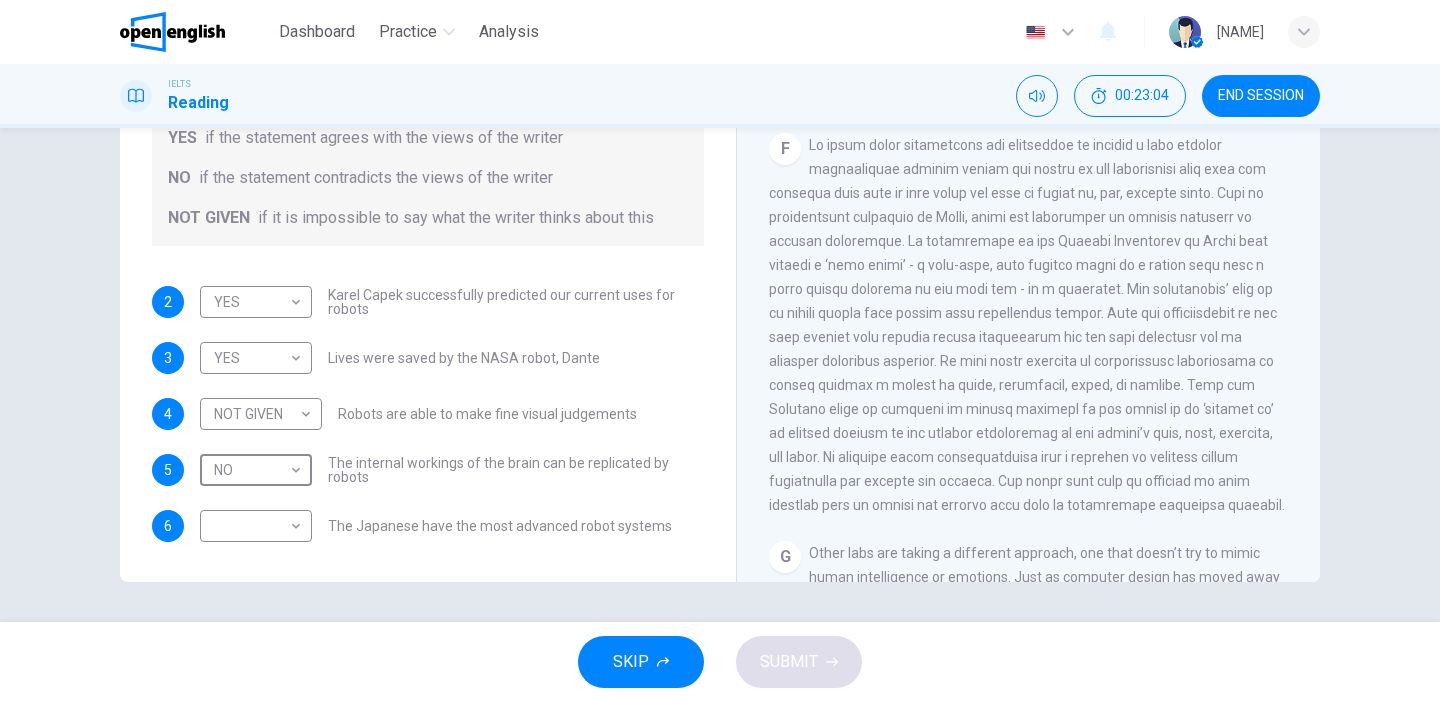 scroll, scrollTop: 1740, scrollLeft: 0, axis: vertical 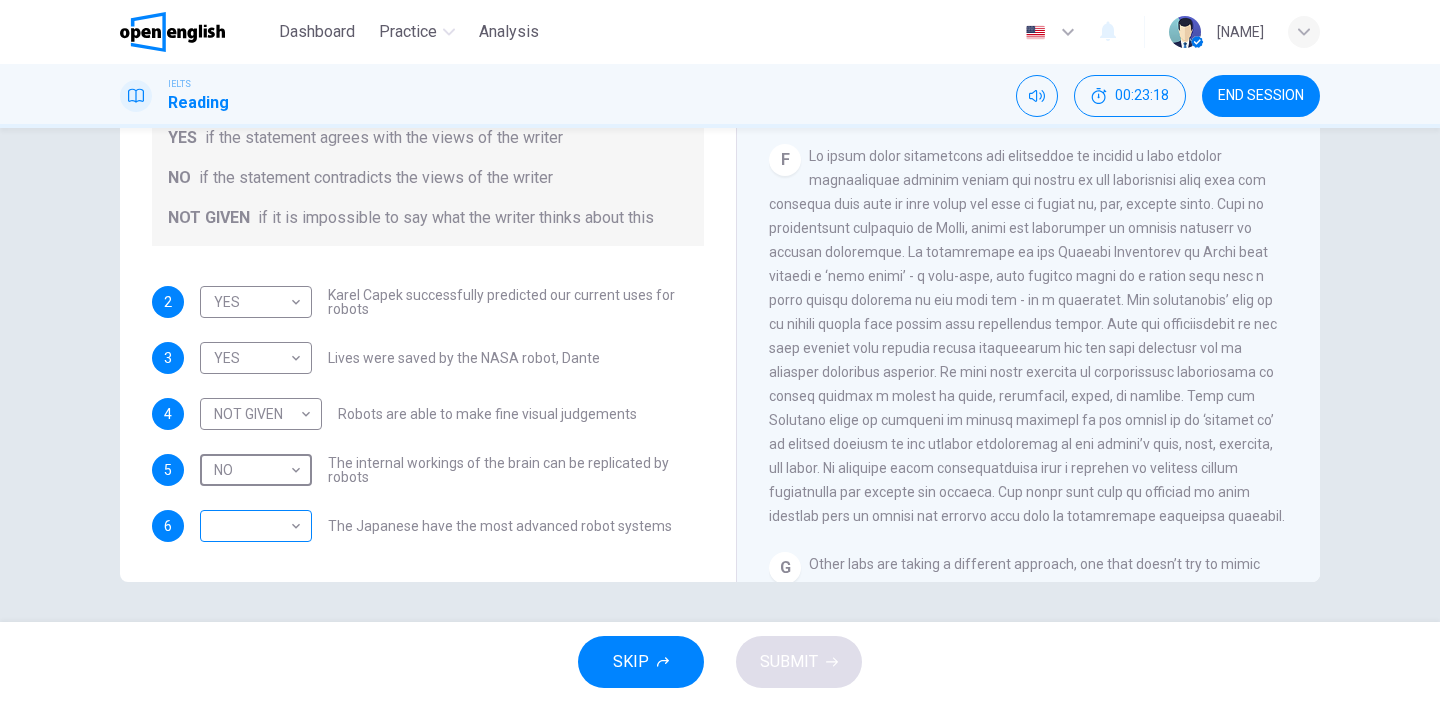 click on "This site uses cookies, as explained in our  Privacy Policy . If you agree to the use of cookies, please click the Accept button and continue to browse our site.   Privacy Policy Accept Dashboard Practice Analysis English ** ​ [PERSON] . IELTS Reading 00:23:18 END SESSION Questions 2 - 6 Do the following statements agree with the information given in the Reading Passage?  In the boxes below, write YES if the statement agrees with the views of the writer NO if the statement contradicts the views of the writer NOT GIVEN if it is impossible to say what the writer thinks about this 2 YES *** ​ Karel Capek successfully predicted our current uses for robots 3 YES *** ​ Lives were saved by the NASA robot, Dante 4 NOT GIVEN ********* ​ Robots are able to make fine visual judgements 5 NO ** ​ The internal workings of the brain can be replicated by robots 6 ​ ​ The Japanese have the most advanced robot systems Robots CLICK TO ZOOM Click to Zoom 1 A B C D E F G SKIP SUBMIT Open English - Online English 1" at bounding box center [720, 351] 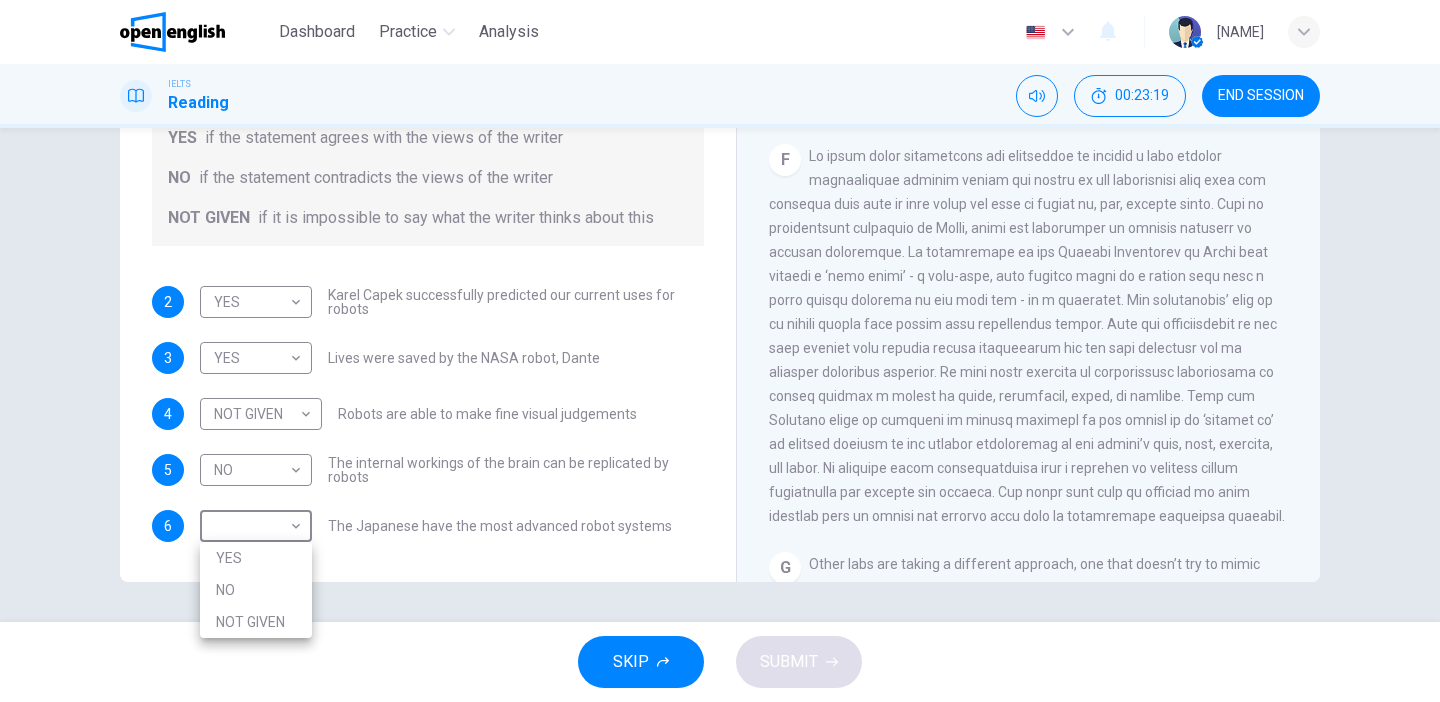 click on "NO" at bounding box center (256, 590) 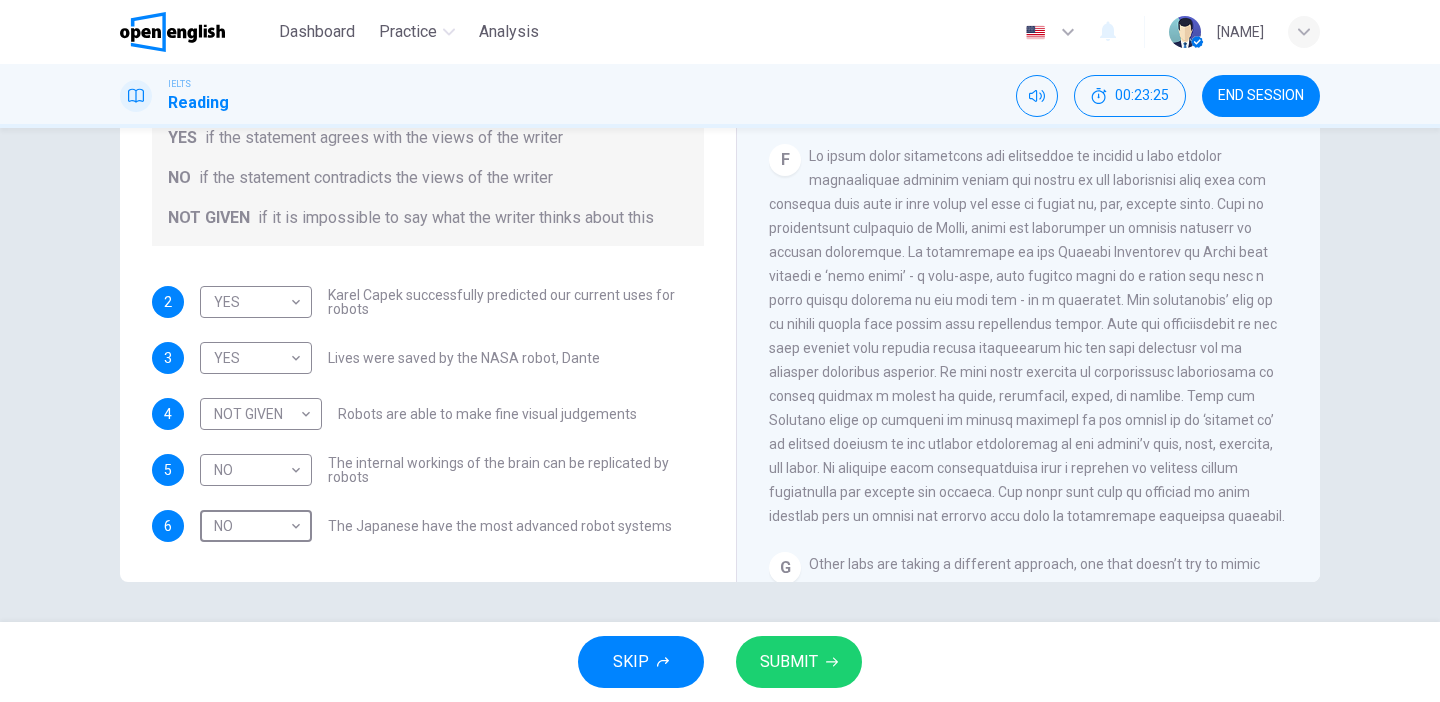 click on "SUBMIT" at bounding box center (789, 662) 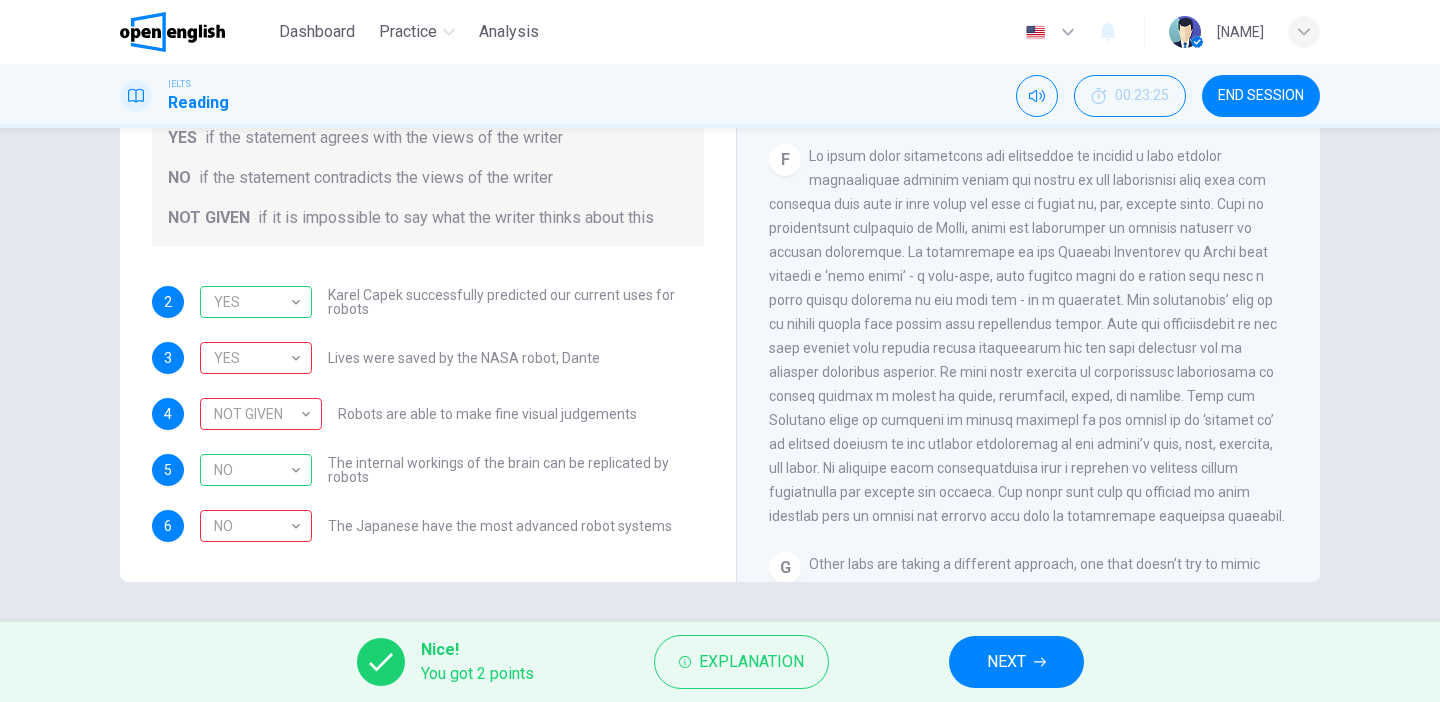 click on "NEXT" at bounding box center [1006, 662] 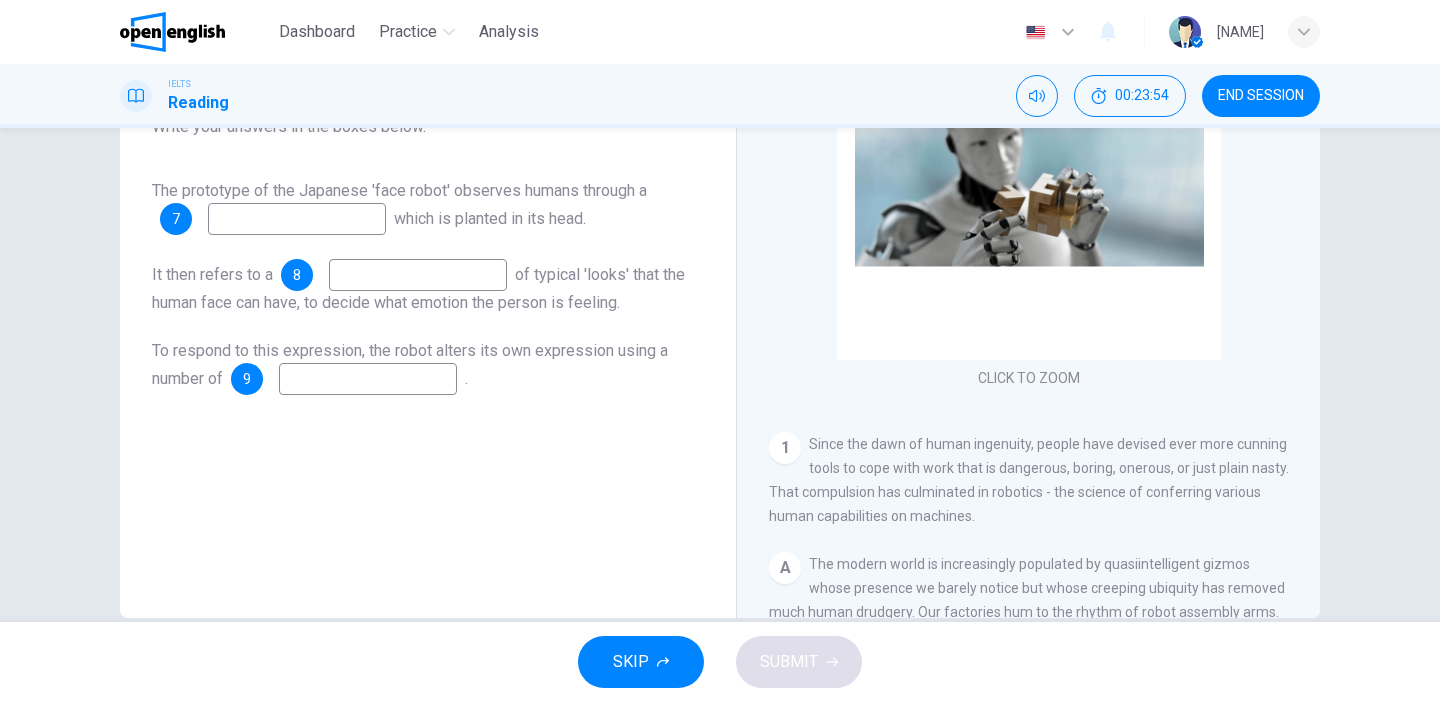 scroll, scrollTop: 281, scrollLeft: 0, axis: vertical 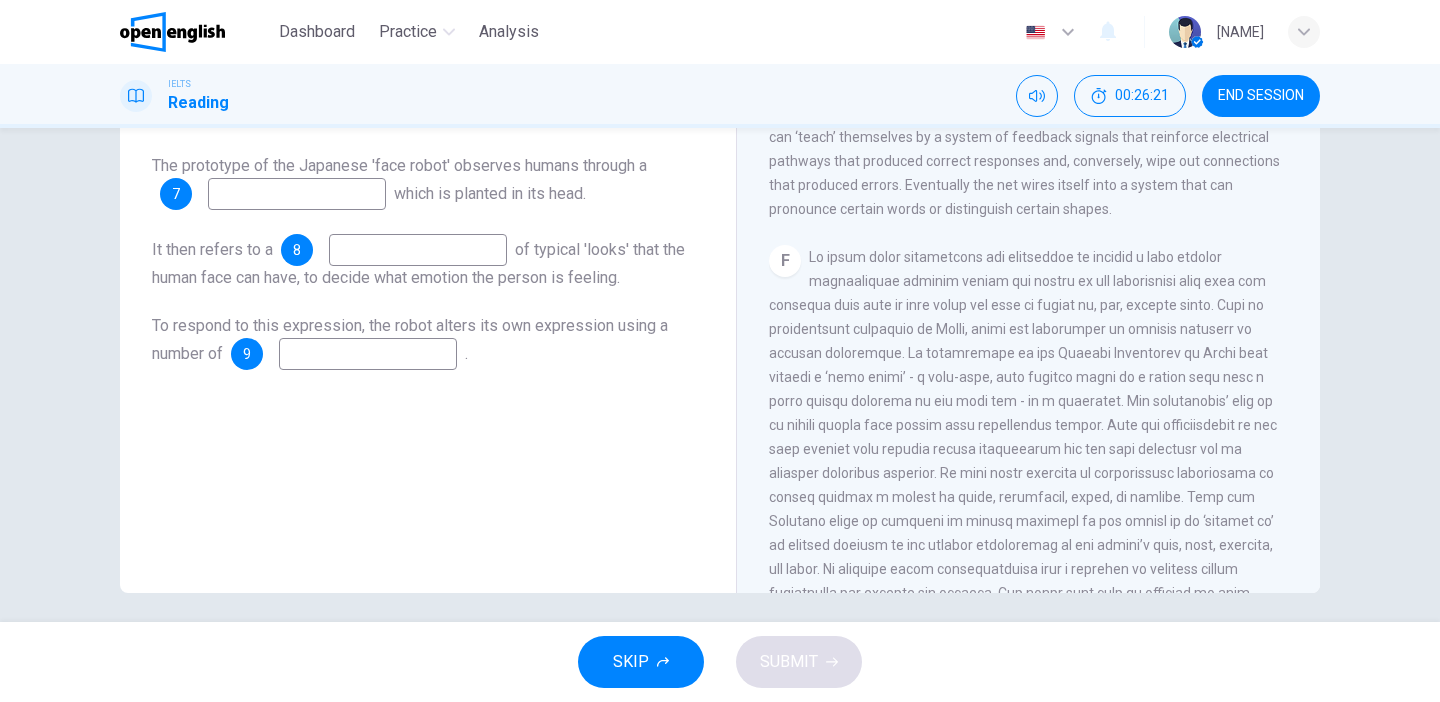 click at bounding box center [297, 194] 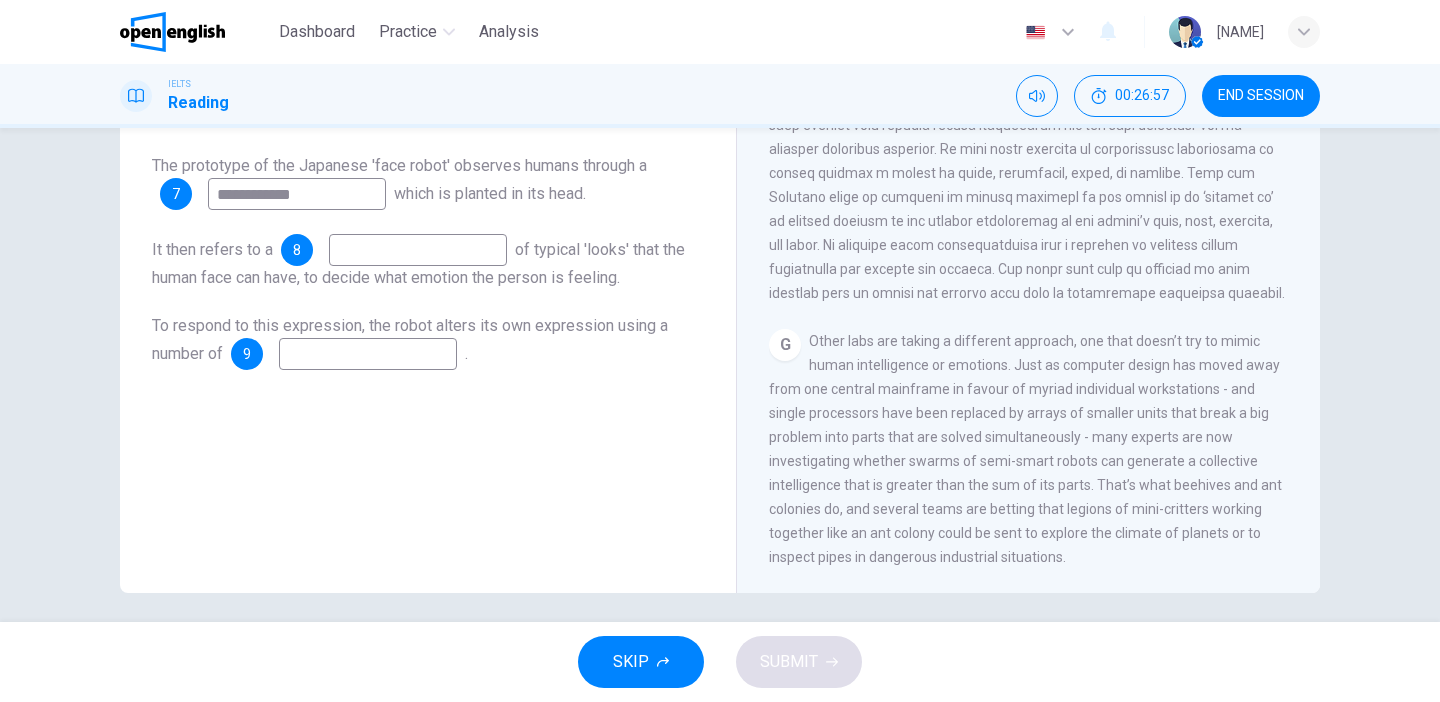 scroll, scrollTop: 1968, scrollLeft: 0, axis: vertical 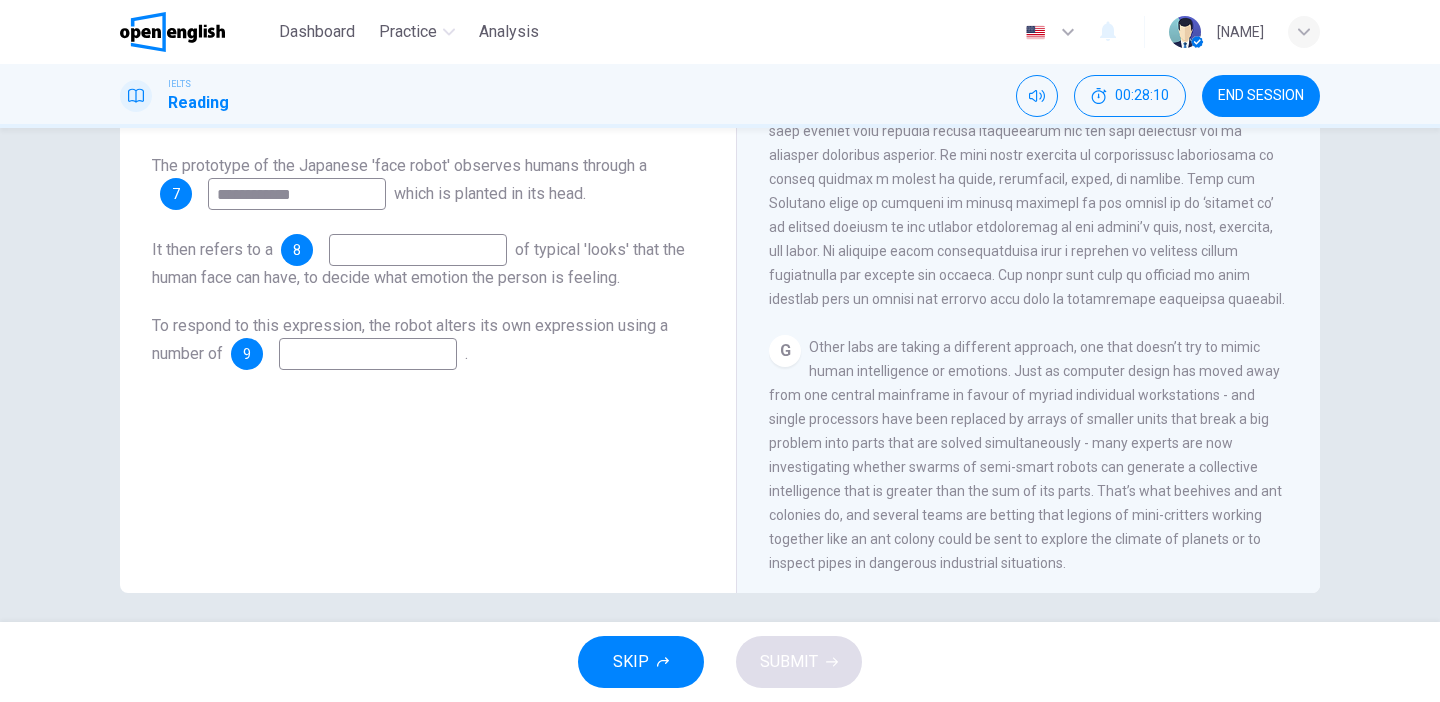 type on "**********" 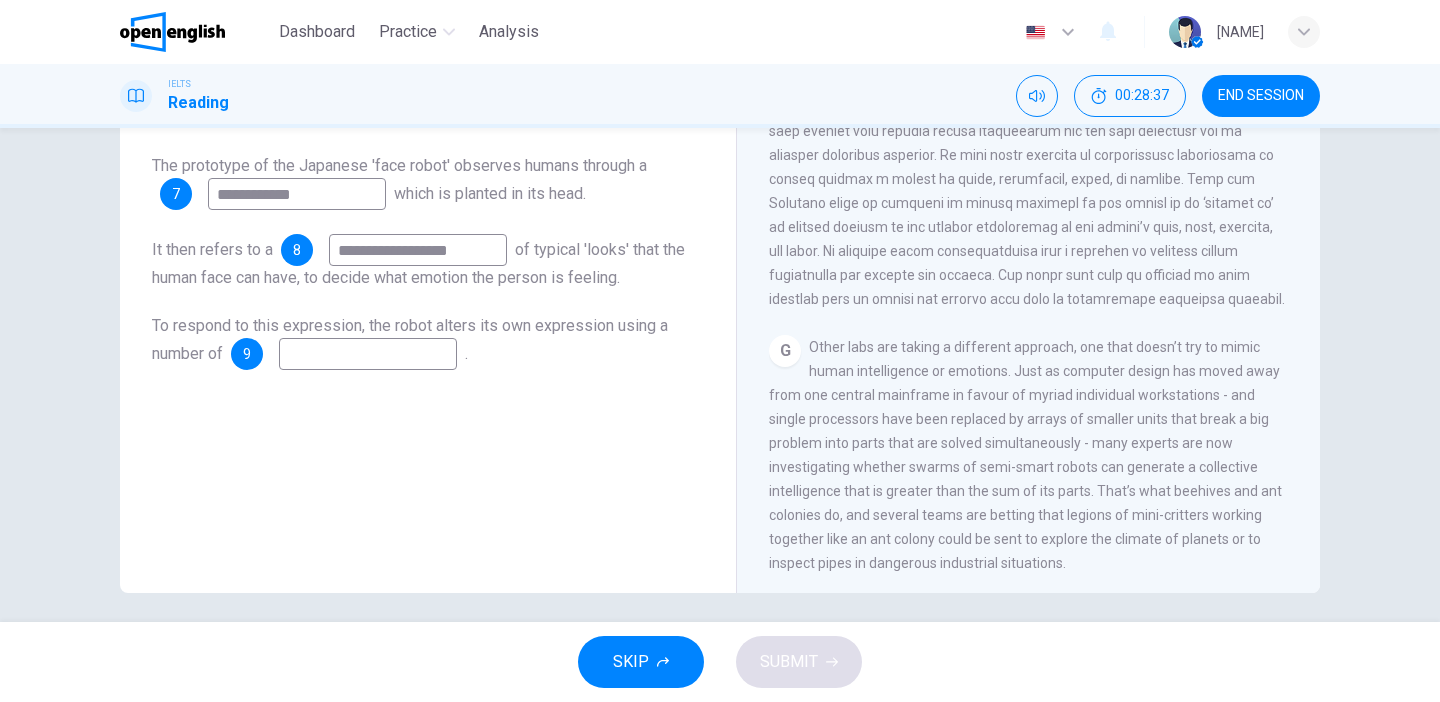 type on "**********" 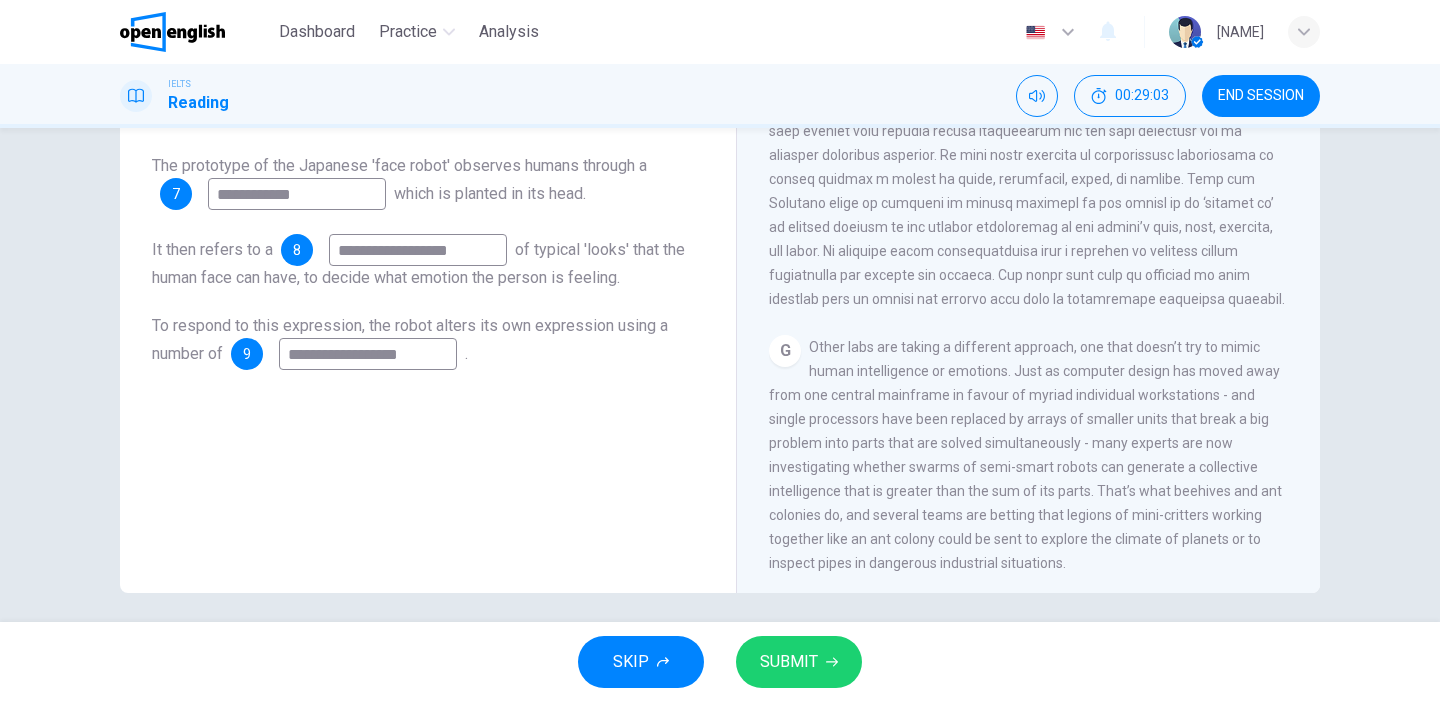 type on "**********" 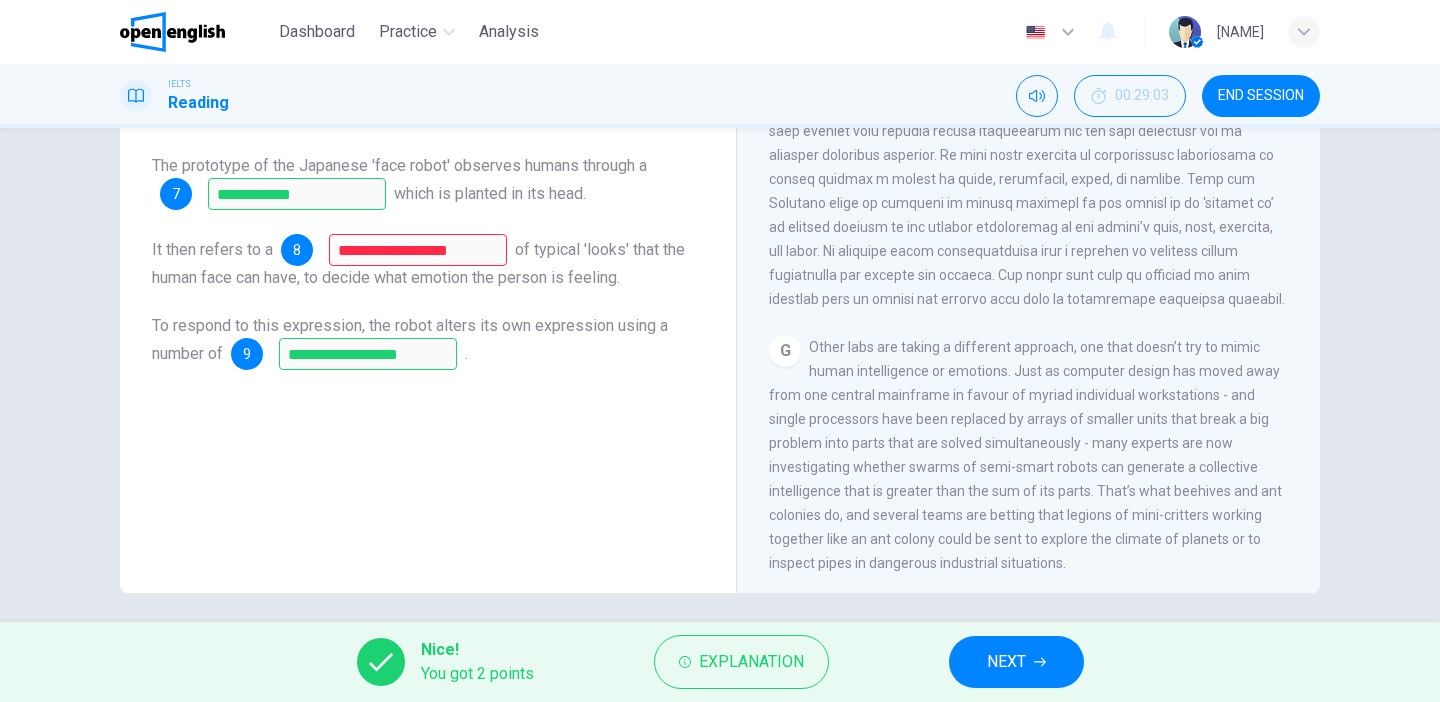 click on "NEXT" at bounding box center (1006, 662) 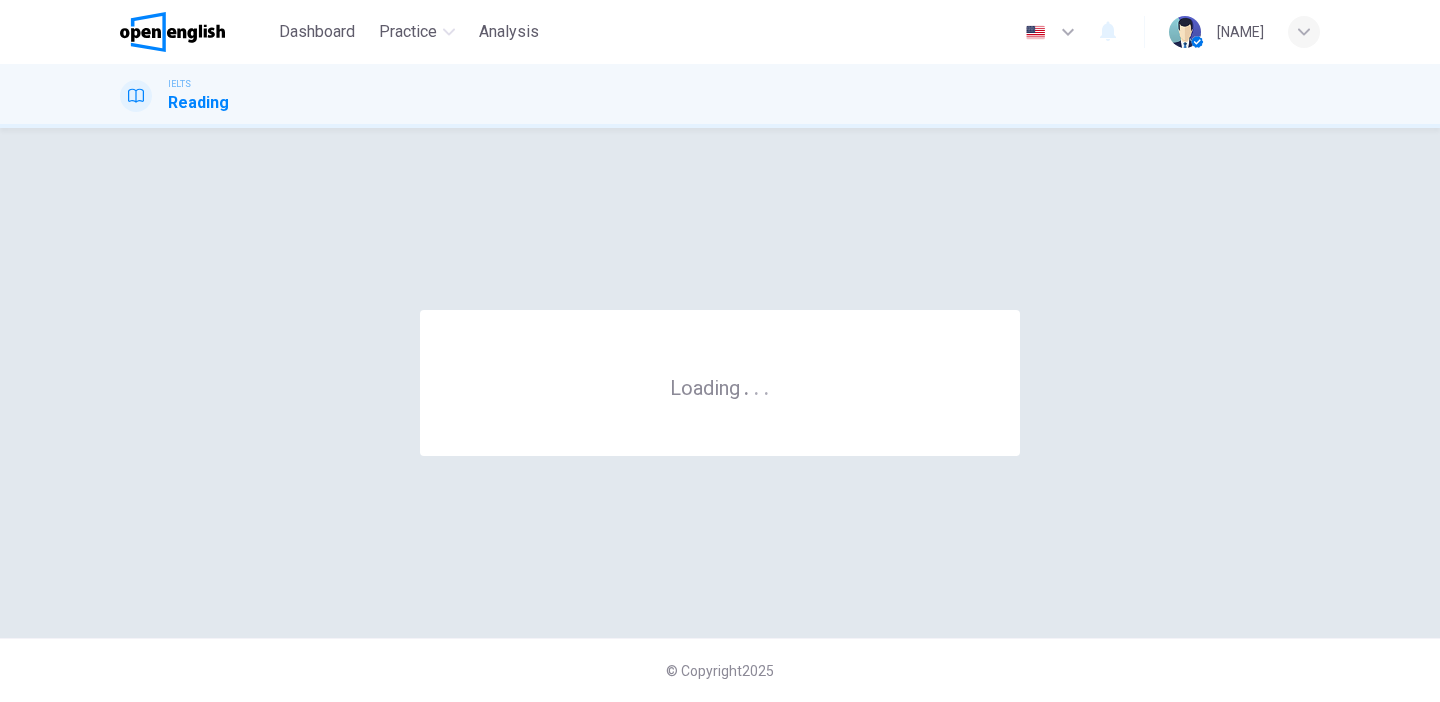 scroll, scrollTop: 0, scrollLeft: 0, axis: both 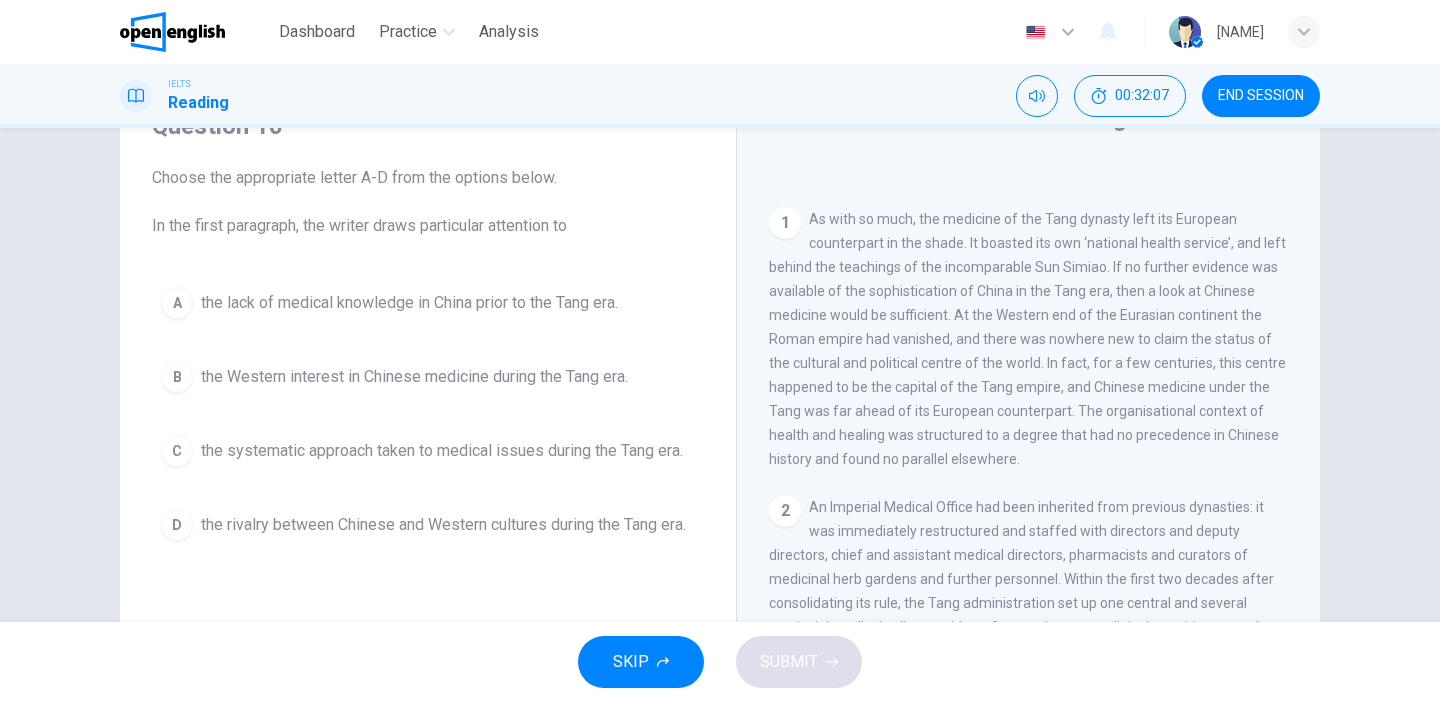click on "the lack of medical knowledge in China prior to the Tang era." at bounding box center [409, 303] 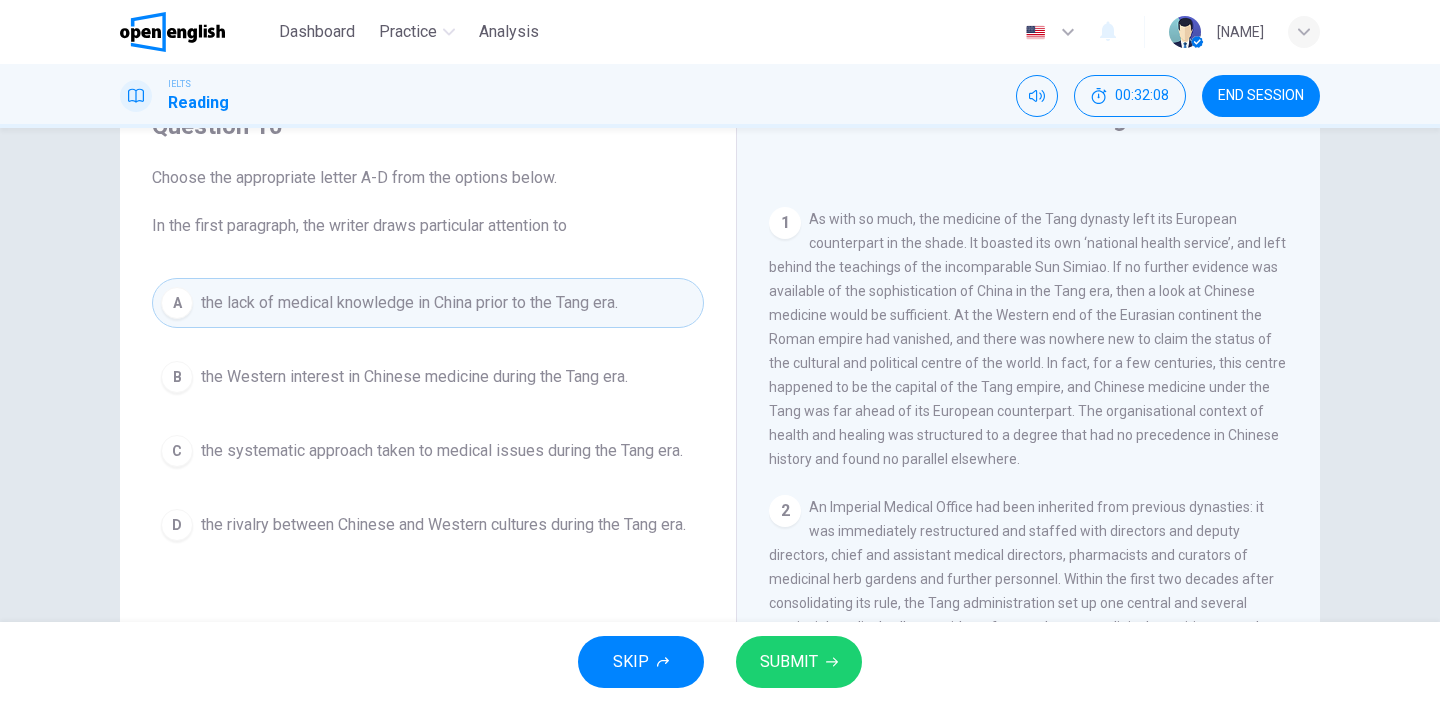 click on "SUBMIT" at bounding box center (799, 662) 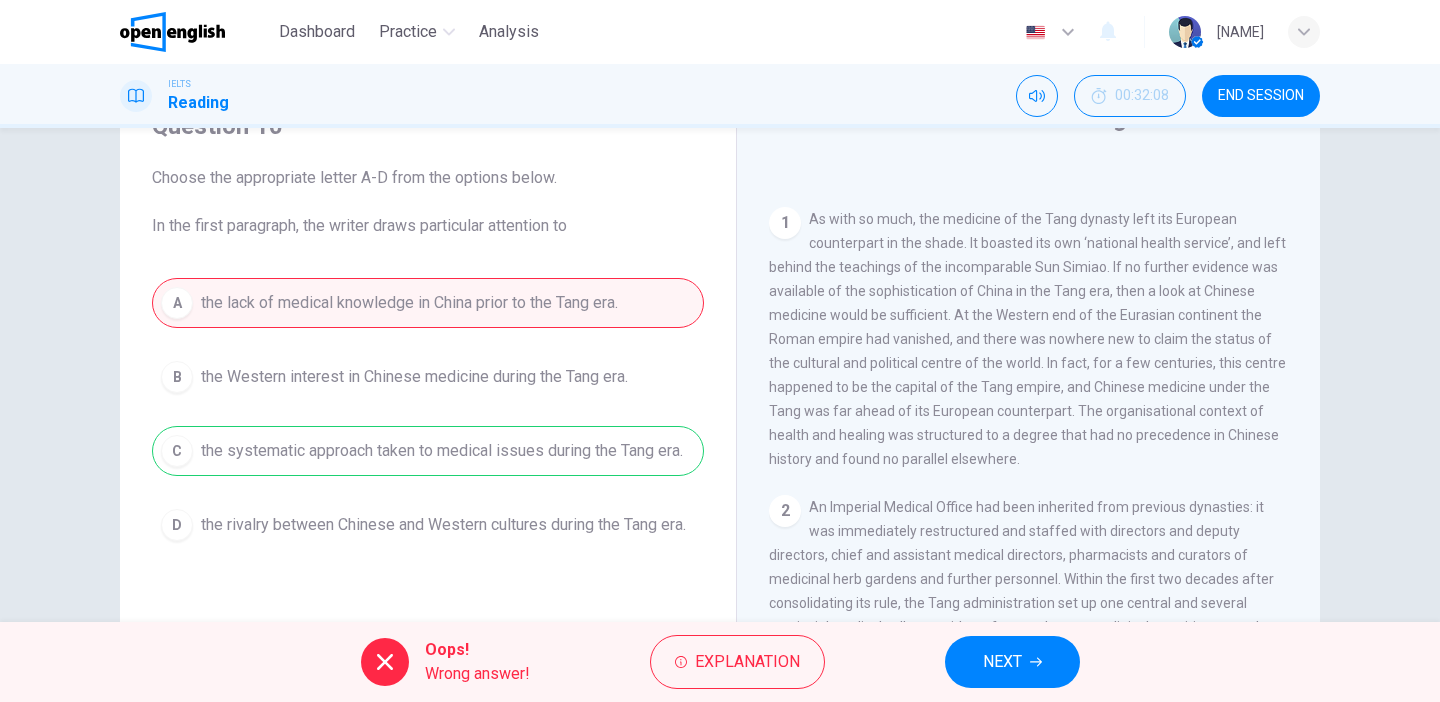 click on "NEXT" at bounding box center [1012, 662] 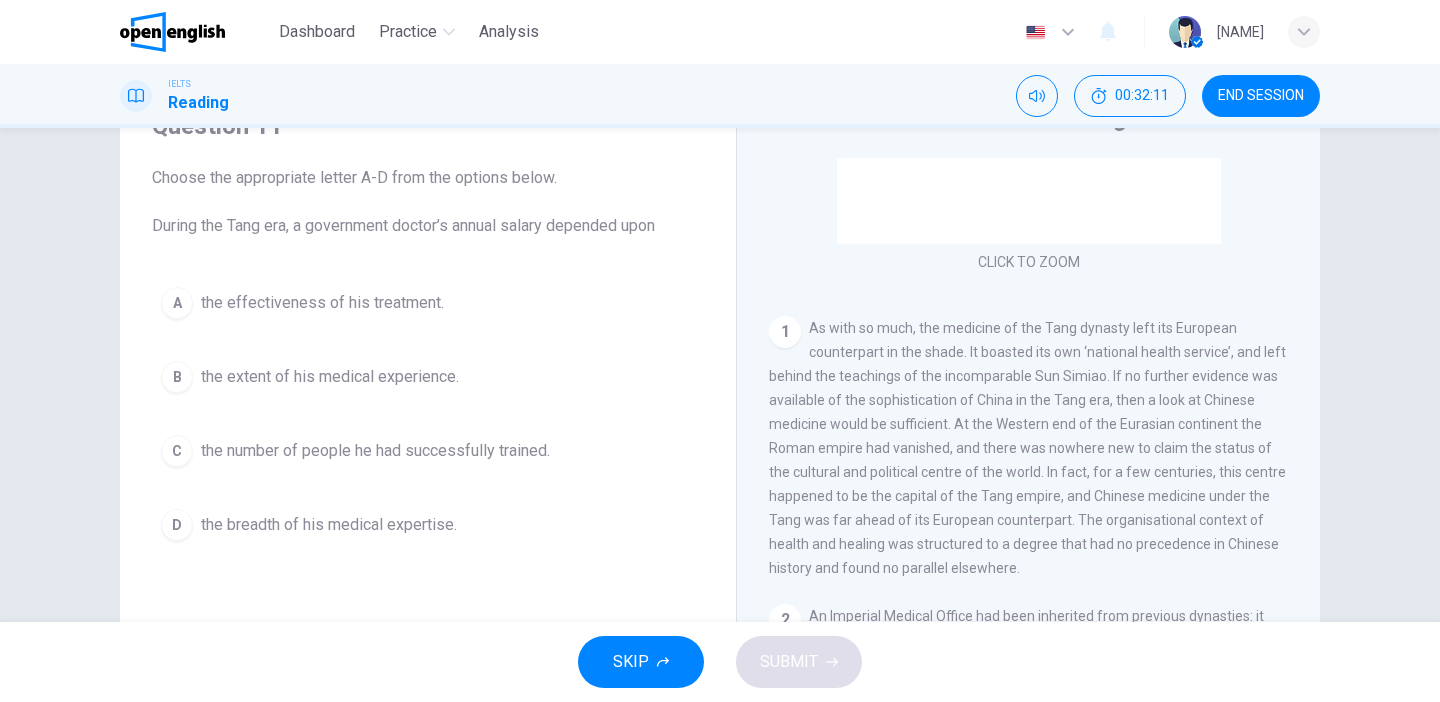 scroll, scrollTop: 353, scrollLeft: 0, axis: vertical 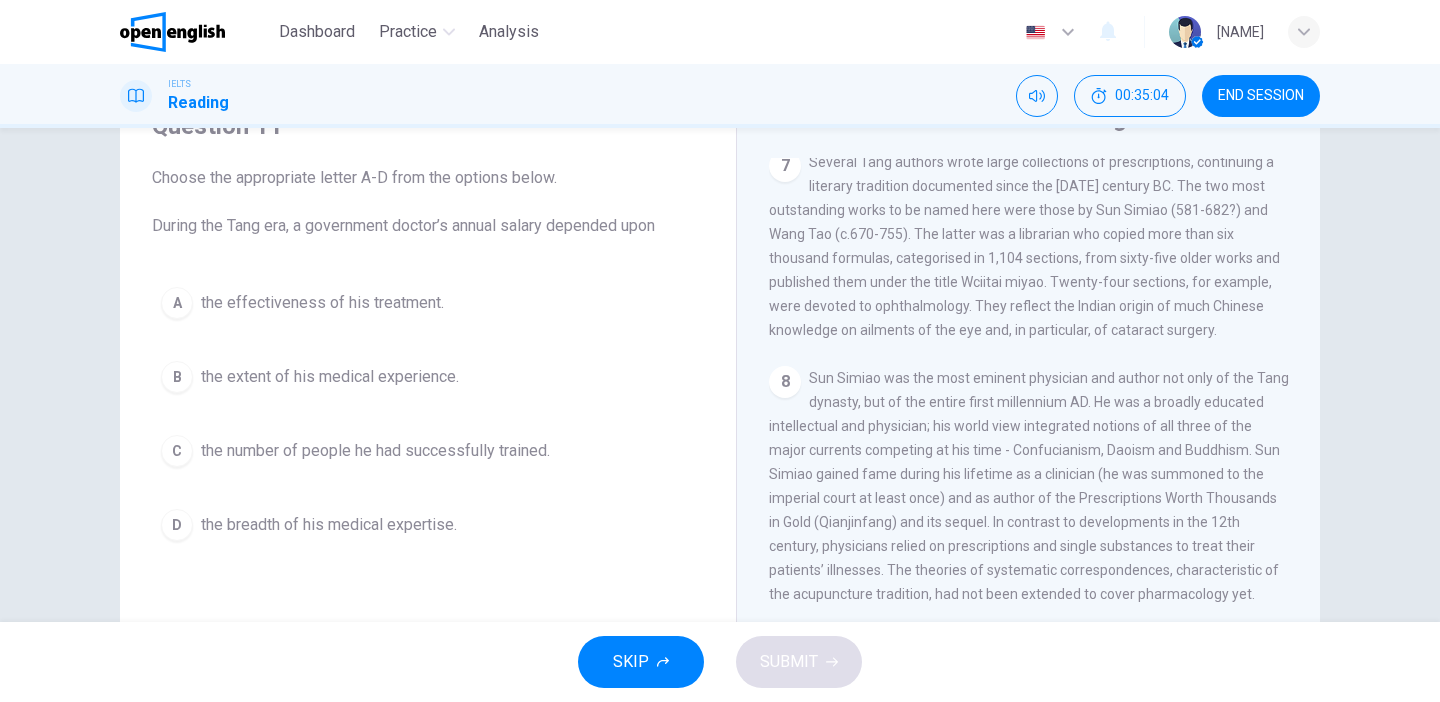 click on "SKIP" at bounding box center (631, 662) 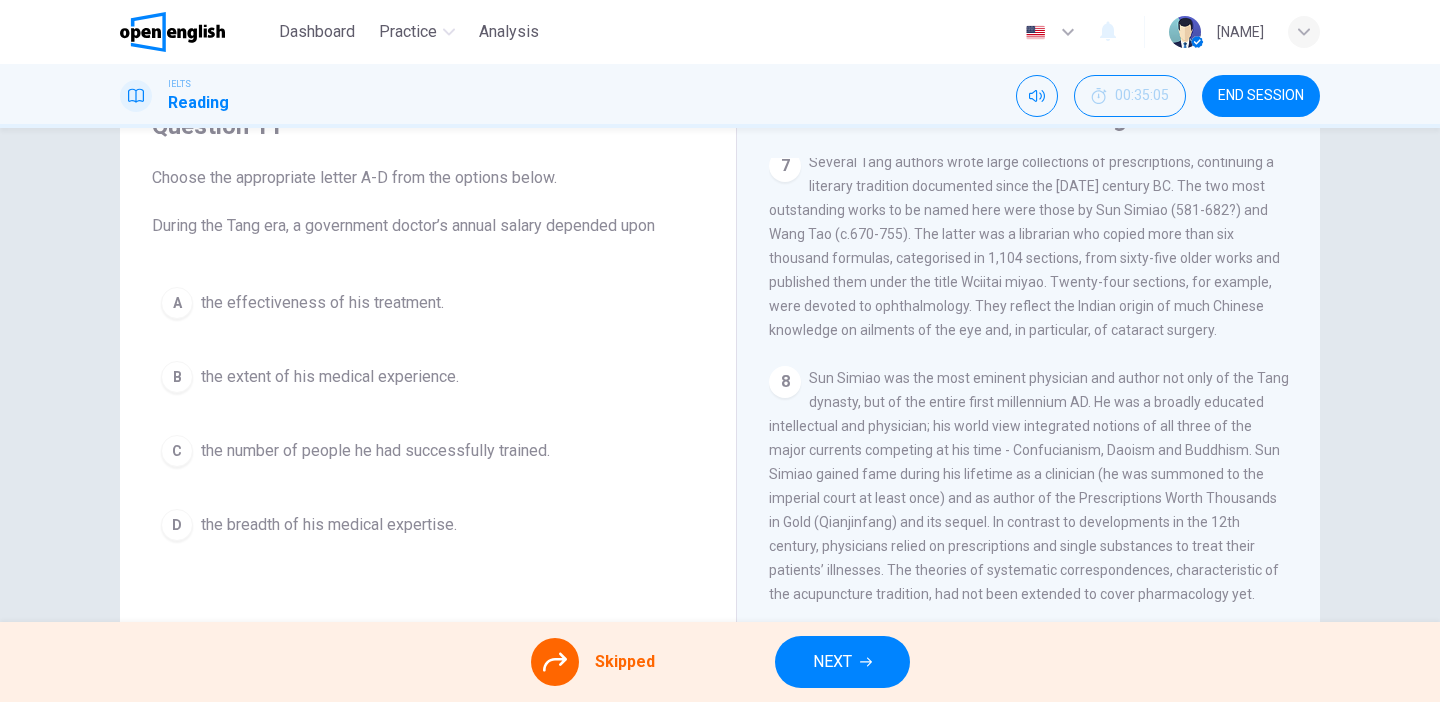 click on "NEXT" at bounding box center [842, 662] 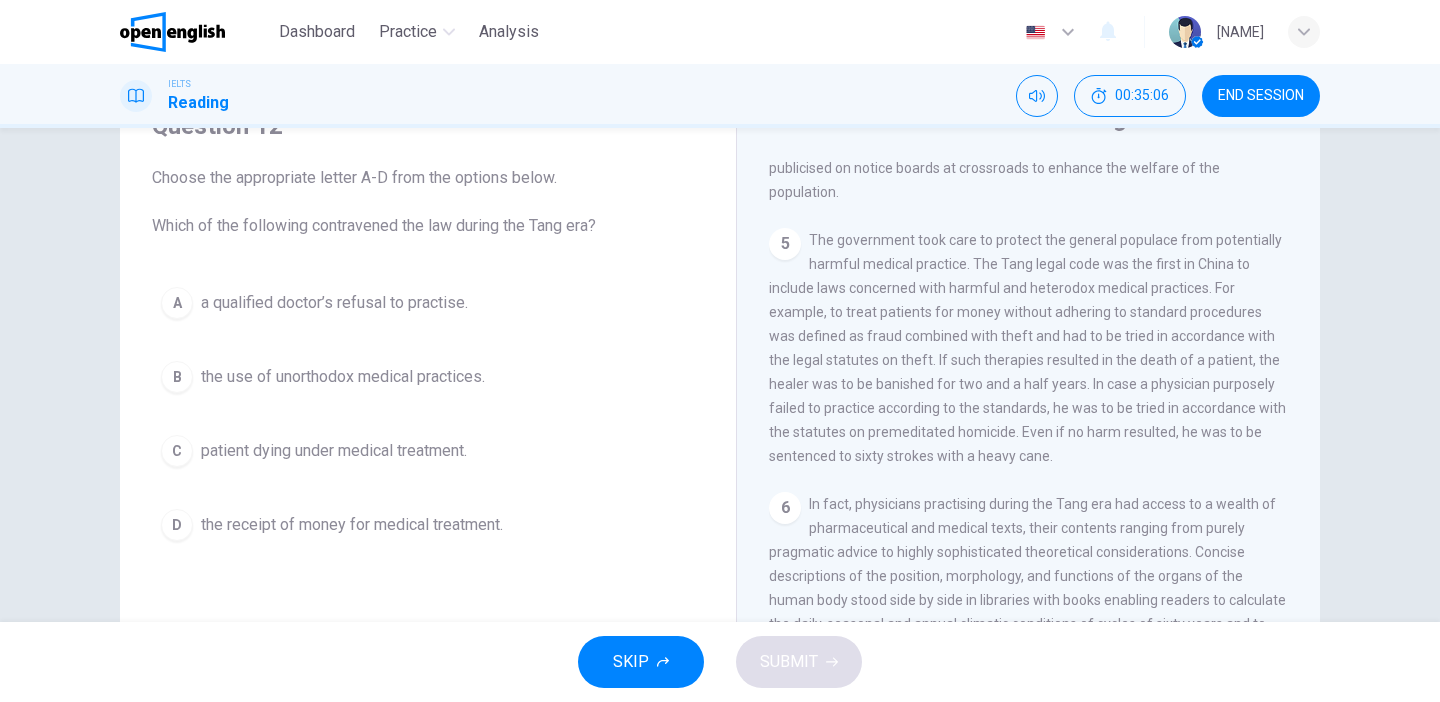scroll, scrollTop: 1098, scrollLeft: 0, axis: vertical 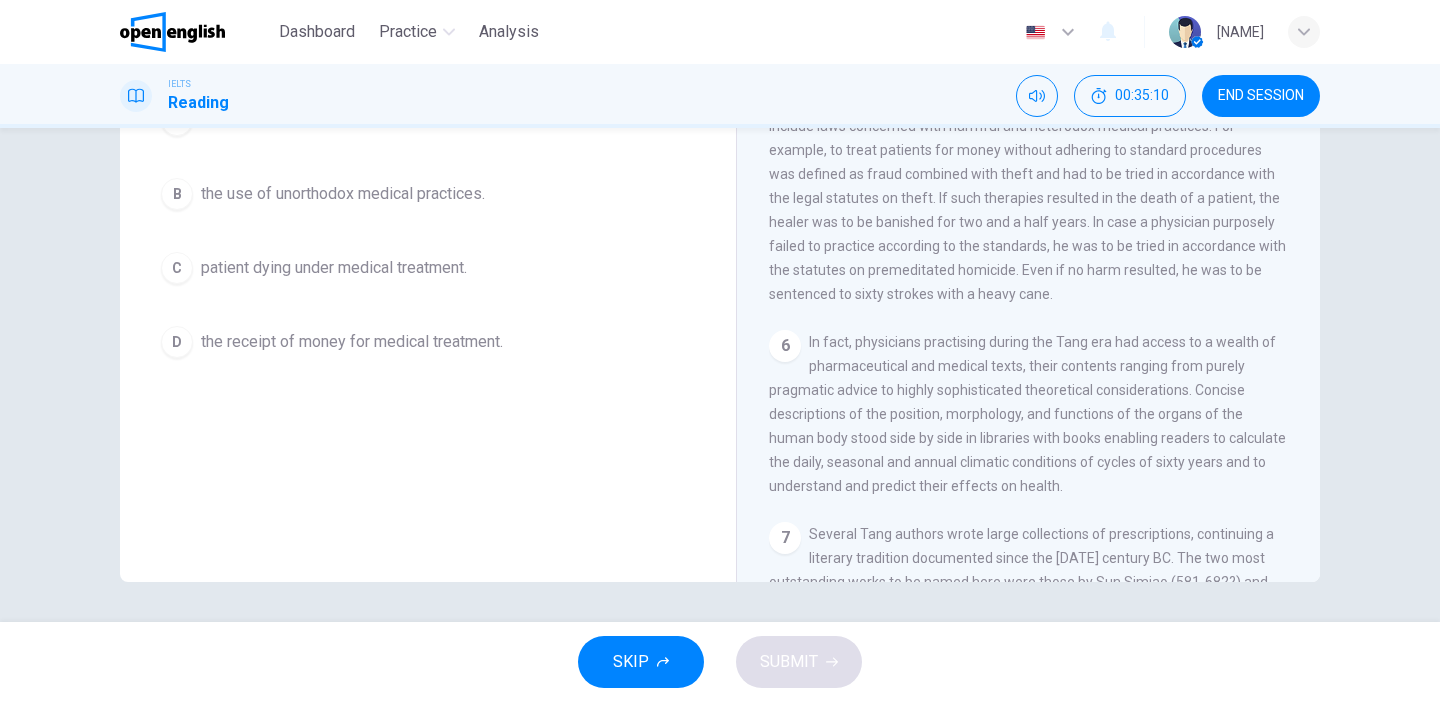 click on "SKIP" at bounding box center [641, 662] 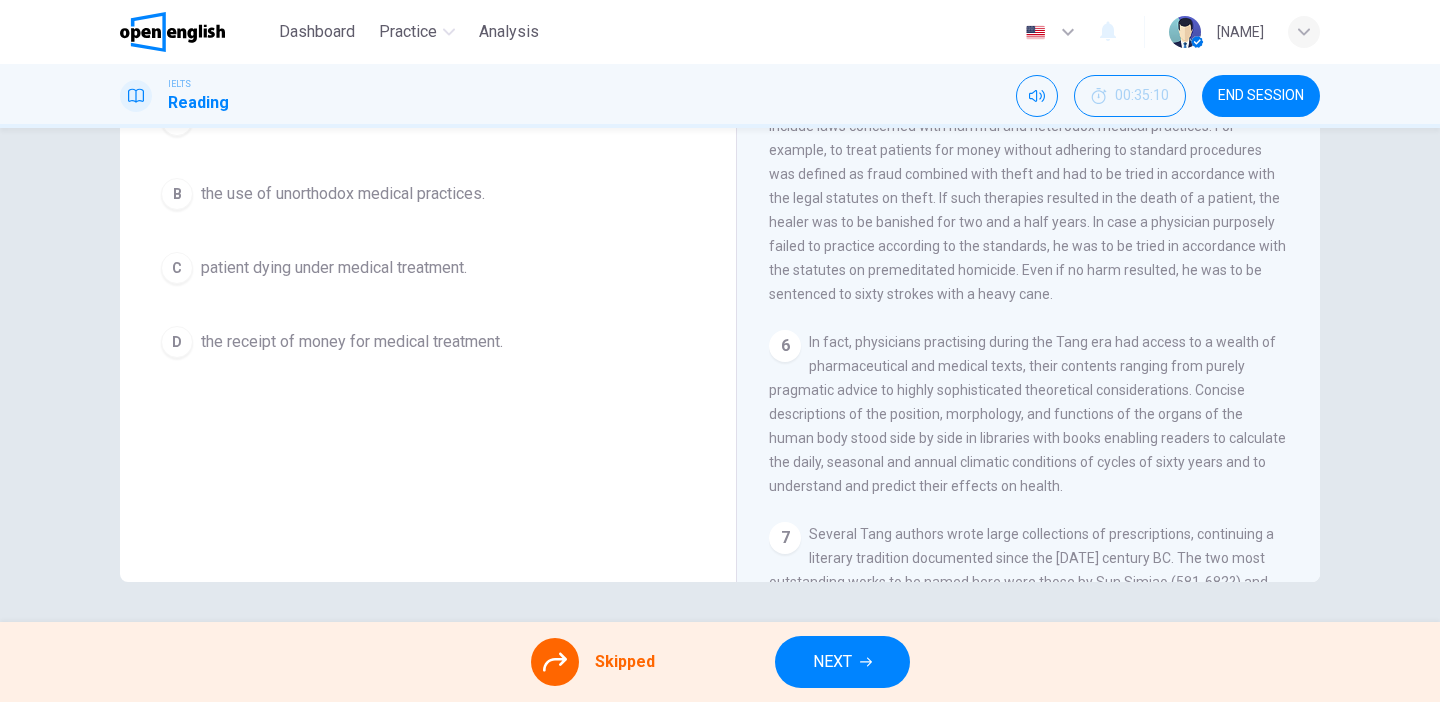 click on "NEXT" at bounding box center [842, 662] 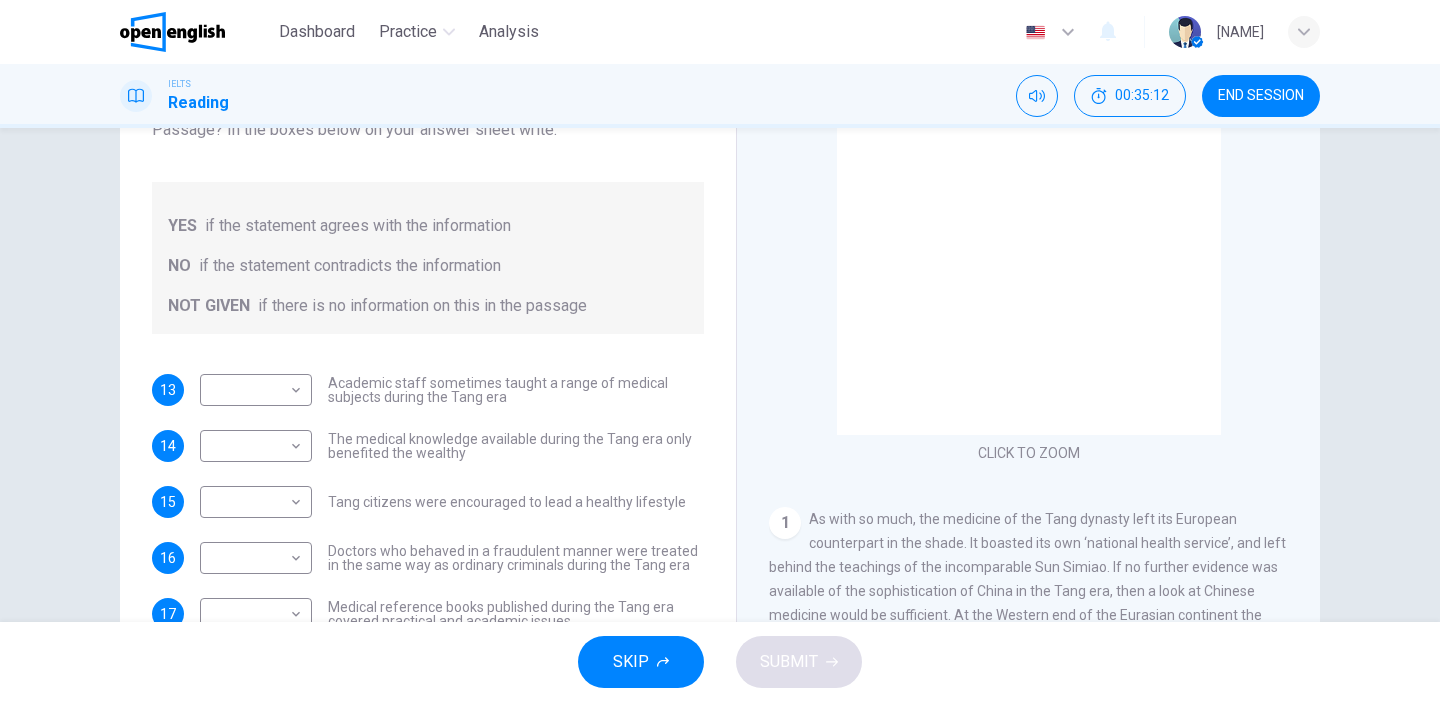 scroll, scrollTop: 168, scrollLeft: 0, axis: vertical 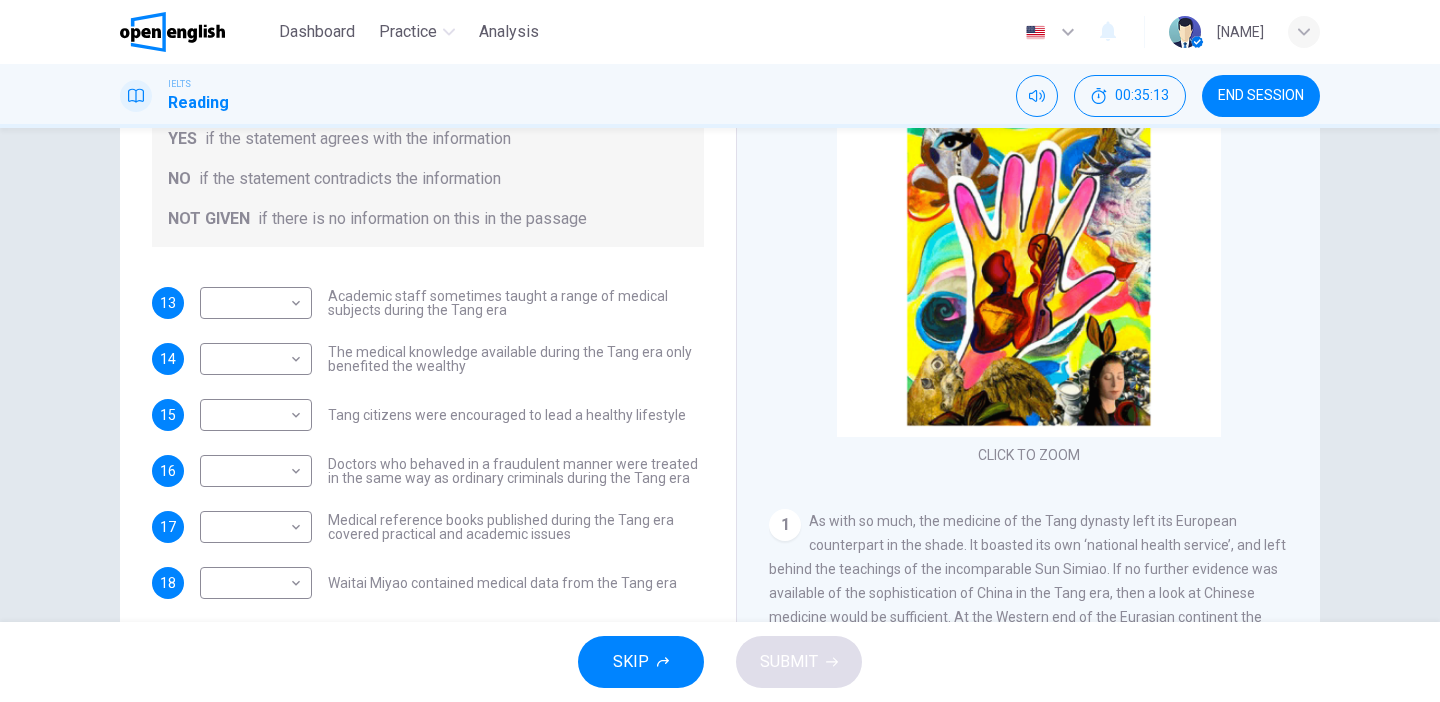 click on "SKIP" at bounding box center (631, 662) 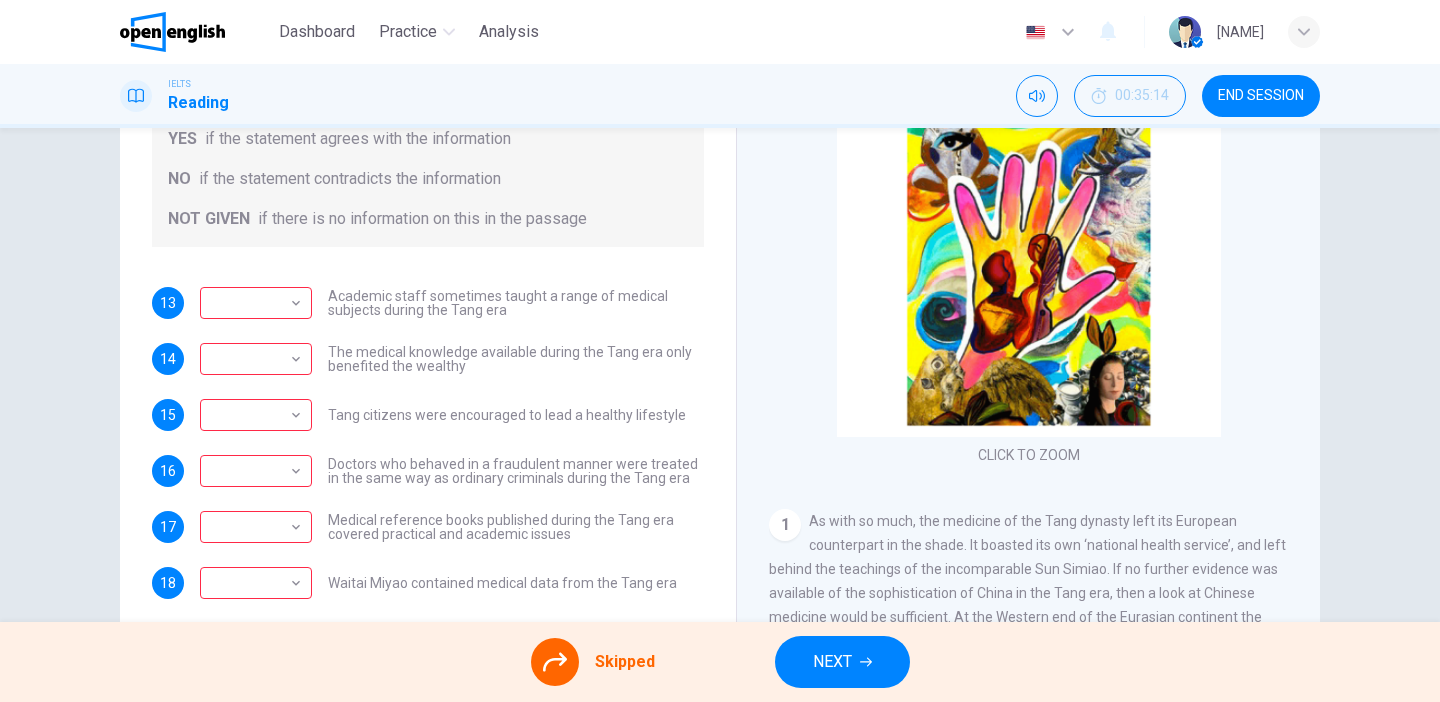 click on "NEXT" at bounding box center [832, 662] 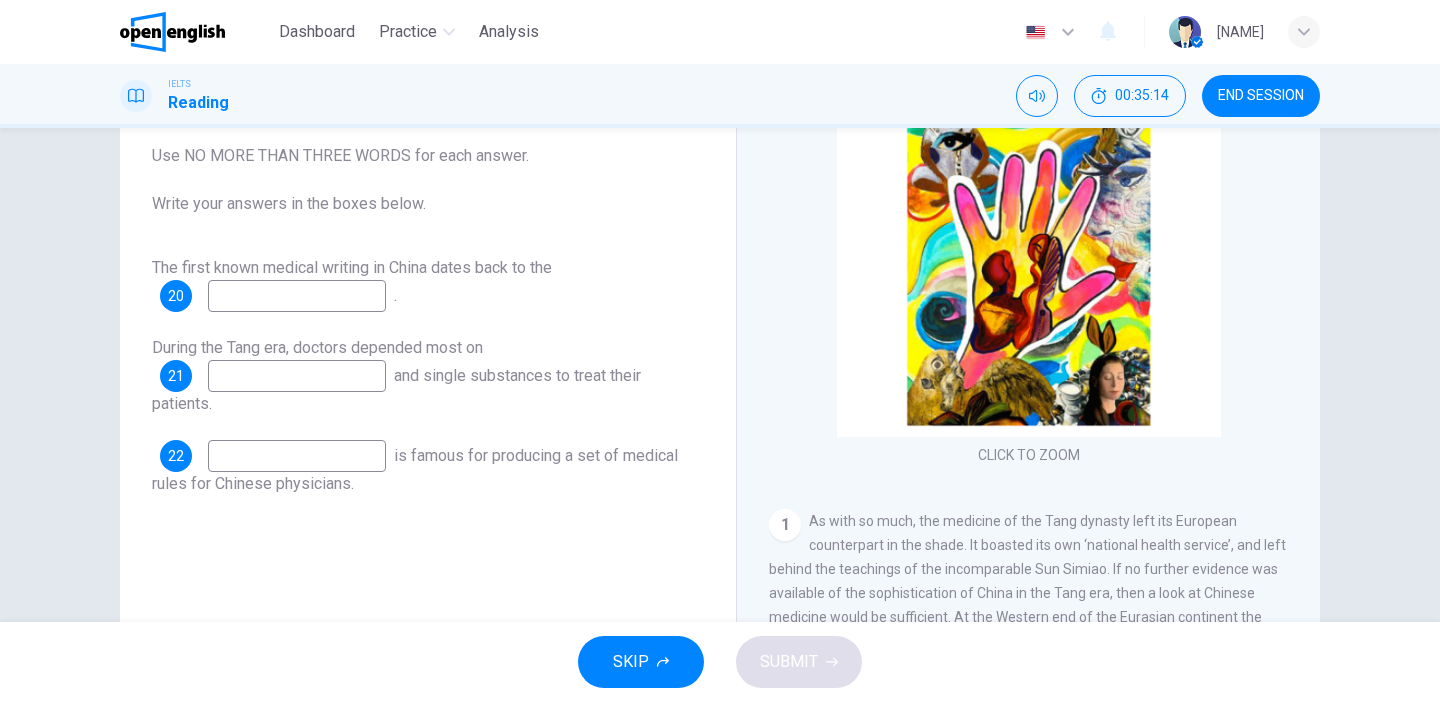 click on "SKIP" at bounding box center (631, 662) 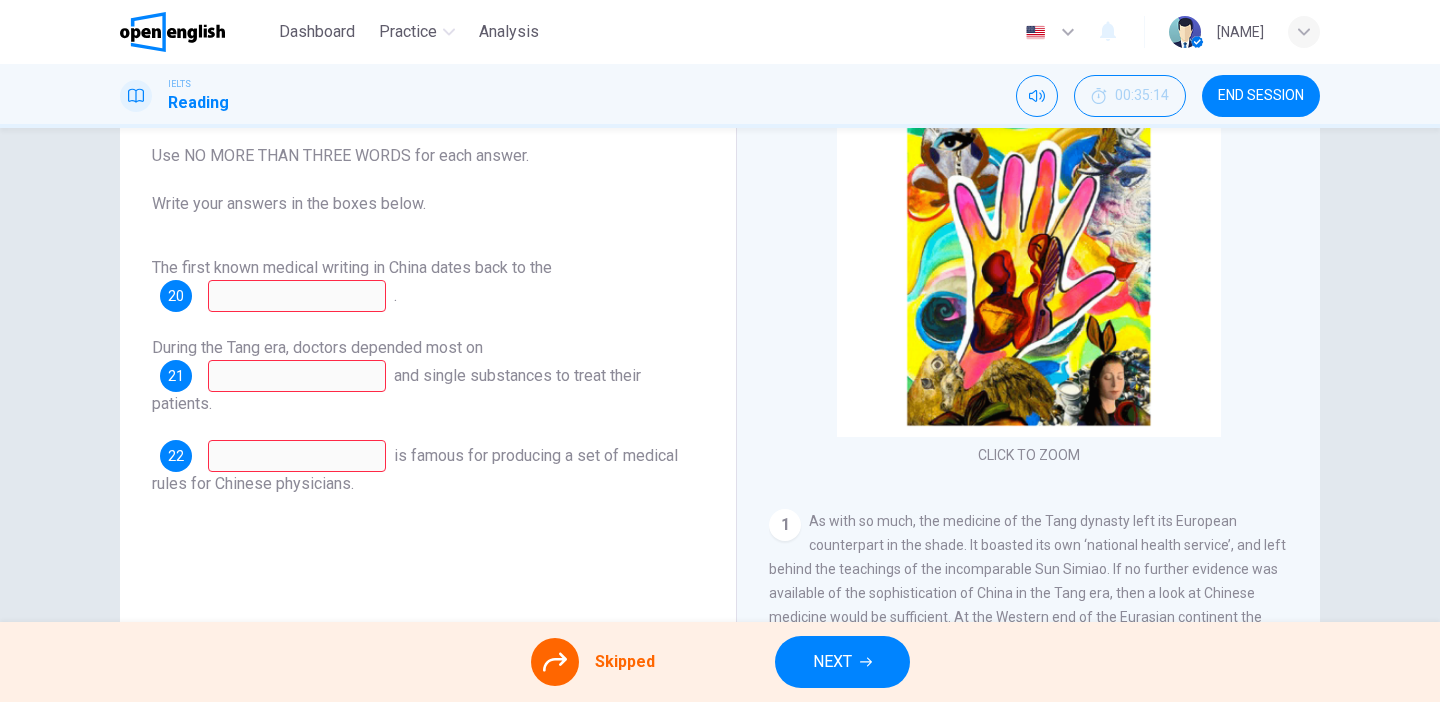 click on "NEXT" at bounding box center [832, 662] 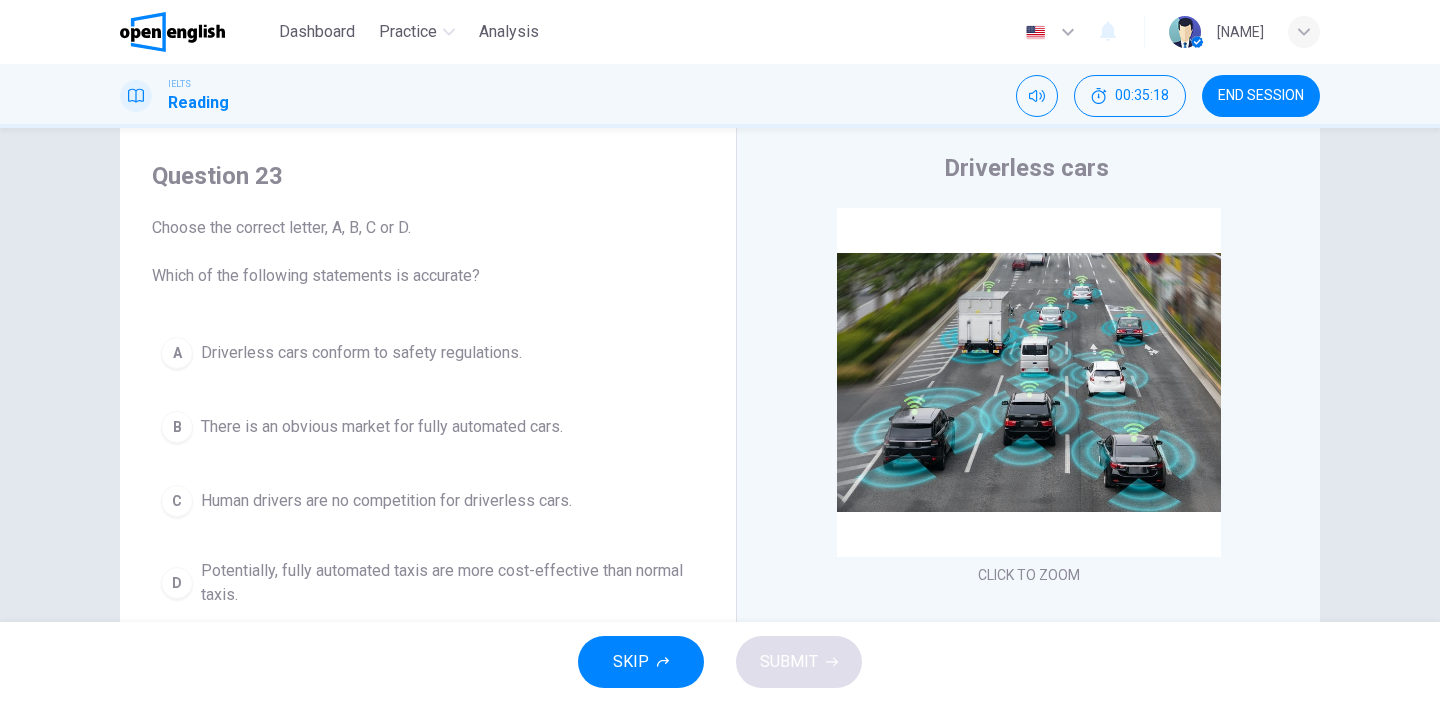 scroll, scrollTop: 0, scrollLeft: 0, axis: both 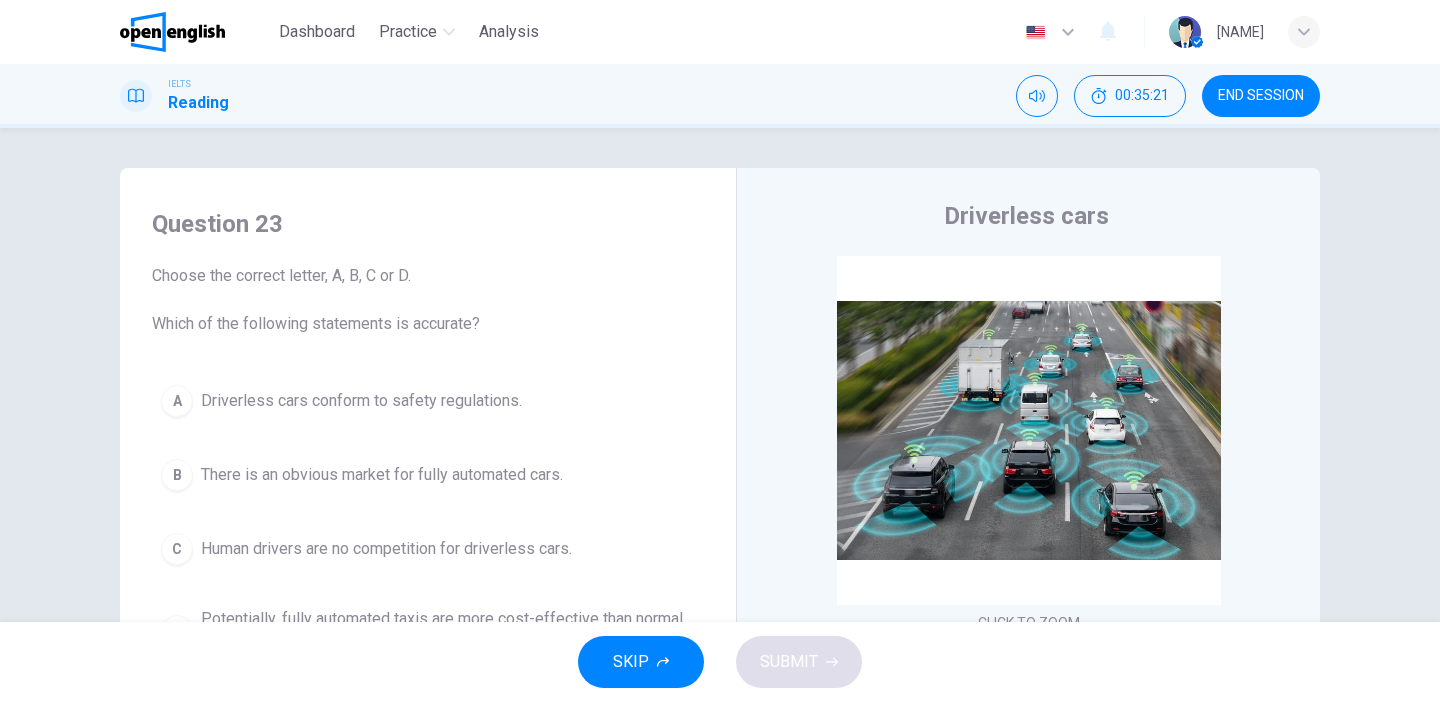 click on "END SESSION" at bounding box center (1261, 96) 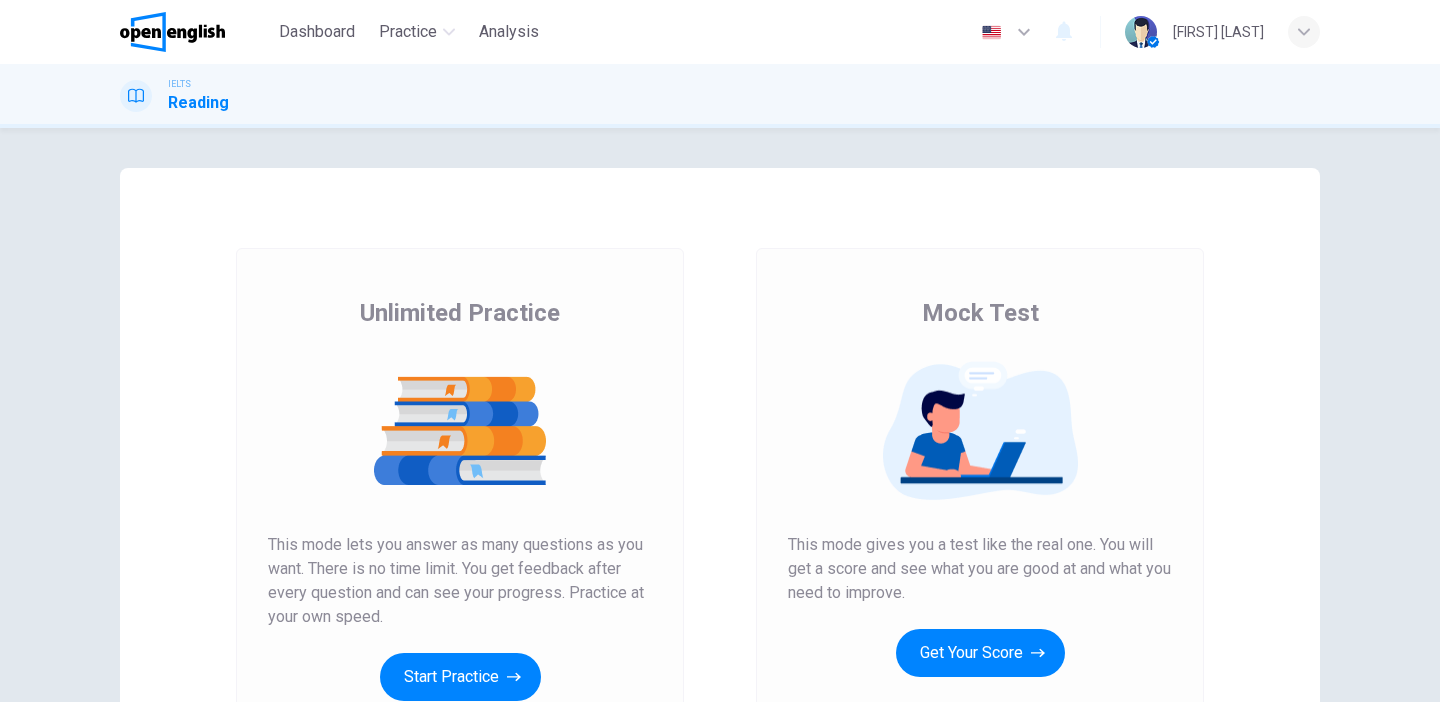 scroll, scrollTop: 0, scrollLeft: 0, axis: both 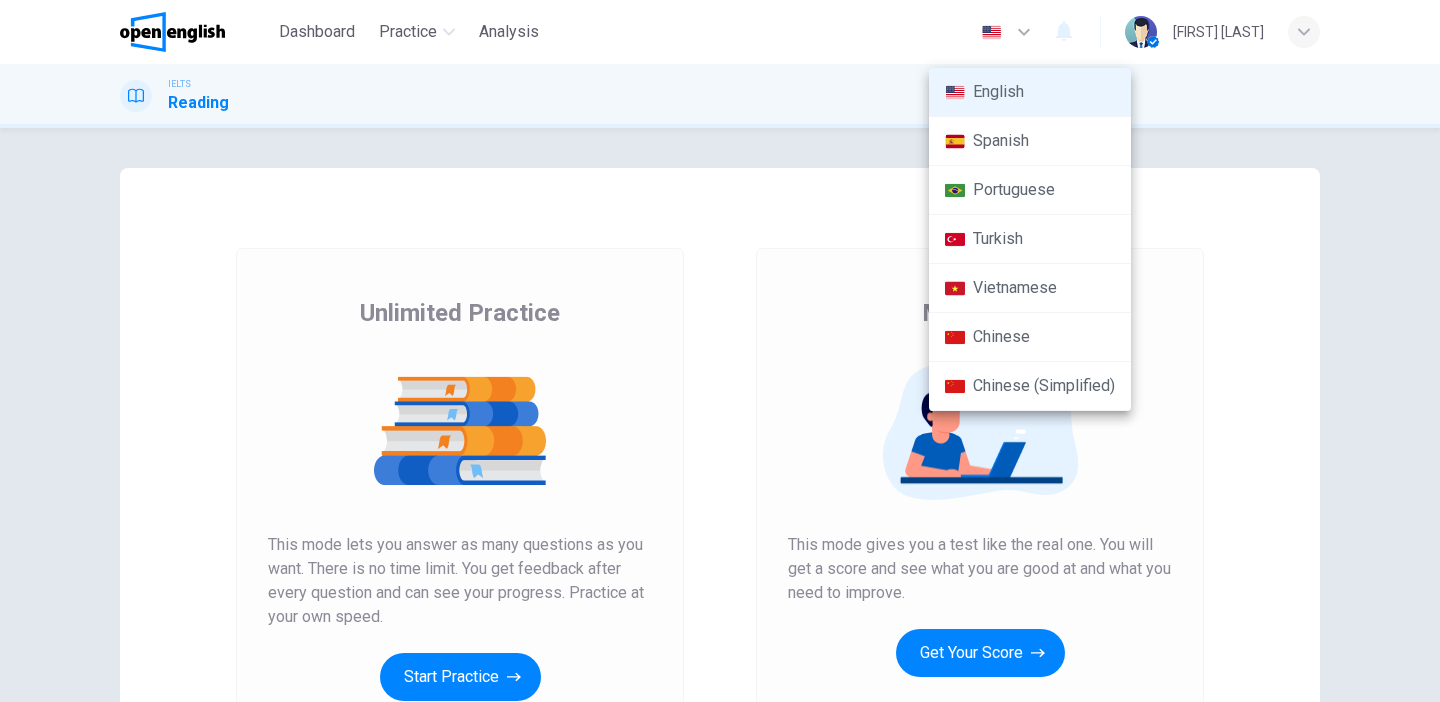 click at bounding box center [720, 351] 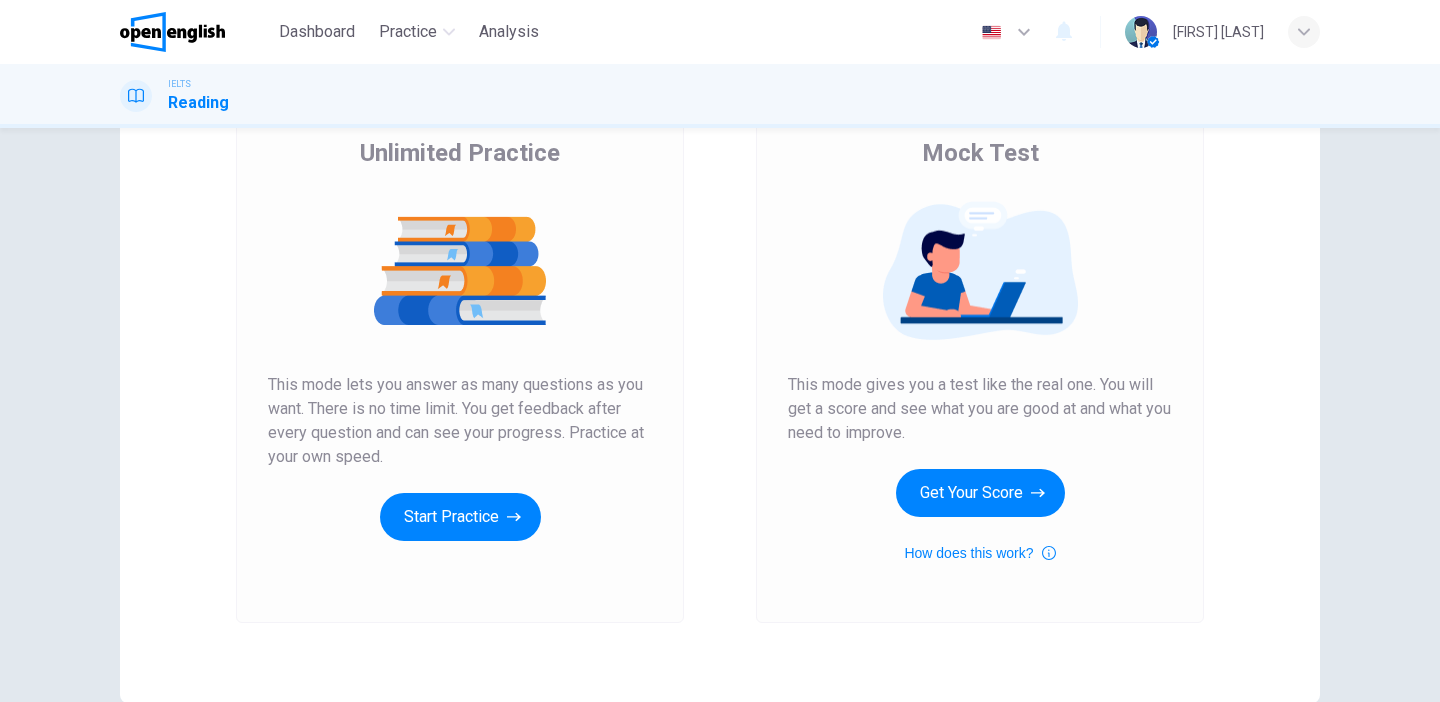 scroll, scrollTop: 0, scrollLeft: 0, axis: both 